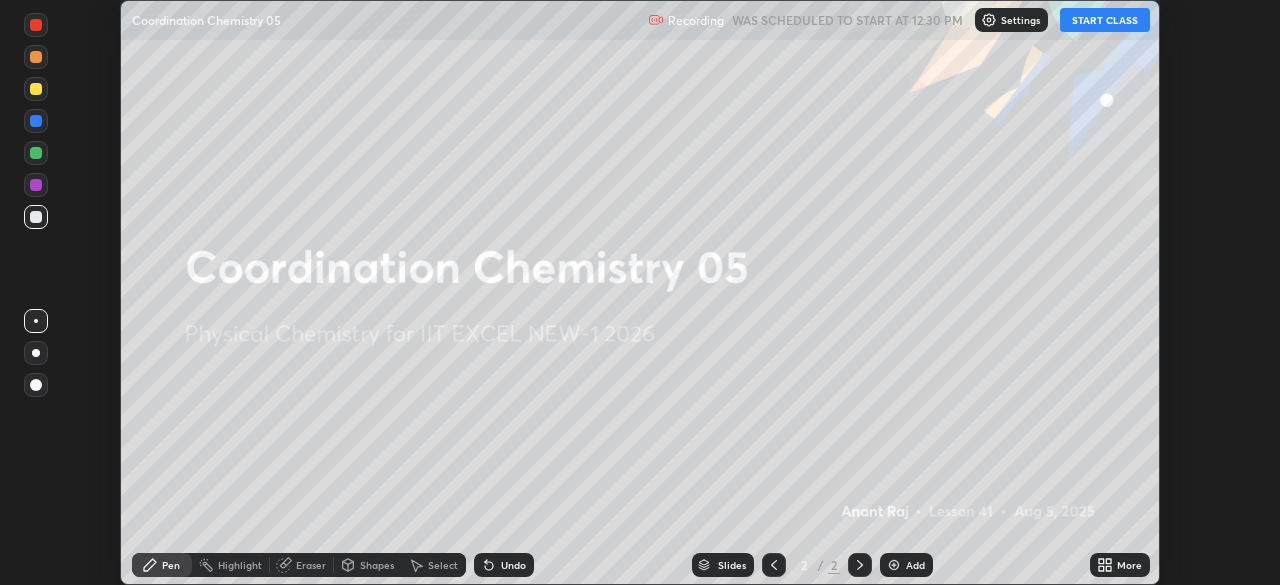 scroll, scrollTop: 0, scrollLeft: 0, axis: both 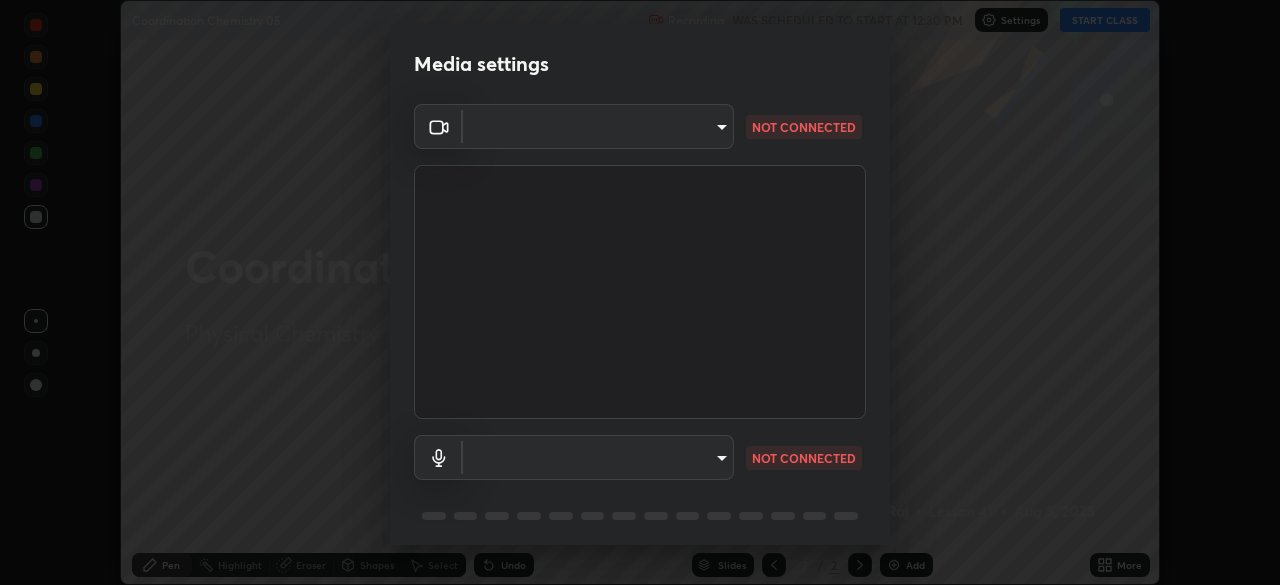 type on "4d63cd10dcc1379e9927399513255d12d620b7bbb39ca773e0f9116a90128a71" 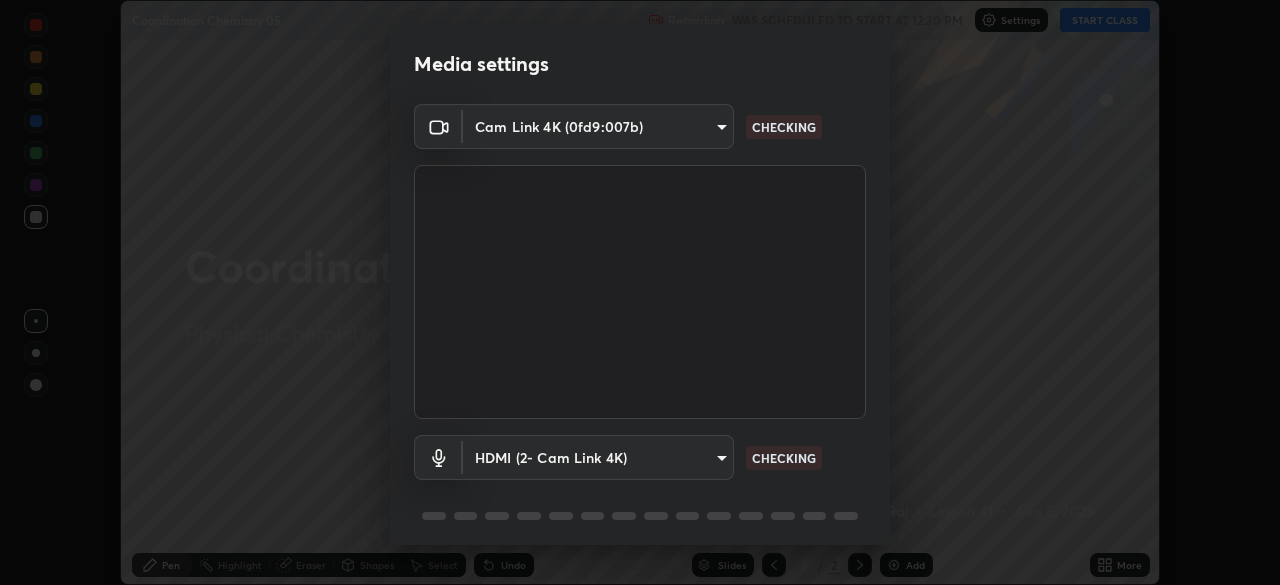 click on "Erase all Coordination Chemistry 05 Recording WAS SCHEDULED TO START AT 12:30 PM Settings START CLASS Setting up your live class Coordination Chemistry 05 • L41 of Physical Chemistry for IIT EXCEL NEW-1 2026 [PERSON] Pen Highlight Eraser Shapes Select Undo Slides 2 / 2 Add More No doubts shared Encourage your learners to ask a doubt for better clarity Report an issue Reason for reporting Buffering Chat not working Audio - Video sync issue Educator video quality low ​ Attach an image Report Media settings Cam Link 4K (0fd9:007b) 4d63cd10dcc1379e9927399513255d12d620b7bbb39ca773e0f9116a90128a71 CHECKING HDMI (2- Cam Link 4K) ed5987138a9bb15854cc089a729ebf5075ca484623d57be65d6472a84cd6432b CHECKING 1 / 5 Next" at bounding box center (640, 292) 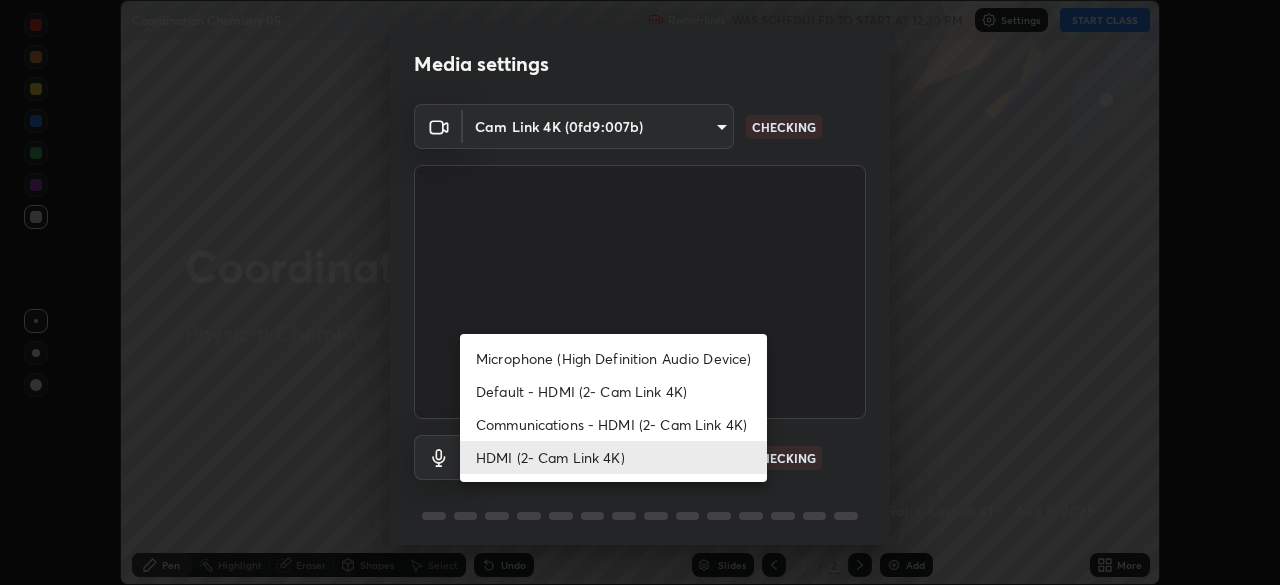 click on "Communications - HDMI (2- Cam Link 4K)" at bounding box center [613, 424] 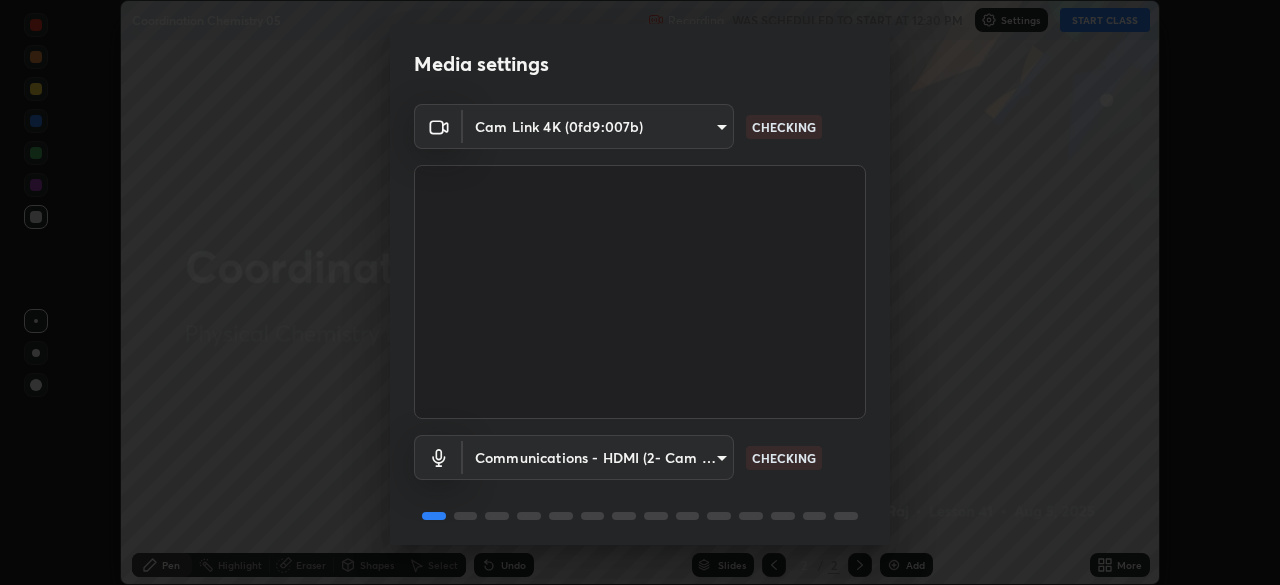 click on "Erase all Coordination Chemistry 05 Recording WAS SCHEDULED TO START AT 12:30 PM Settings START CLASS Setting up your live class Coordination Chemistry 05 • L41 of Physical Chemistry for IIT EXCEL NEW-1 2026 [PERSON] Pen Highlight Eraser Shapes Select Undo Slides 2 / 2 Add More No doubts shared Encourage your learners to ask a doubt for better clarity Report an issue Reason for reporting Buffering Chat not working Audio - Video sync issue Educator video quality low ​ Attach an image Report Media settings Cam Link 4K (0fd9:007b) 4d63cd10dcc1379e9927399513255d12d620b7bbb39ca773e0f9116a90128a71 CHECKING Communications - HDMI (2- Cam Link 4K) communications CHECKING 1 / 5 Next" at bounding box center [640, 292] 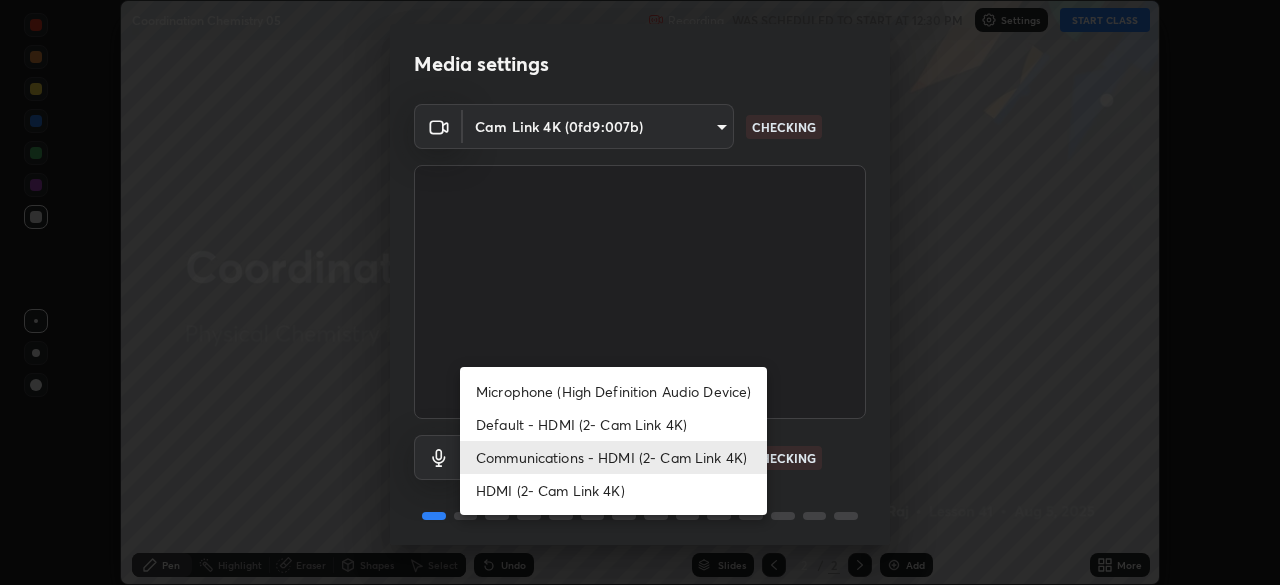 click on "HDMI (2- Cam Link 4K)" at bounding box center (613, 490) 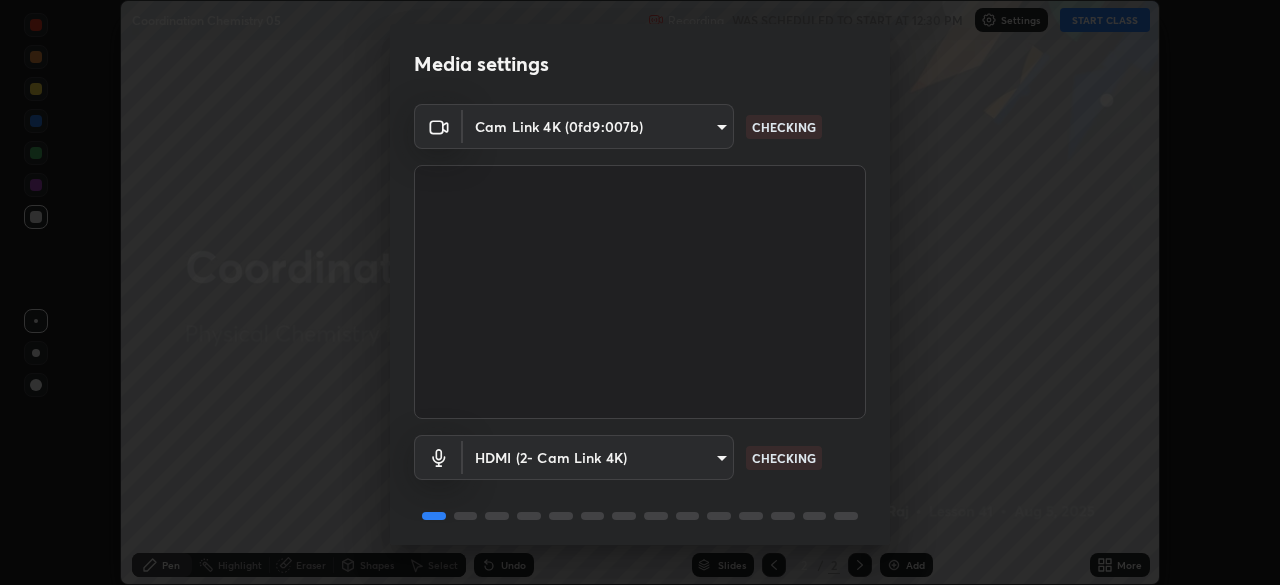type on "ed5987138a9bb15854cc089a729ebf5075ca484623d57be65d6472a84cd6432b" 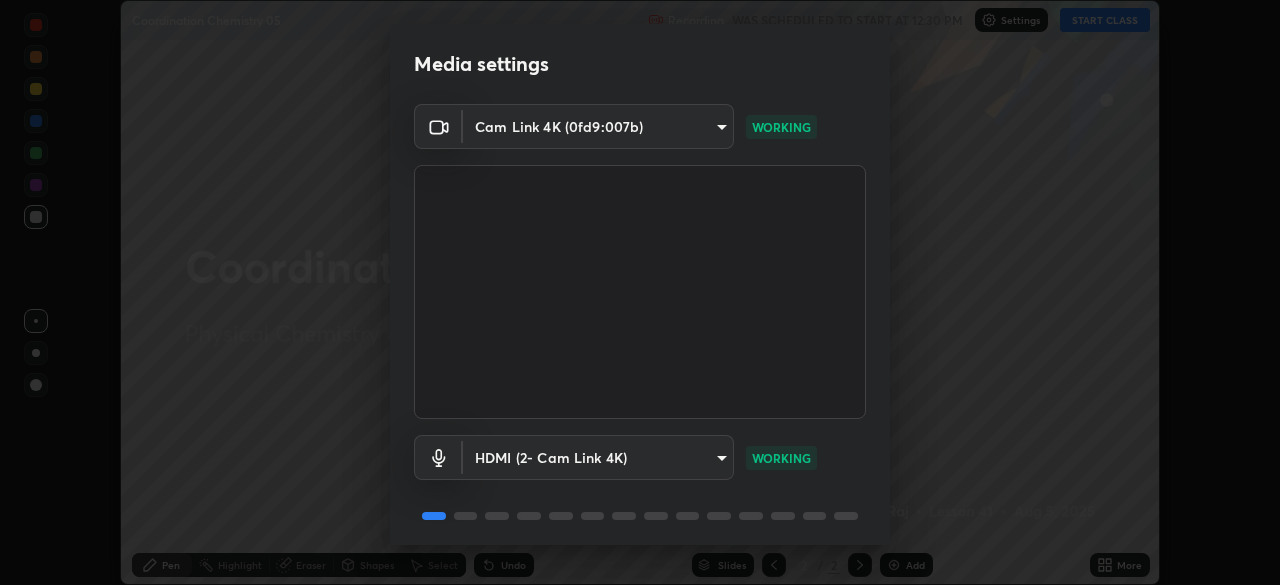 scroll, scrollTop: 71, scrollLeft: 0, axis: vertical 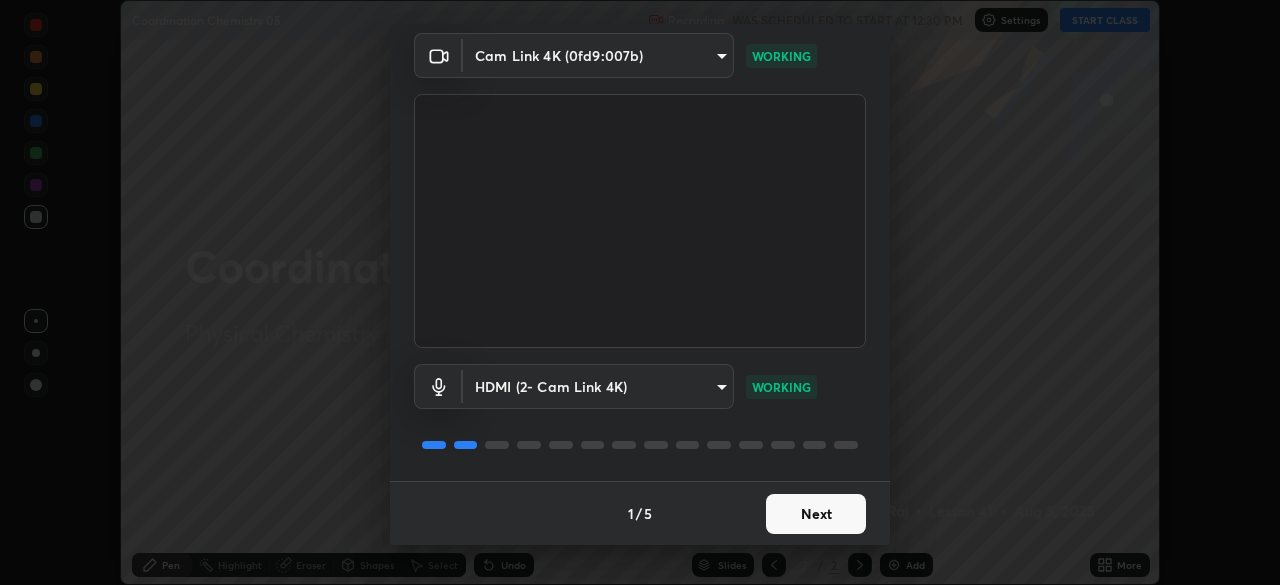 click on "Next" at bounding box center (816, 514) 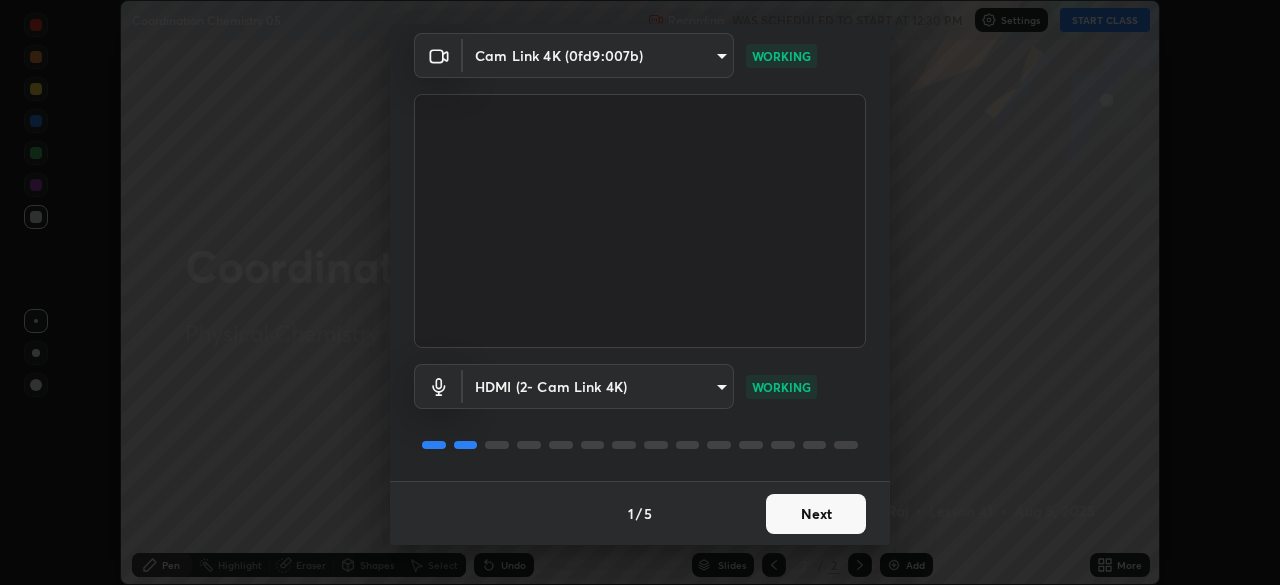 scroll, scrollTop: 0, scrollLeft: 0, axis: both 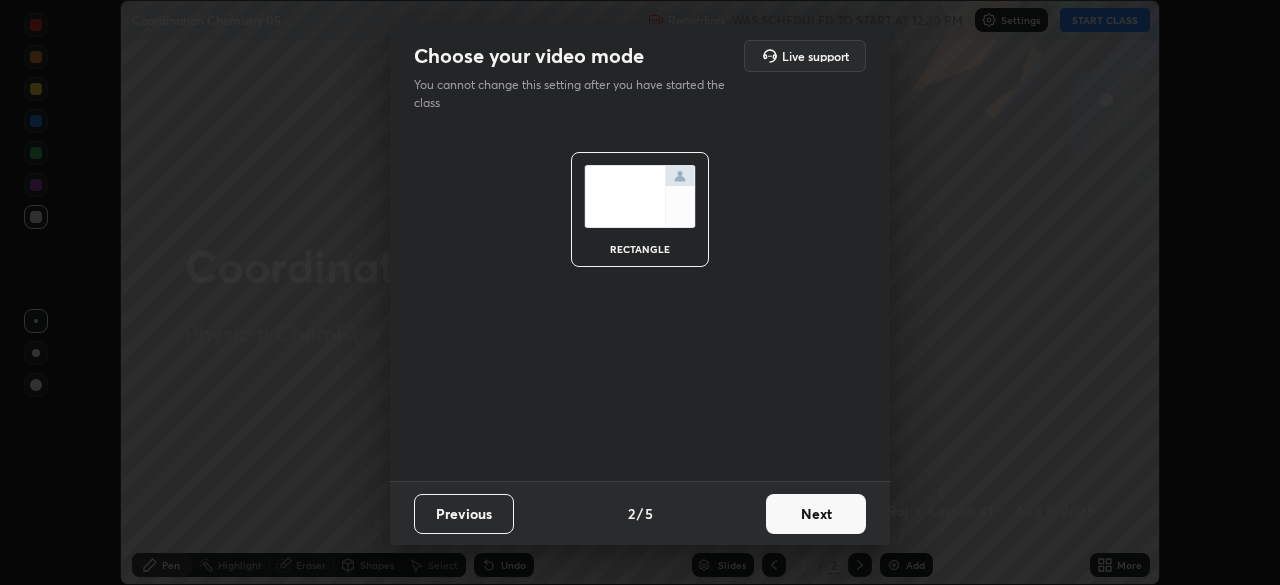 click on "Next" at bounding box center [816, 514] 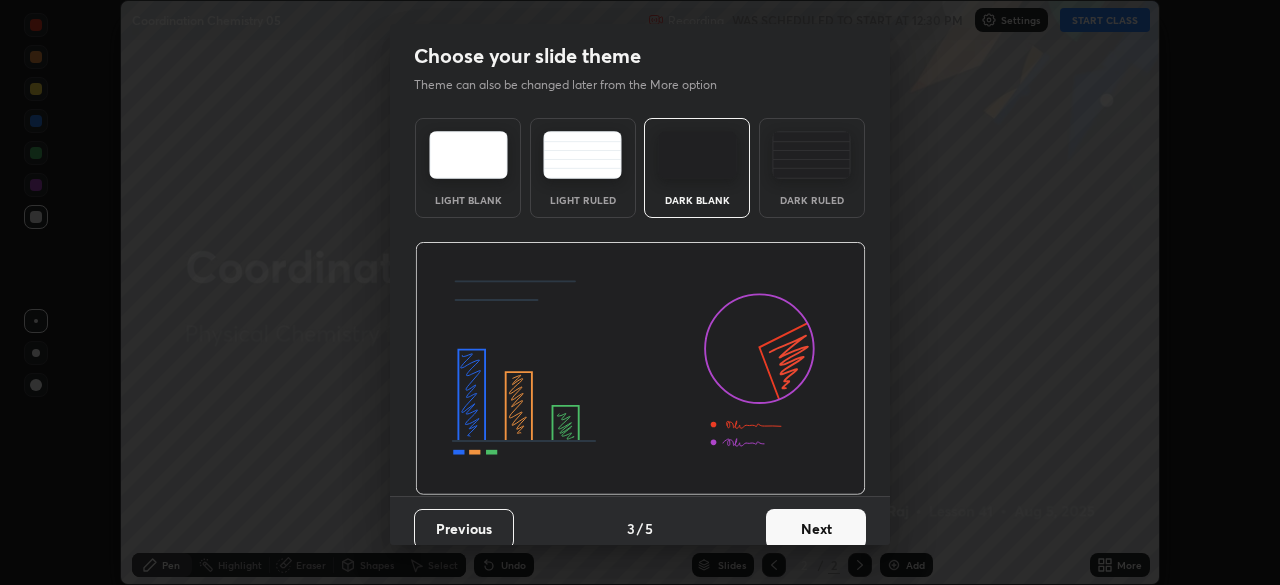 scroll, scrollTop: 15, scrollLeft: 0, axis: vertical 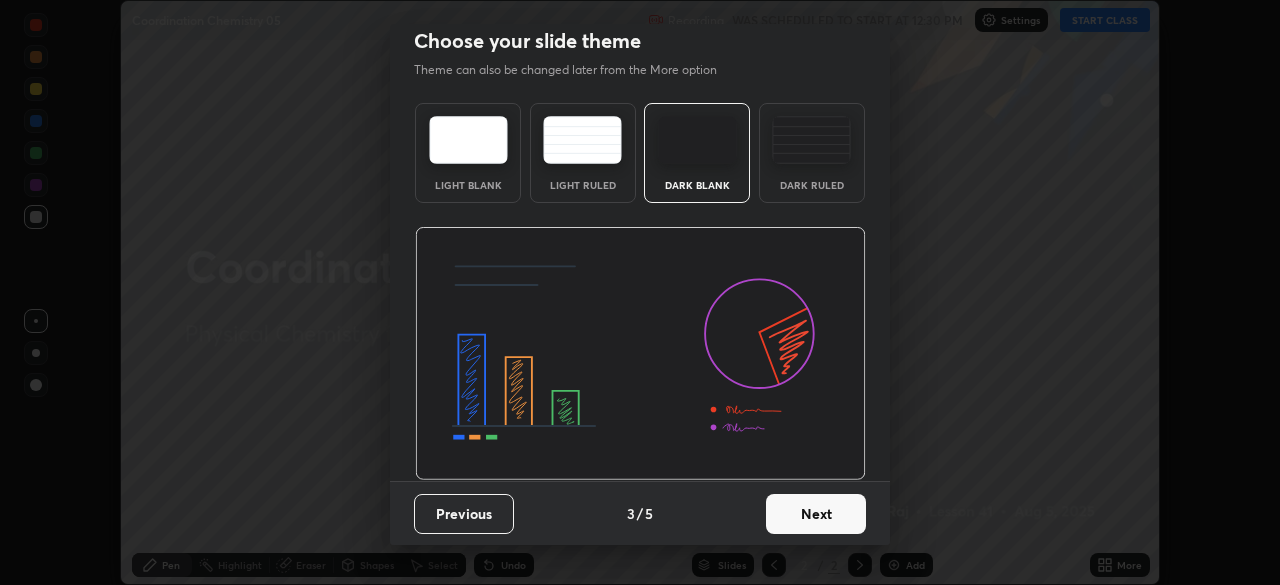 click on "Next" at bounding box center (816, 514) 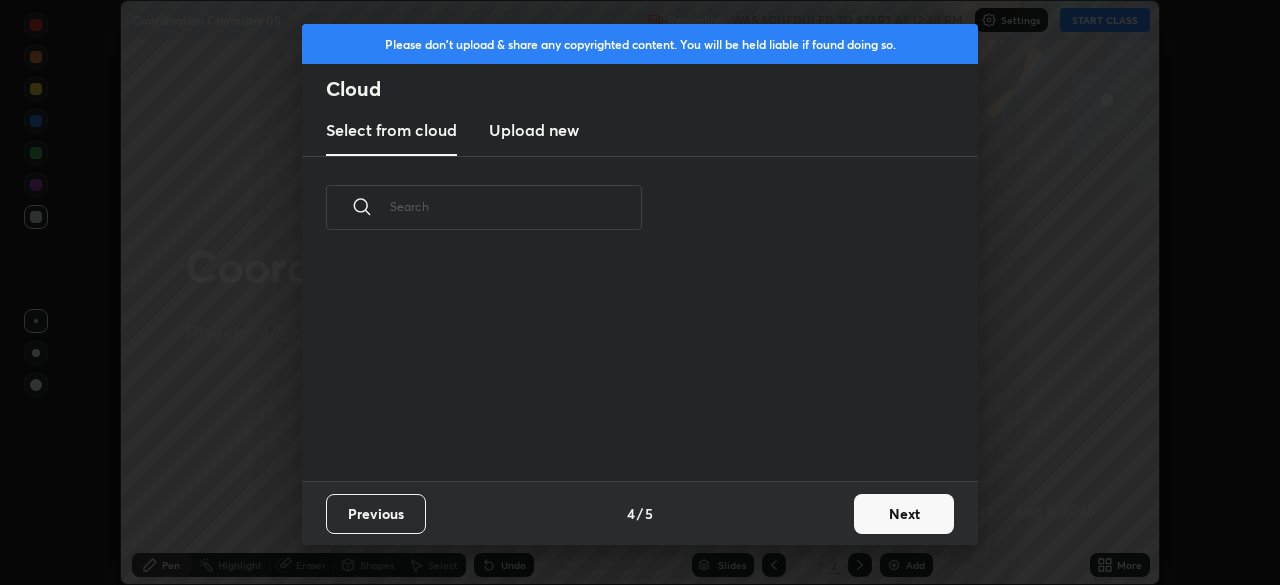 scroll, scrollTop: 7, scrollLeft: 11, axis: both 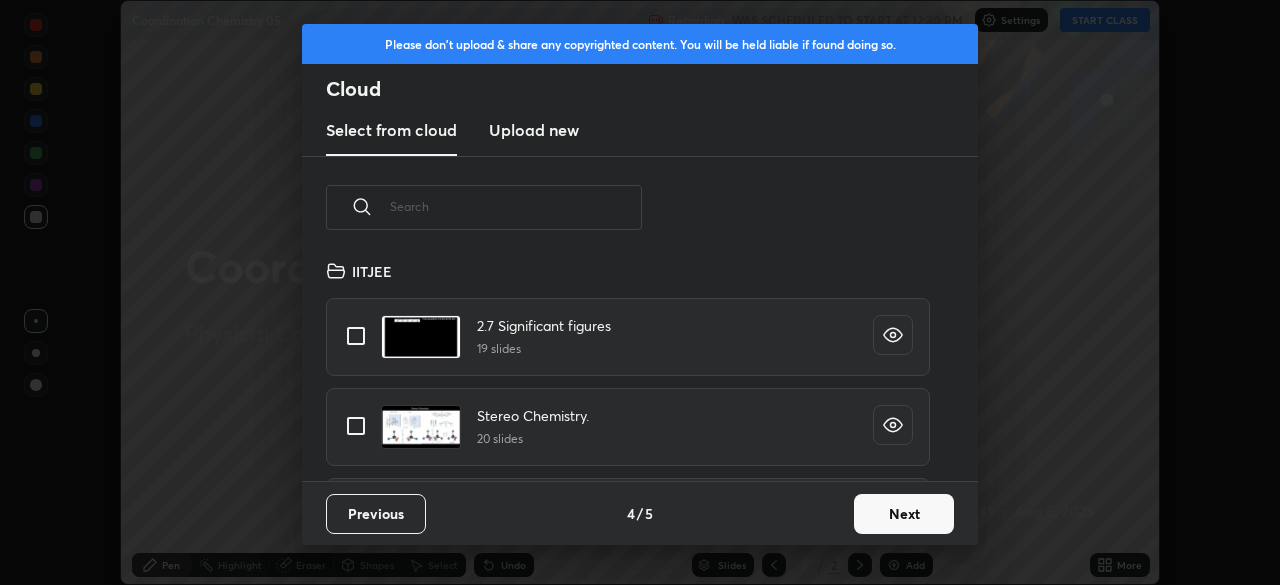 click on "Upload new" at bounding box center (534, 131) 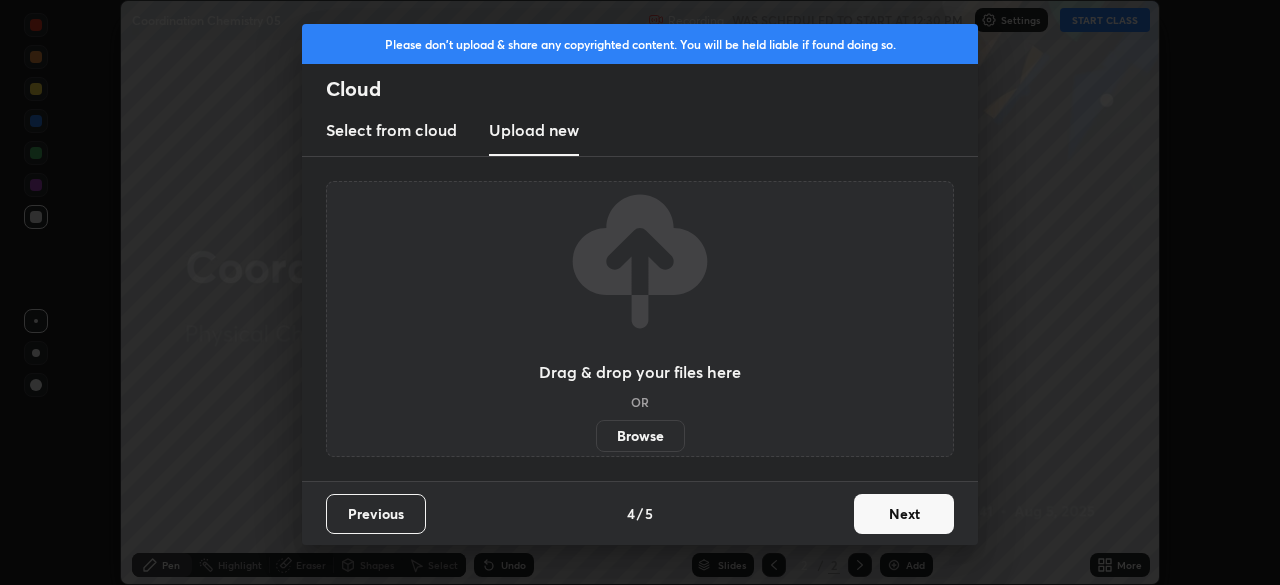 click on "Browse" at bounding box center (640, 436) 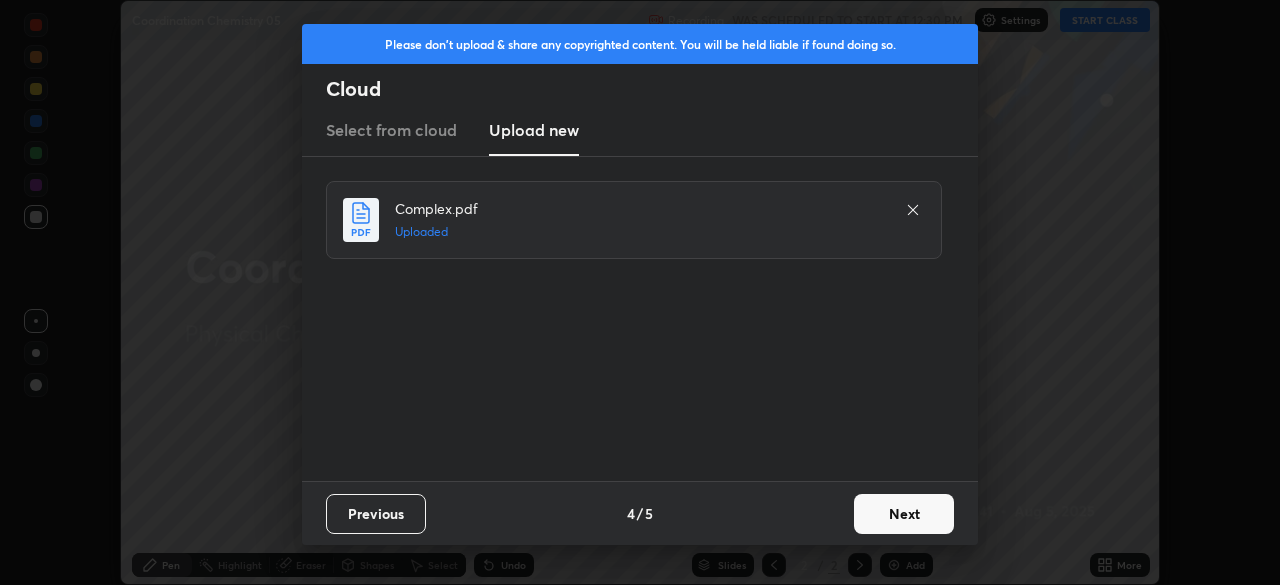 click on "Next" at bounding box center [904, 514] 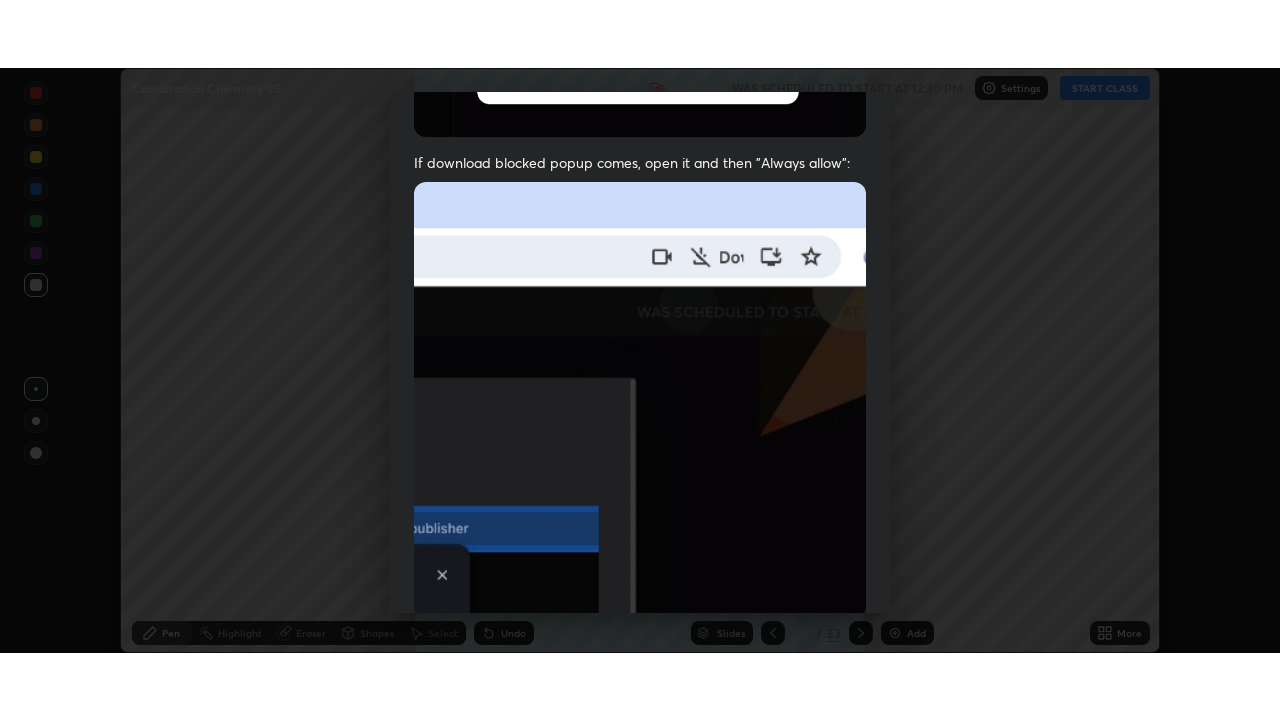 scroll, scrollTop: 479, scrollLeft: 0, axis: vertical 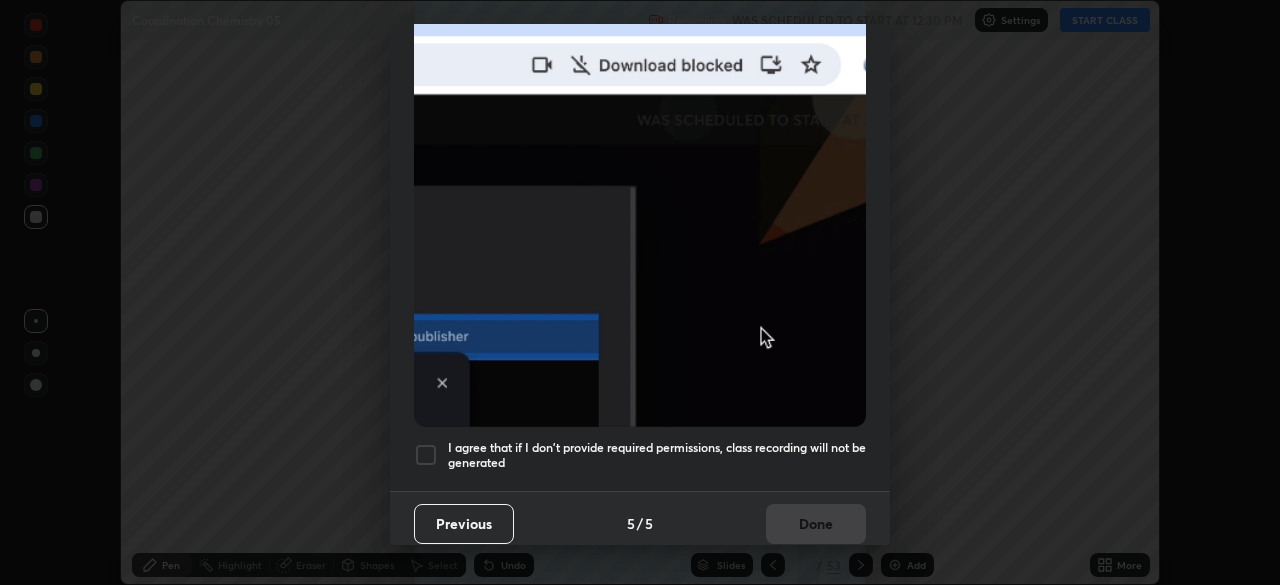 click on "I agree that if I don't provide required permissions, class recording will not be generated" at bounding box center [657, 455] 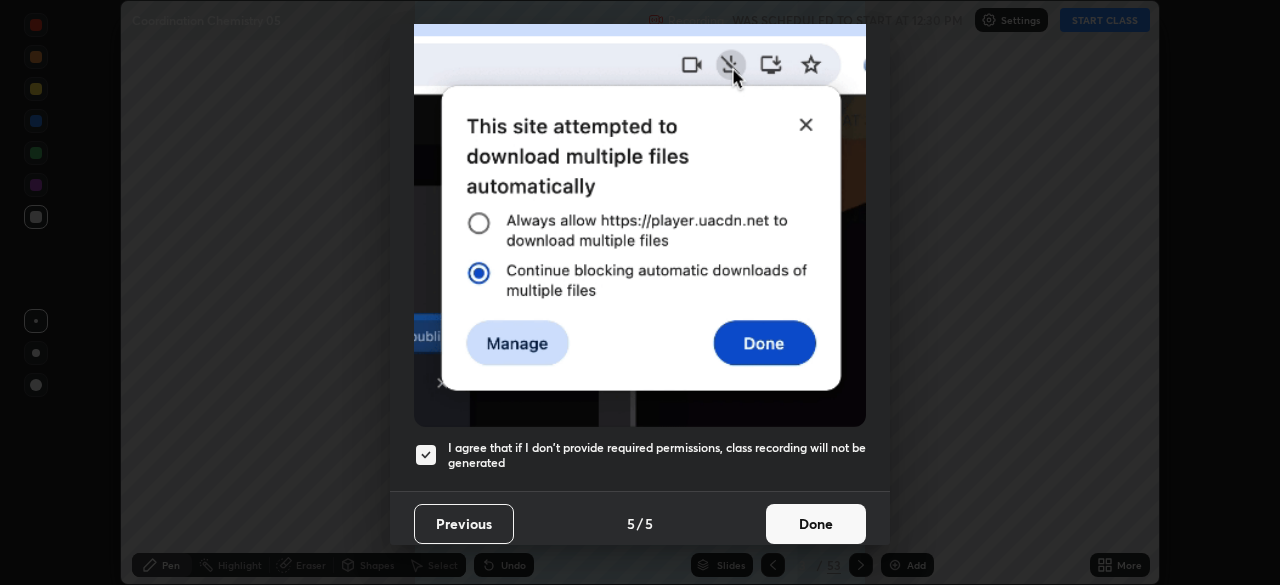click on "Done" at bounding box center [816, 524] 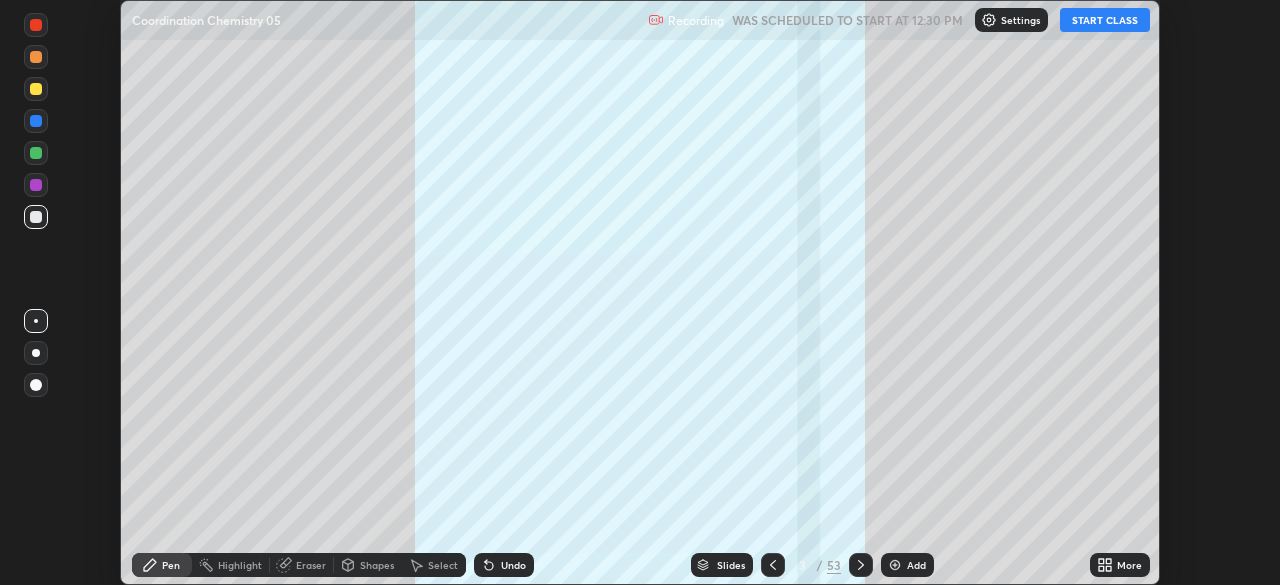 click on "START CLASS" at bounding box center (1105, 20) 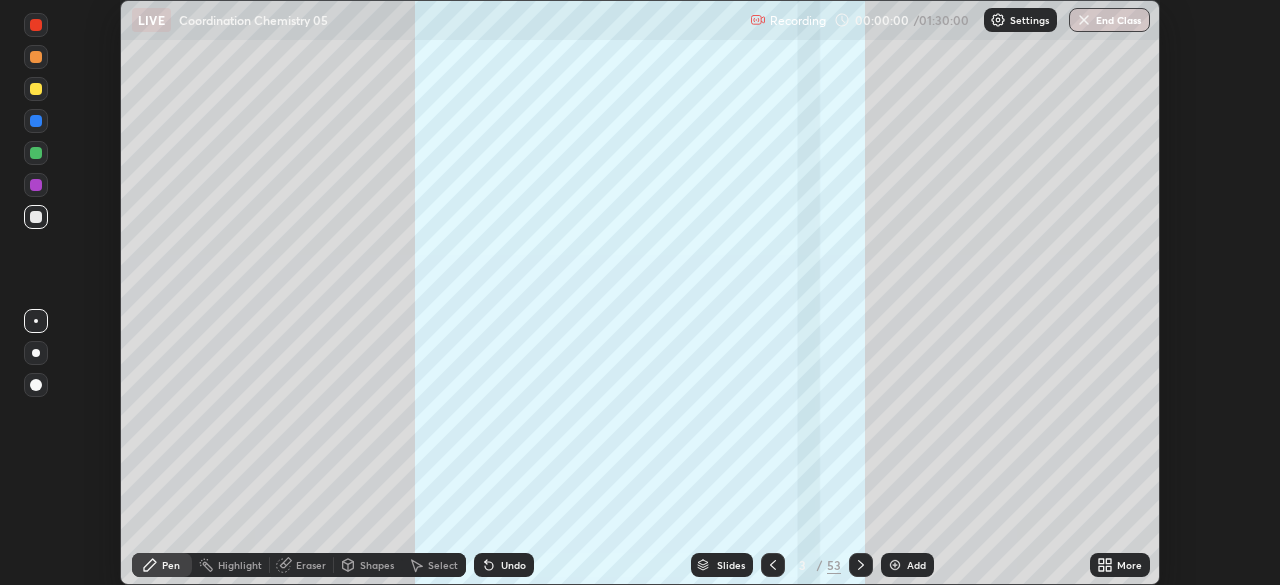 click on "More" at bounding box center [1120, 565] 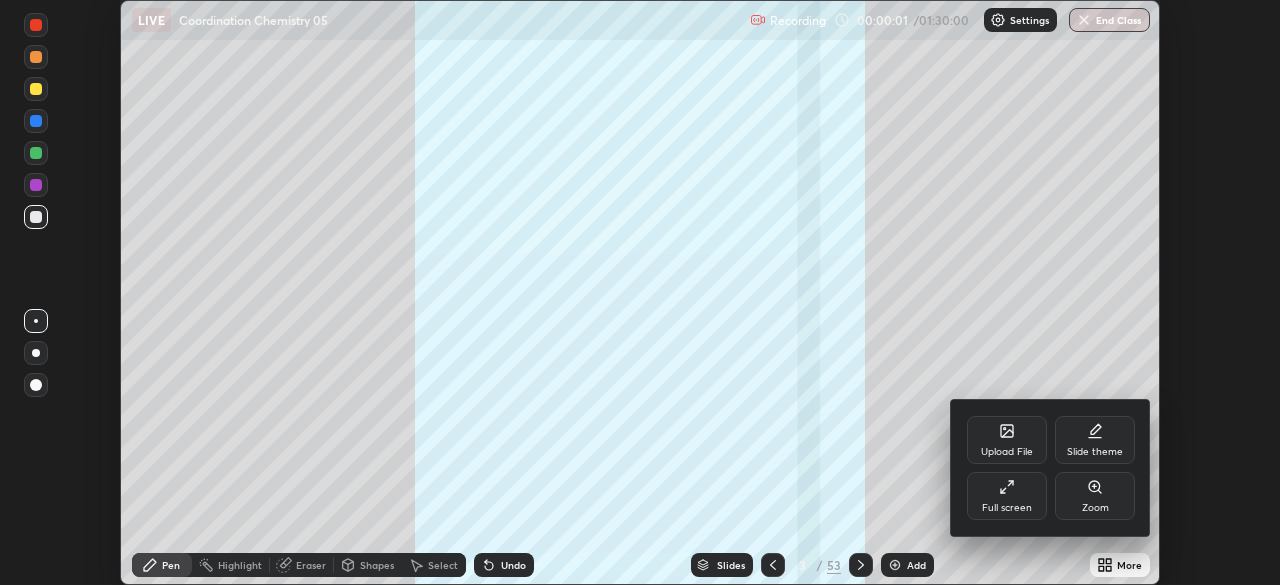 click on "Full screen" at bounding box center (1007, 496) 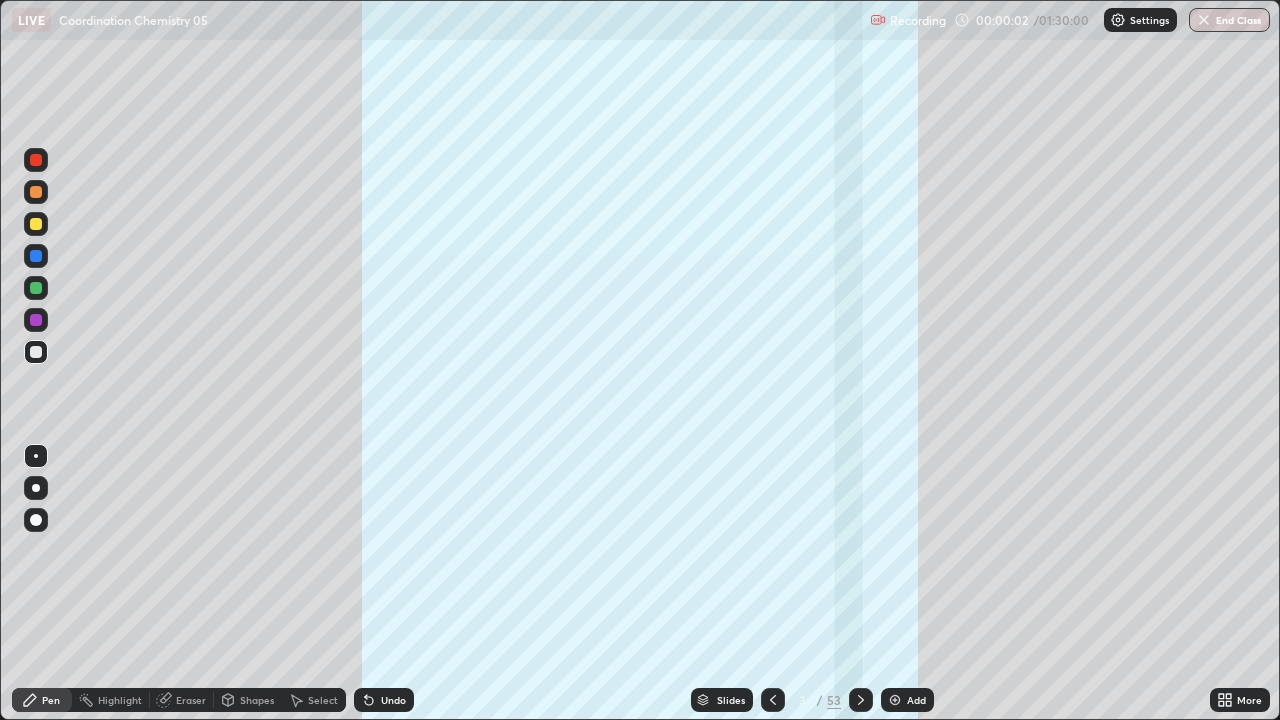 scroll, scrollTop: 99280, scrollLeft: 98720, axis: both 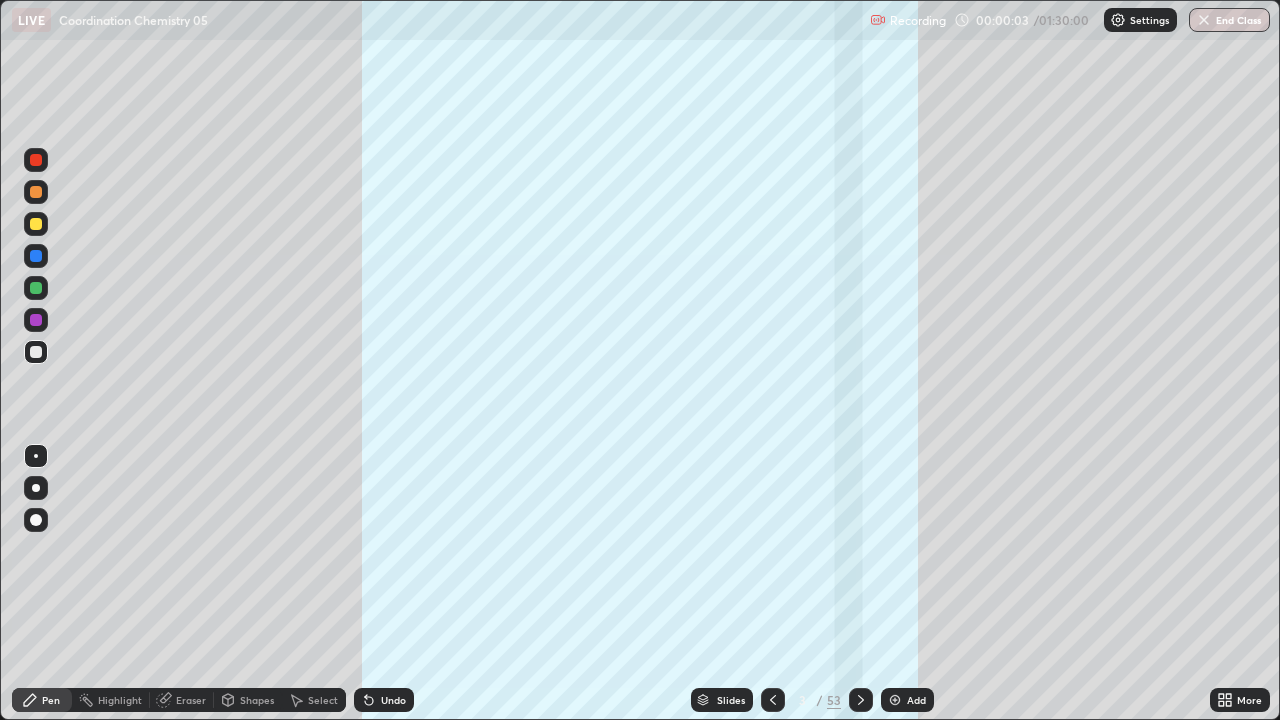 click on "53" at bounding box center (834, 700) 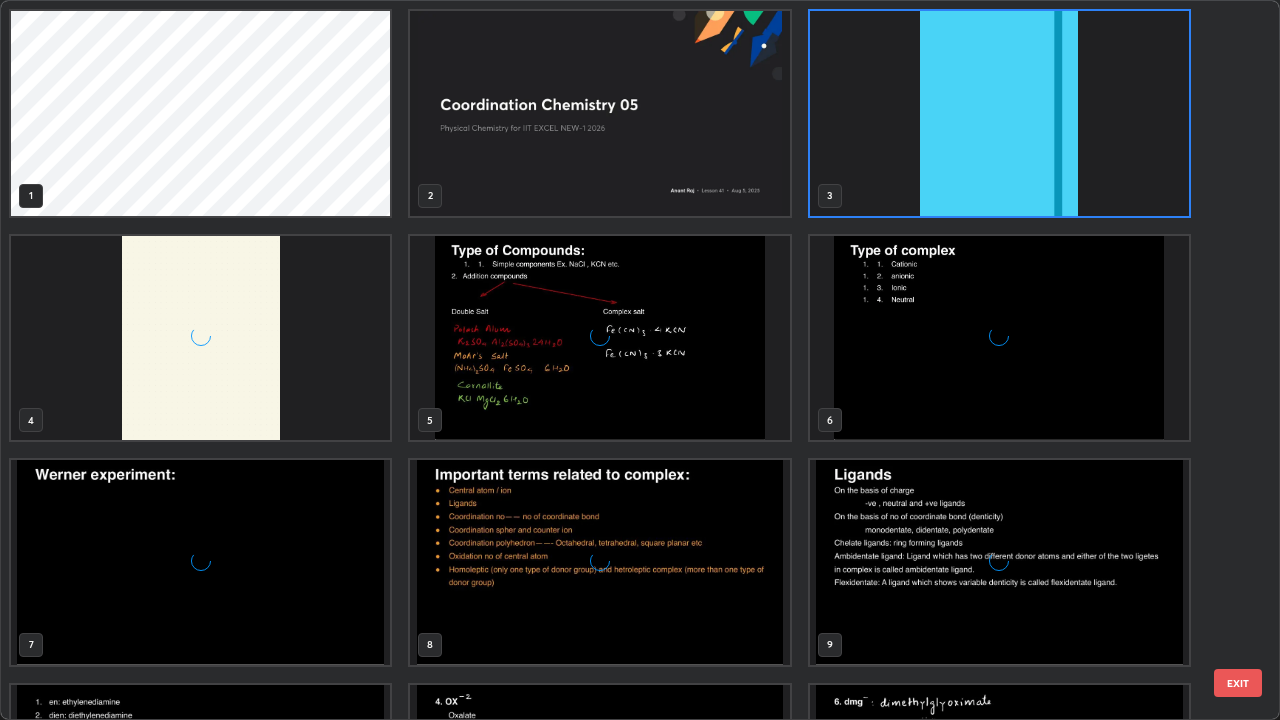 scroll, scrollTop: 7, scrollLeft: 11, axis: both 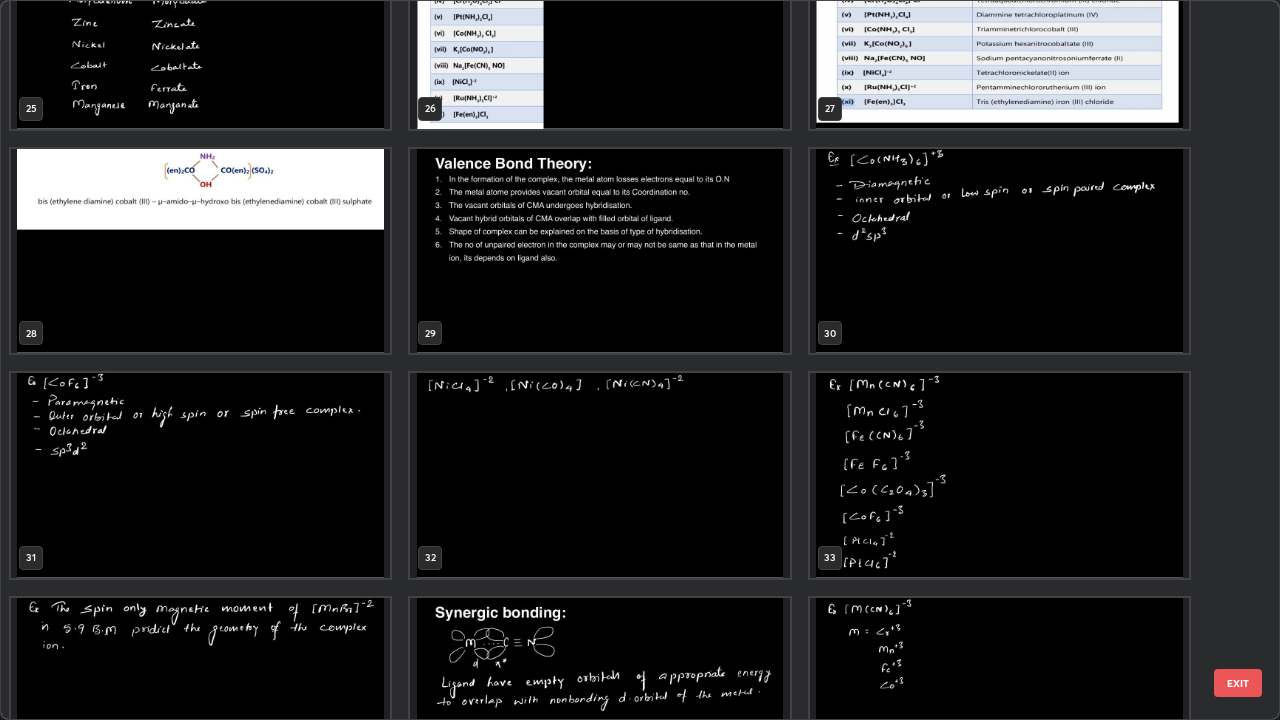 click at bounding box center (999, 475) 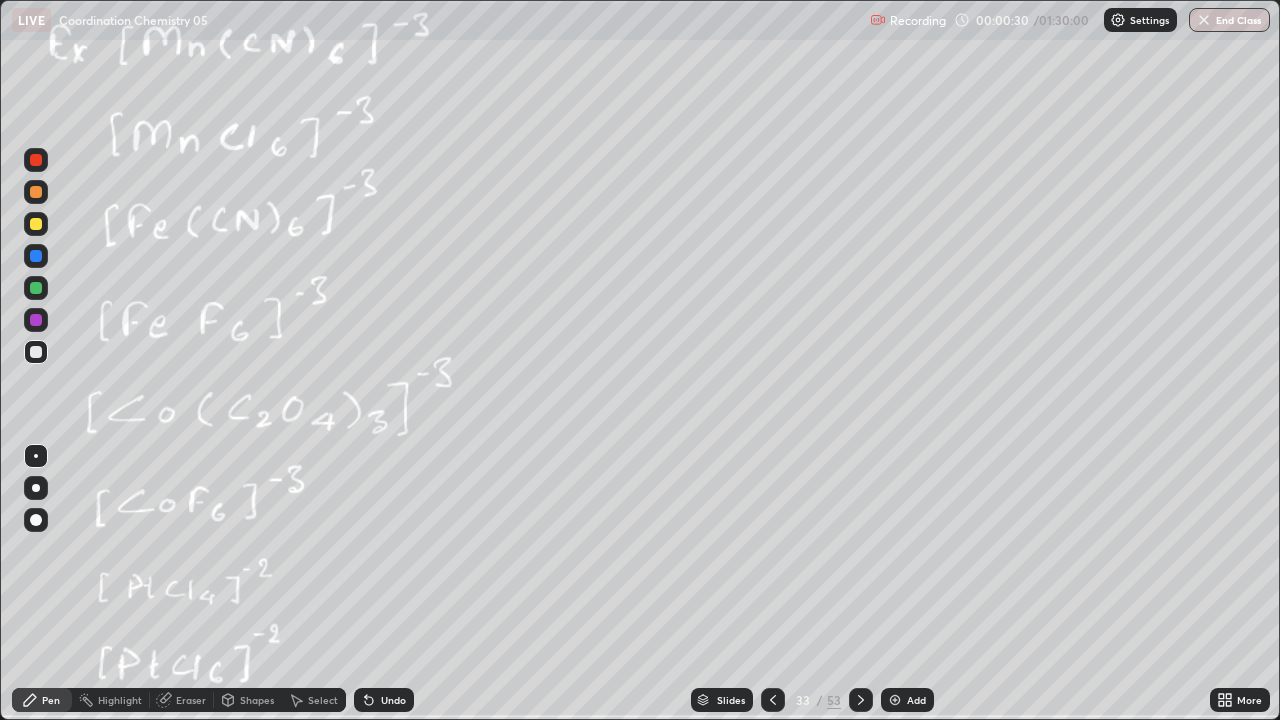 click at bounding box center (36, 224) 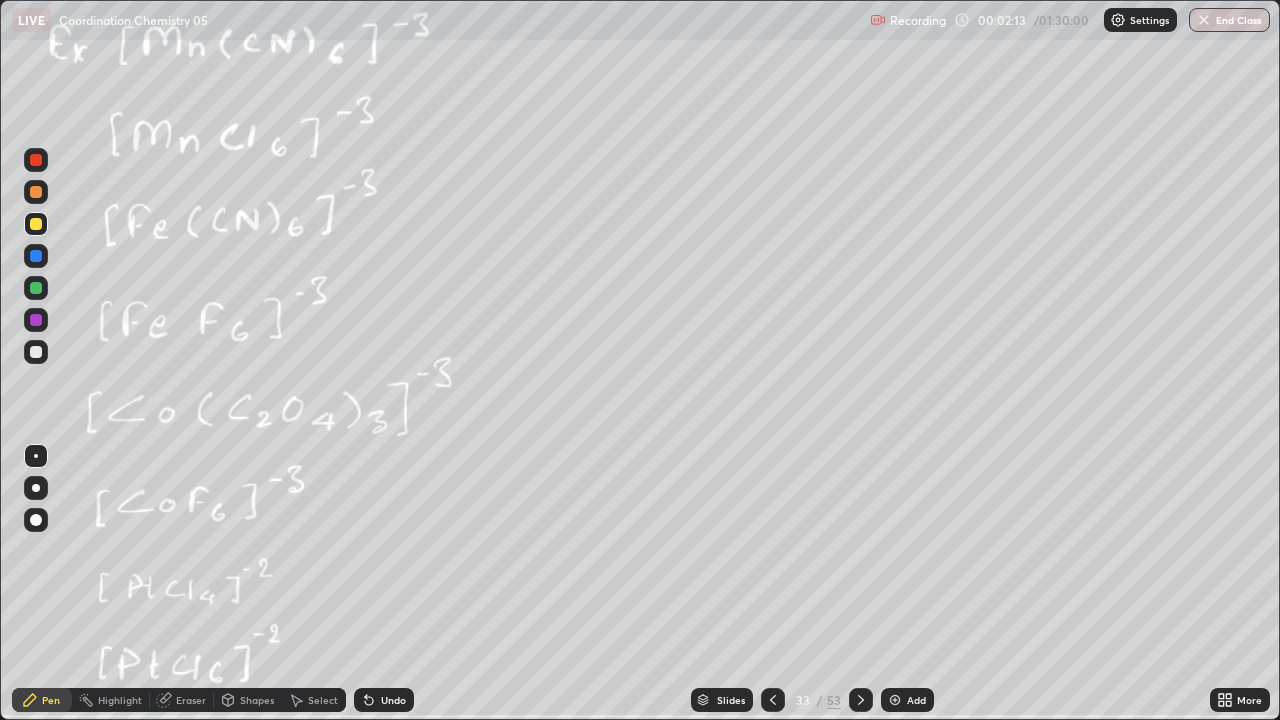 click on "Undo" at bounding box center (393, 700) 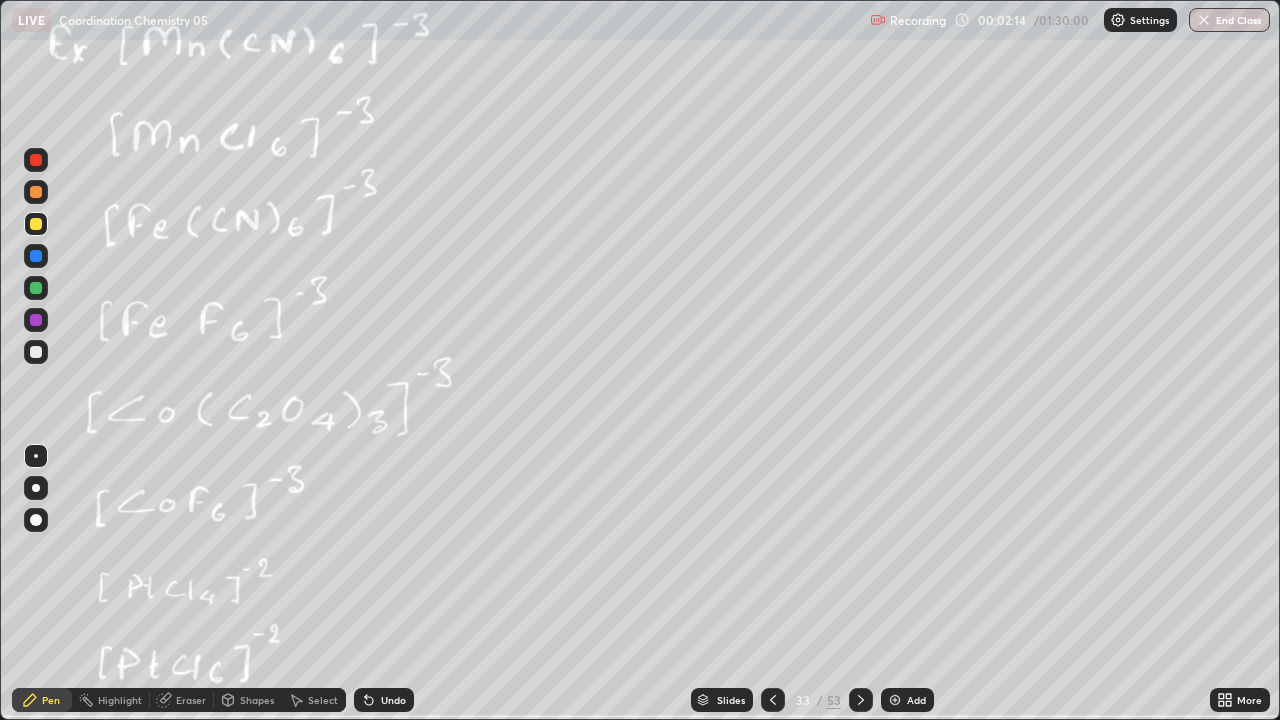 click on "Undo" at bounding box center [393, 700] 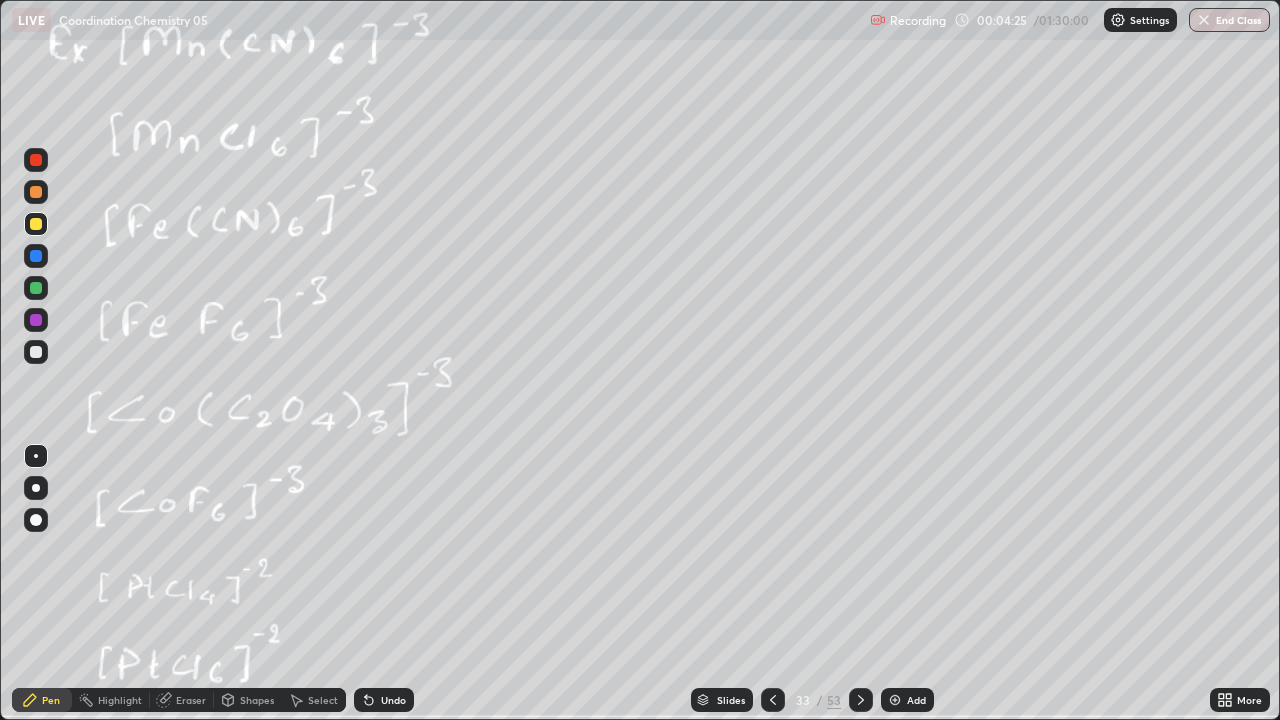 click on "Undo" at bounding box center (393, 700) 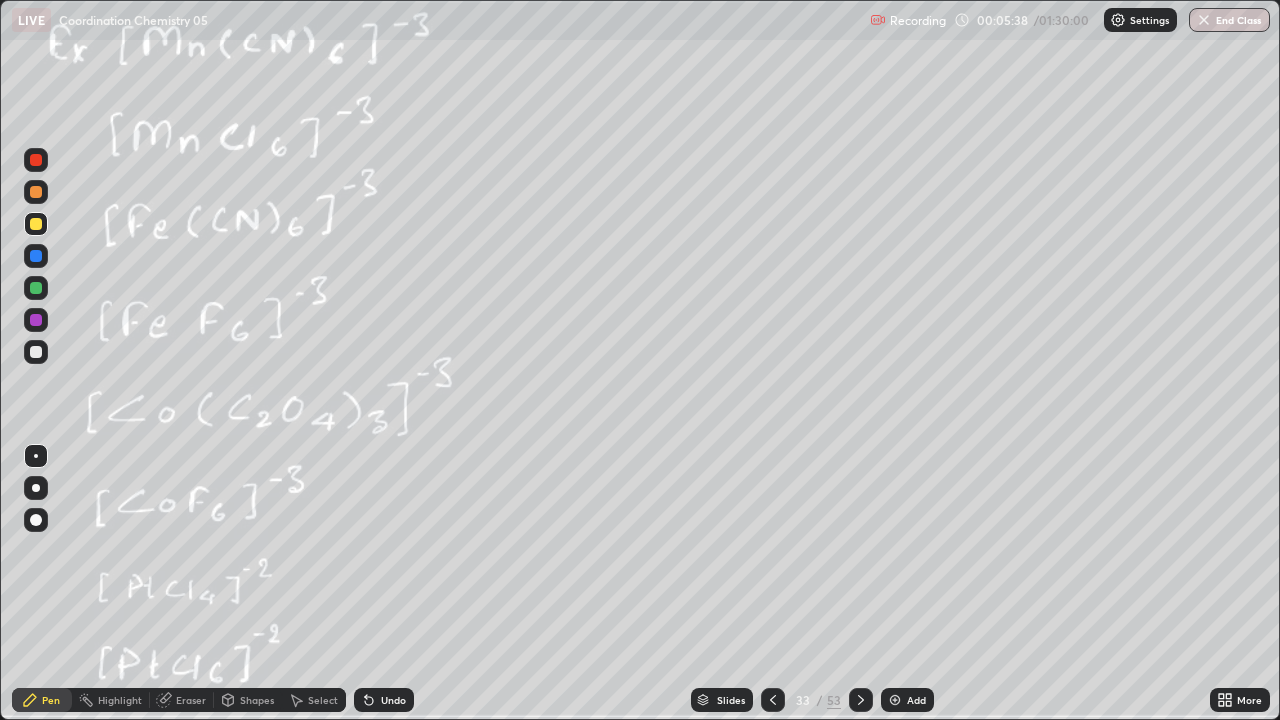 click at bounding box center [36, 352] 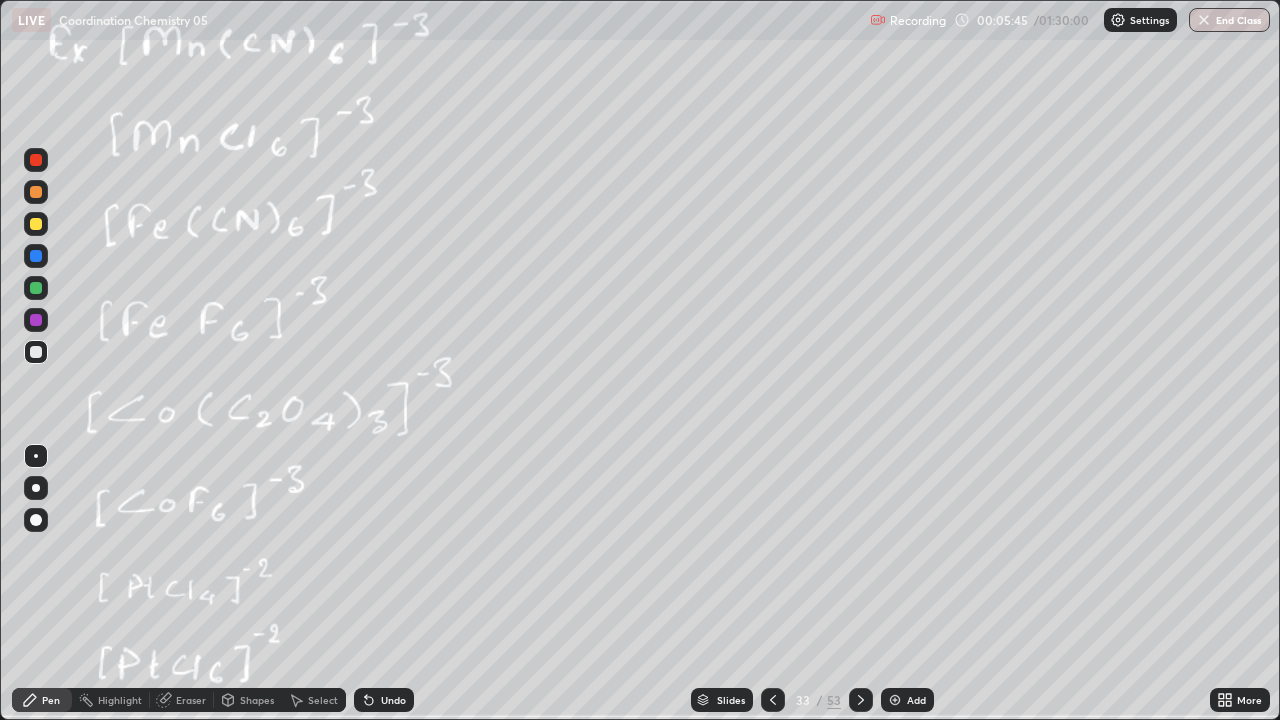 click at bounding box center (36, 256) 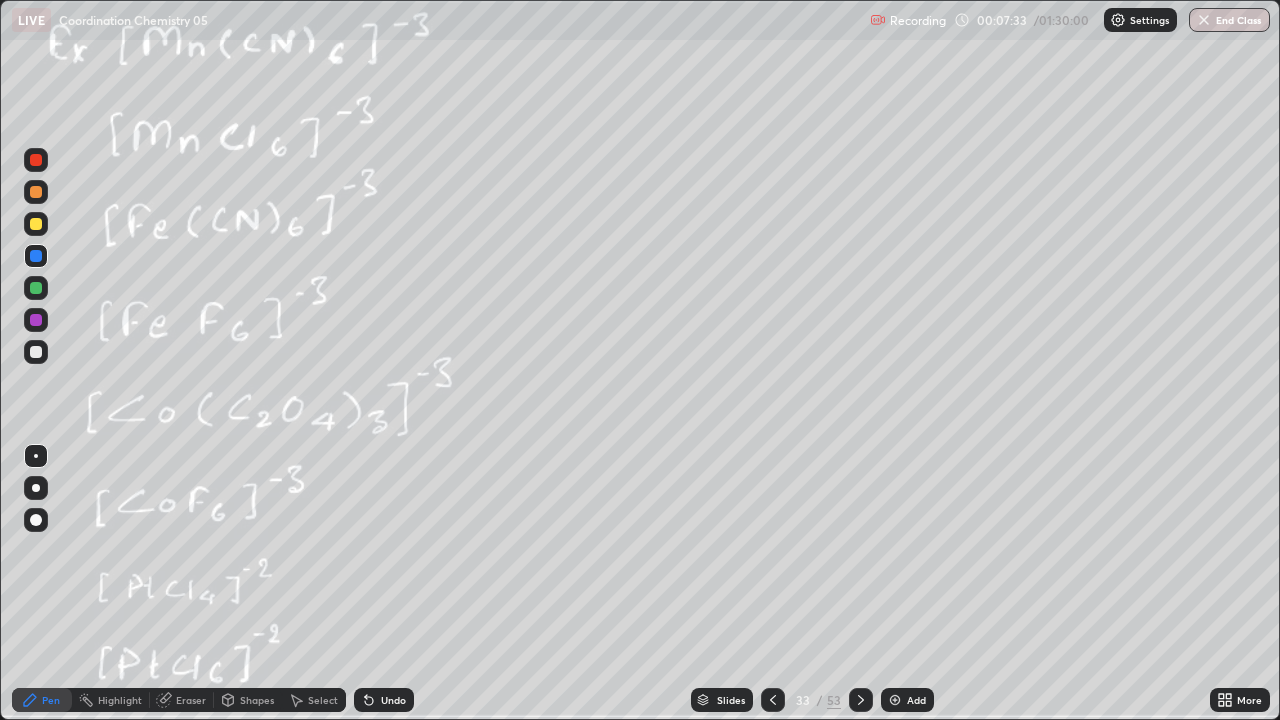 click at bounding box center [36, 352] 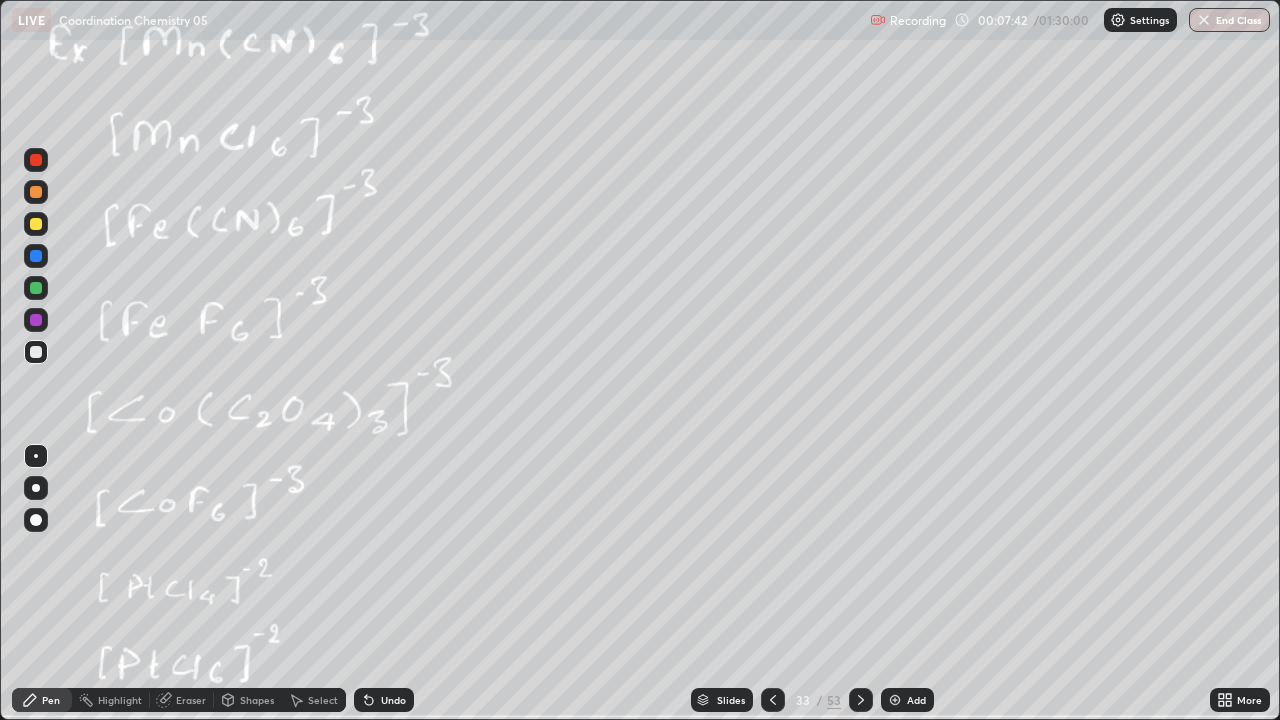 click at bounding box center (36, 456) 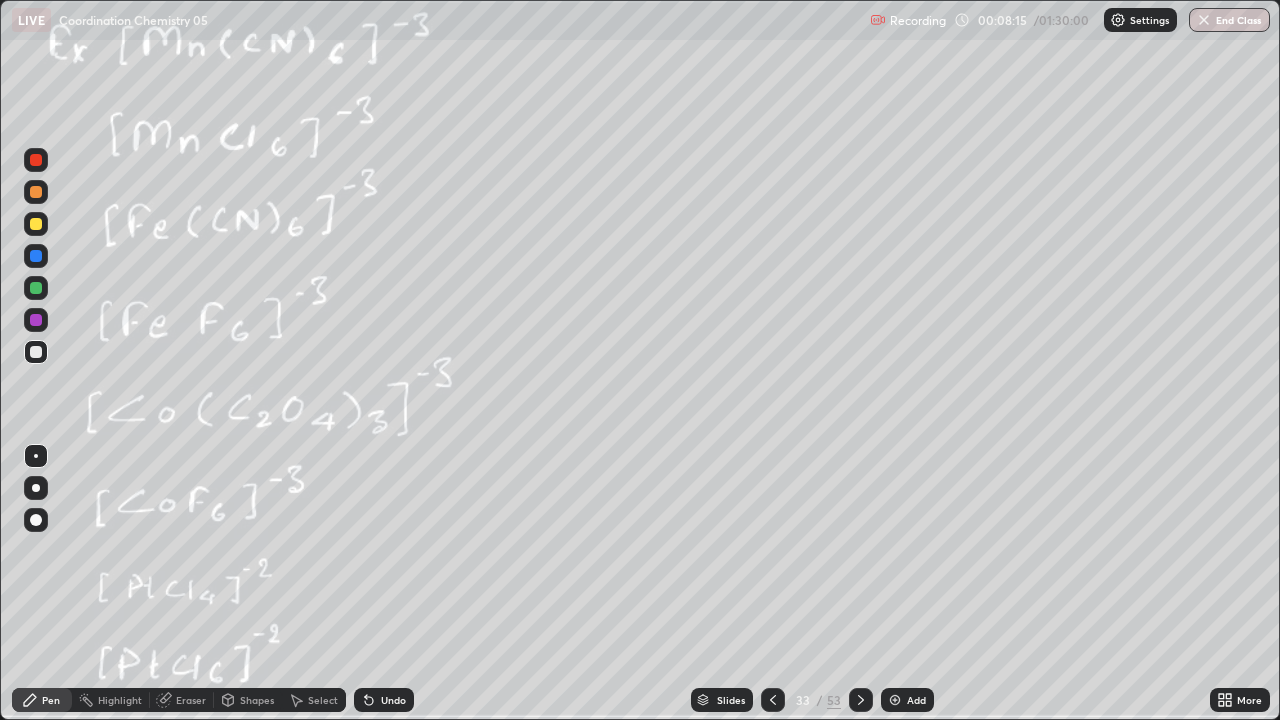 click at bounding box center (895, 700) 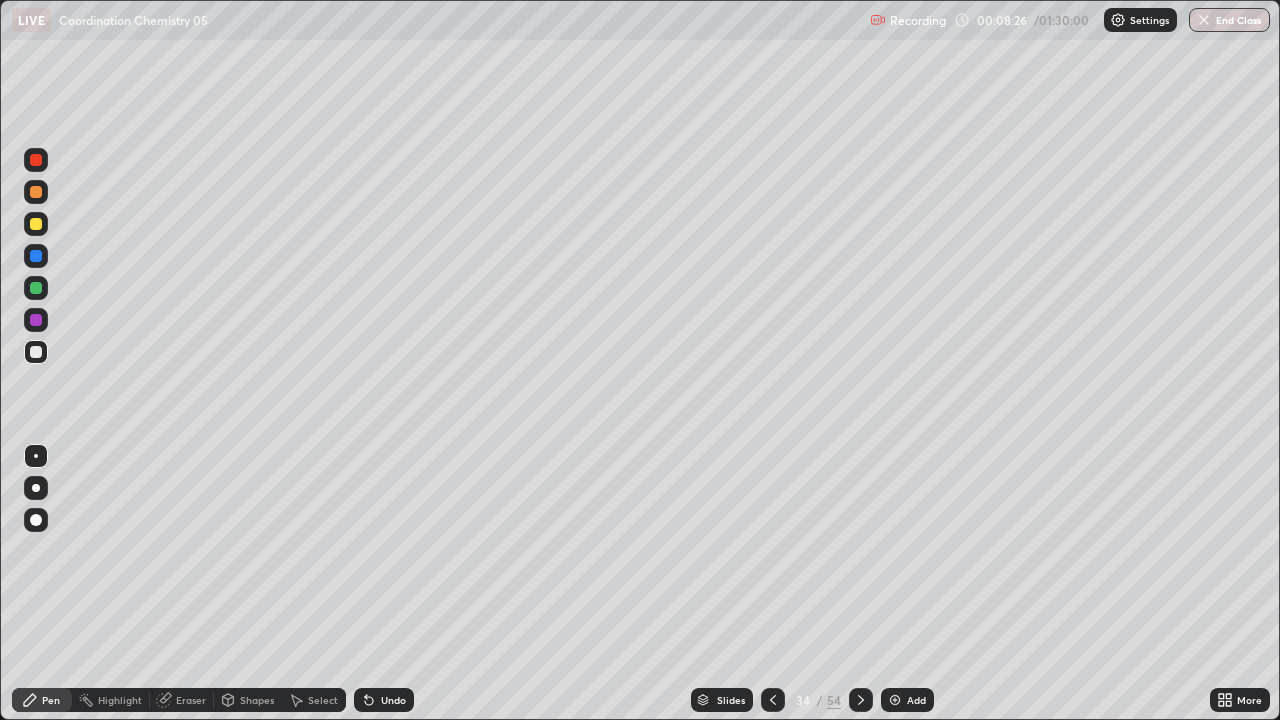 click at bounding box center (36, 224) 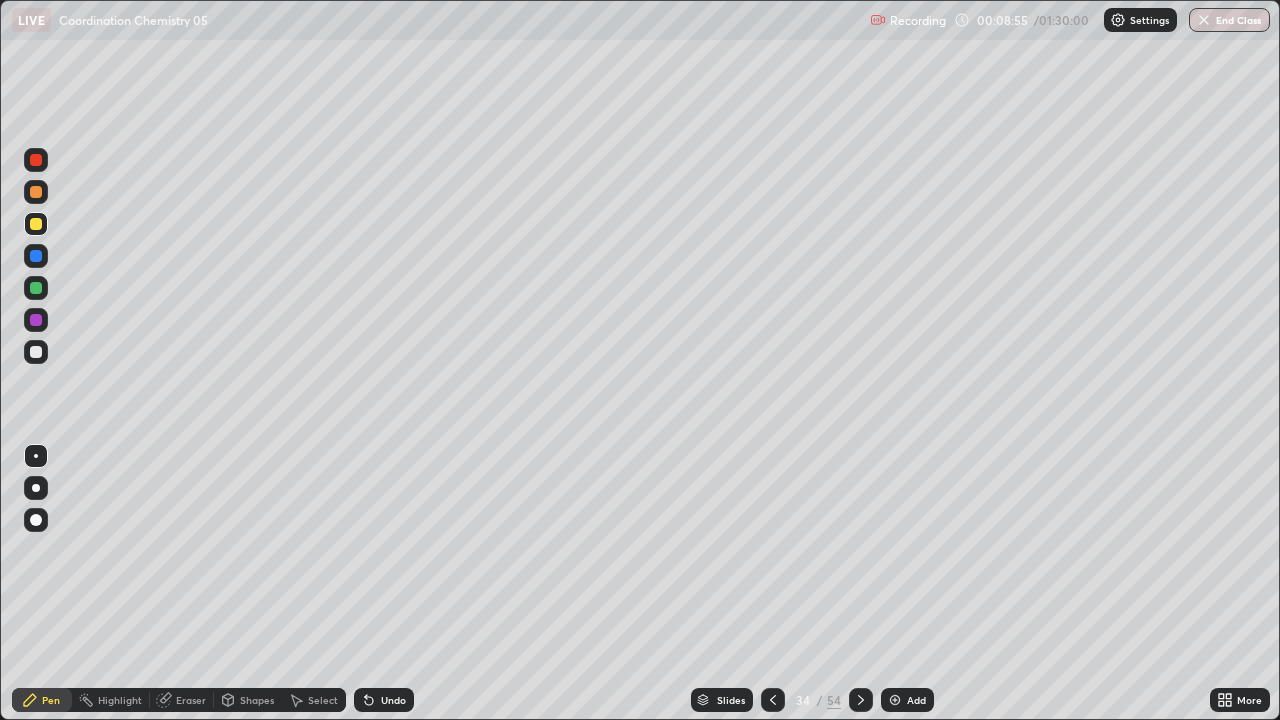 click on "Undo" at bounding box center [384, 700] 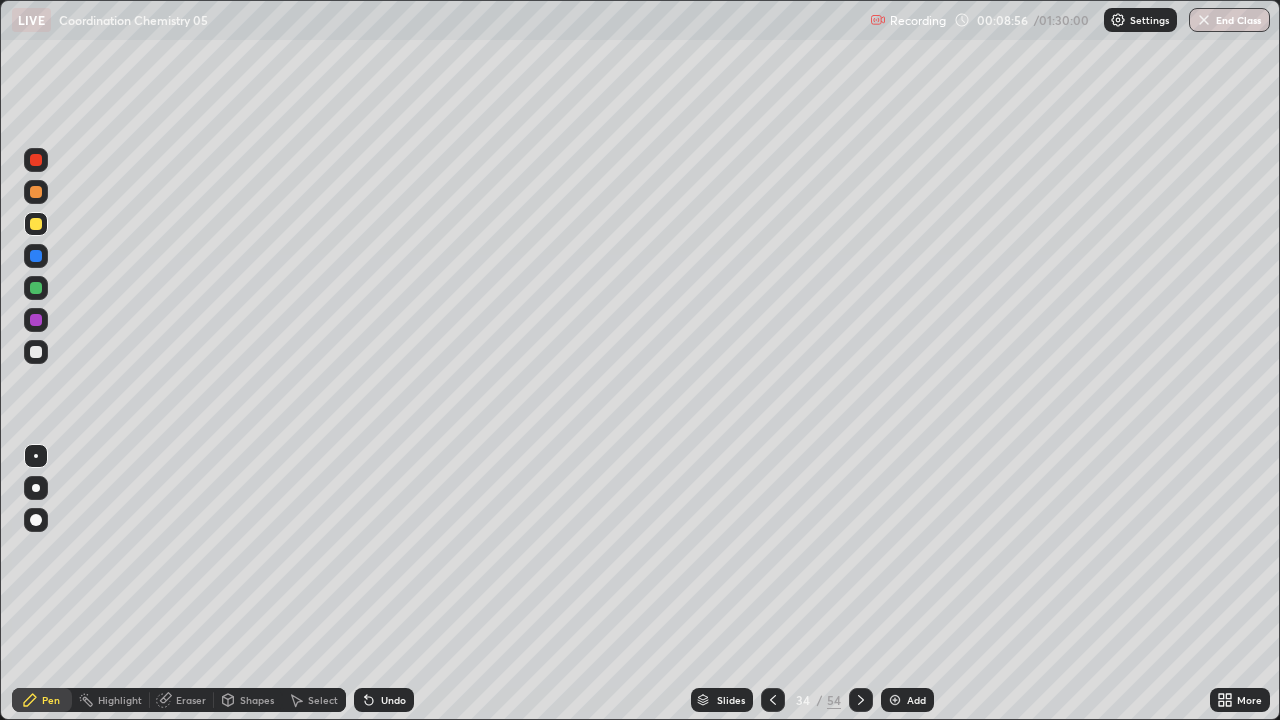 click on "Undo" at bounding box center (393, 700) 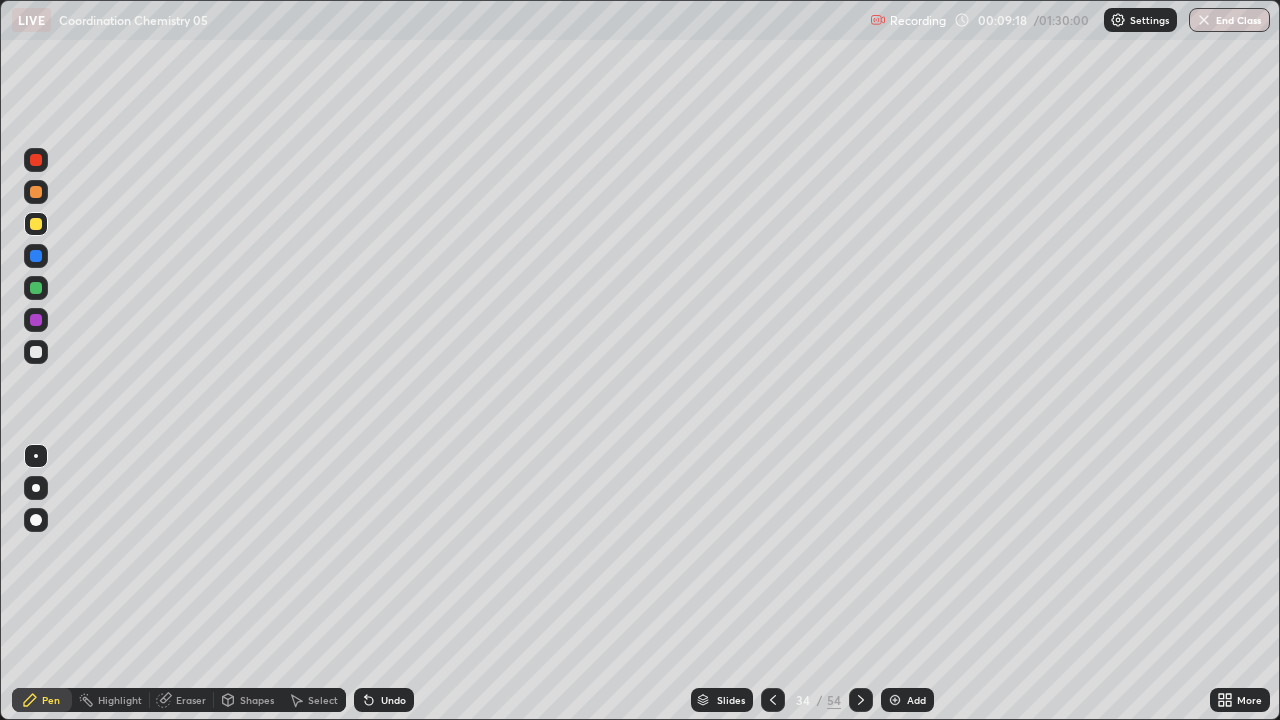 click at bounding box center (36, 352) 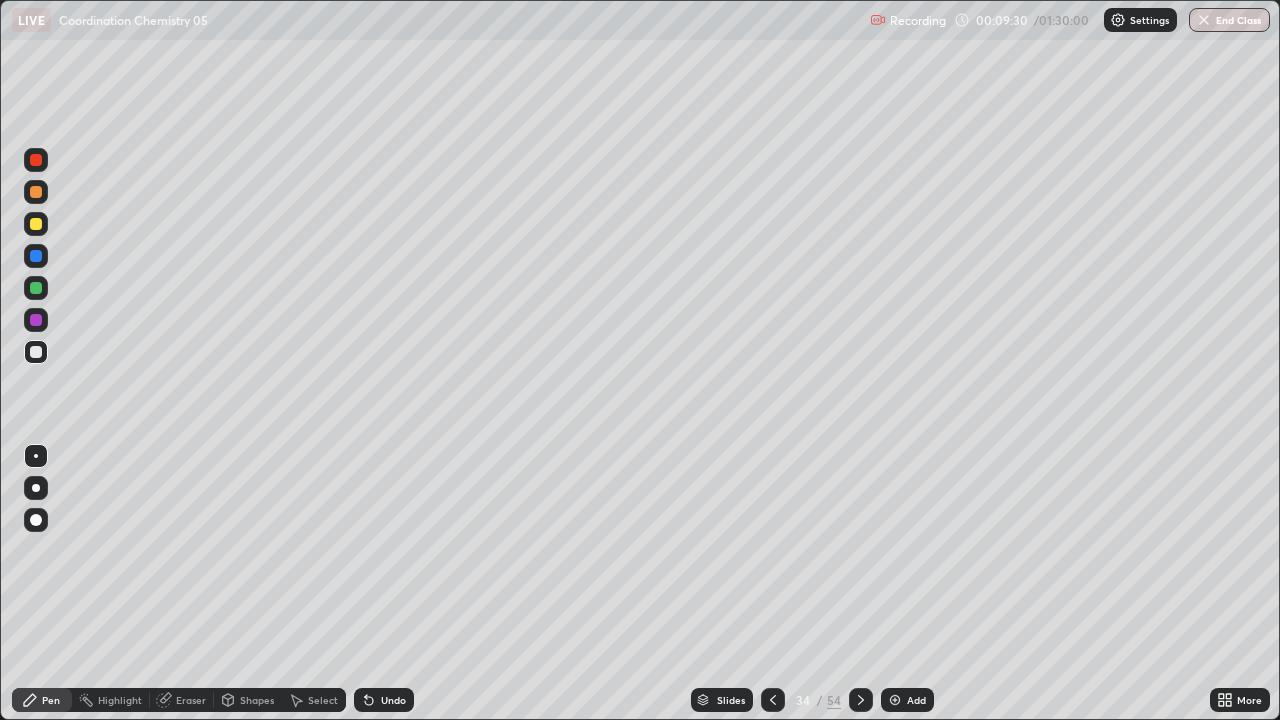 click at bounding box center [36, 288] 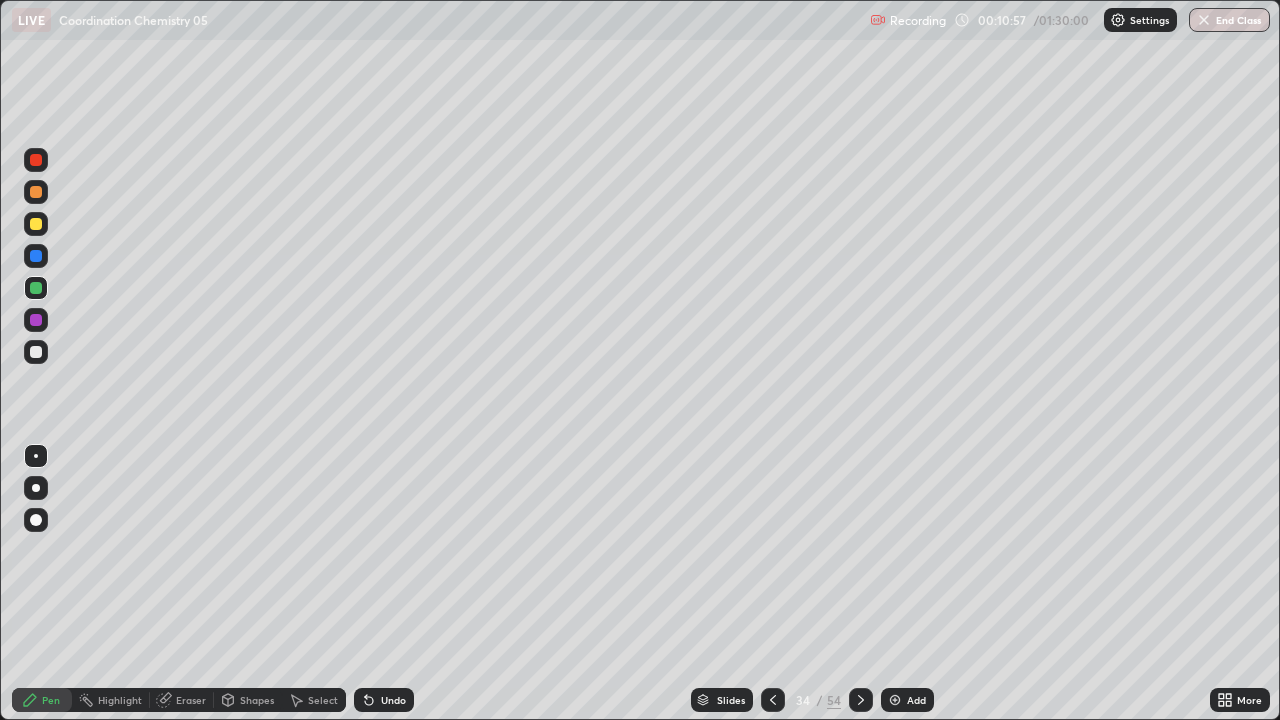 click 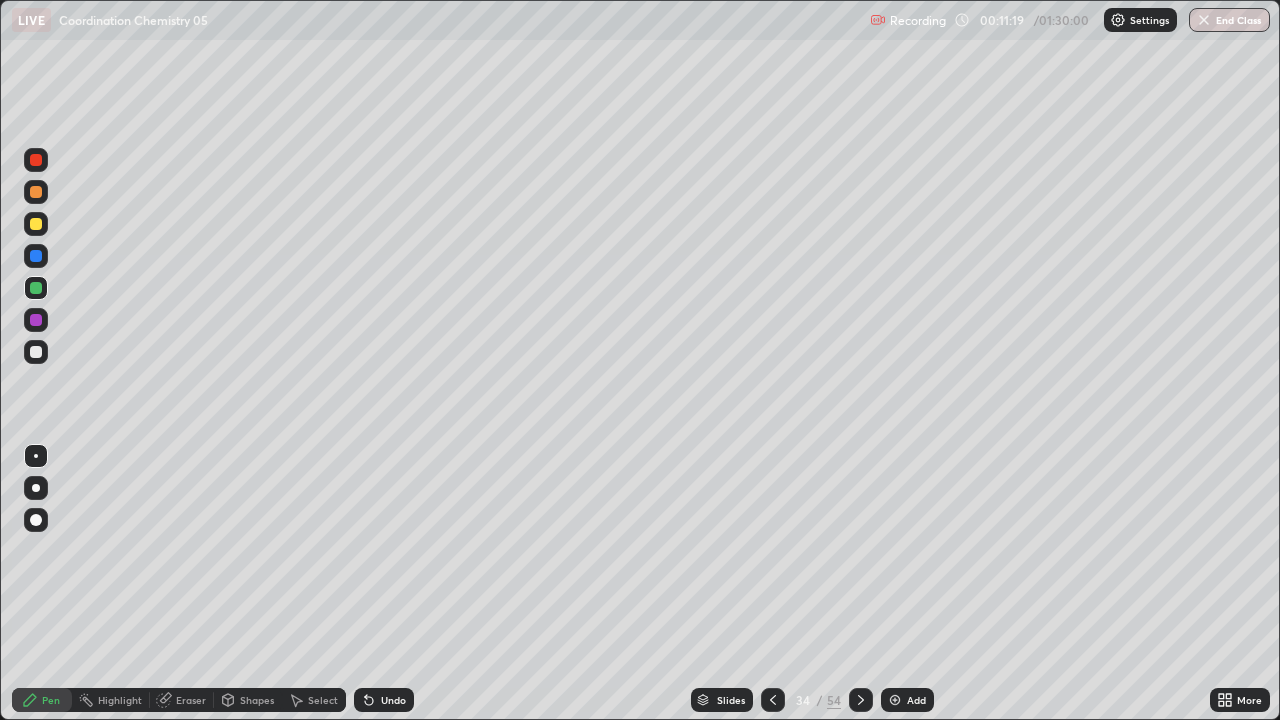 click at bounding box center [36, 352] 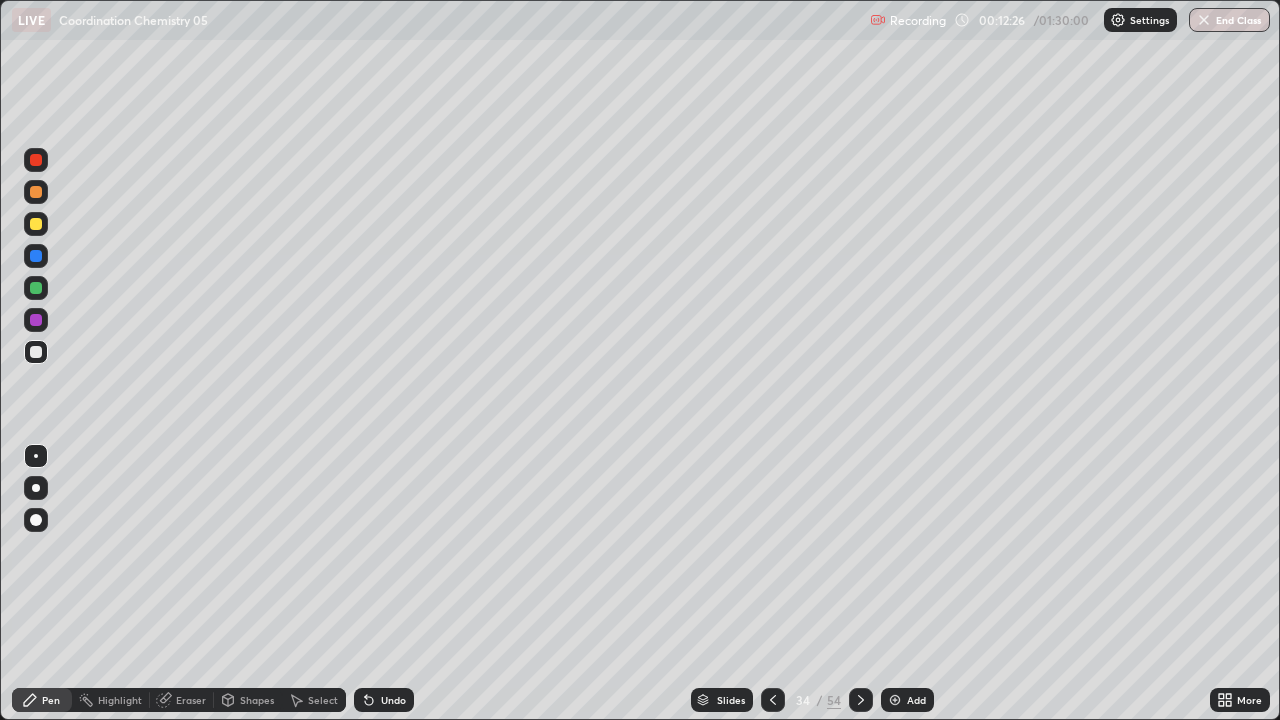 click 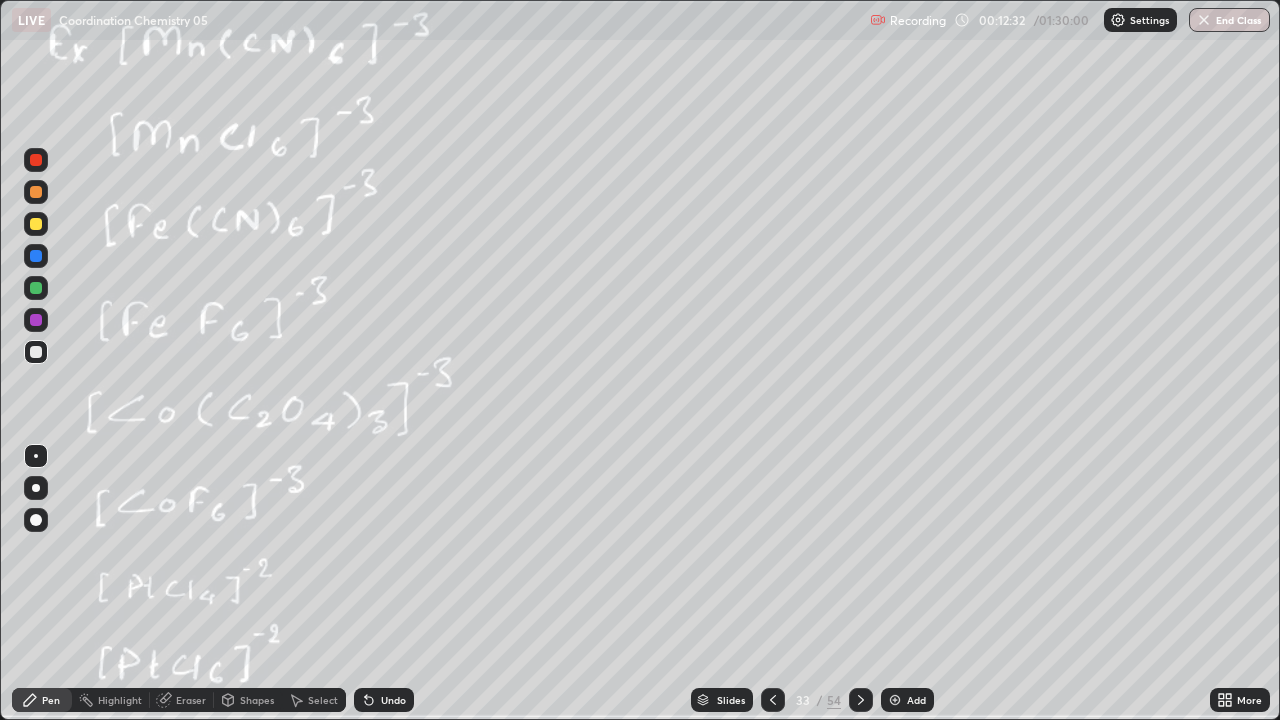 click at bounding box center (861, 700) 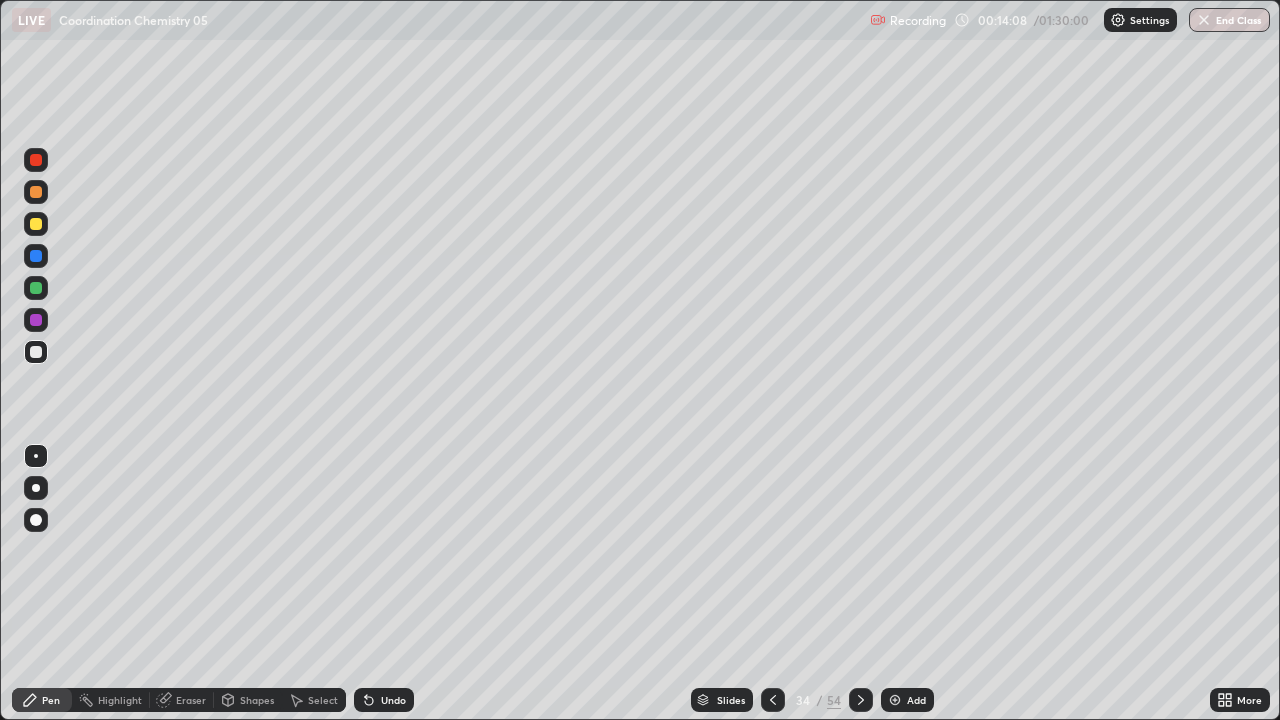click 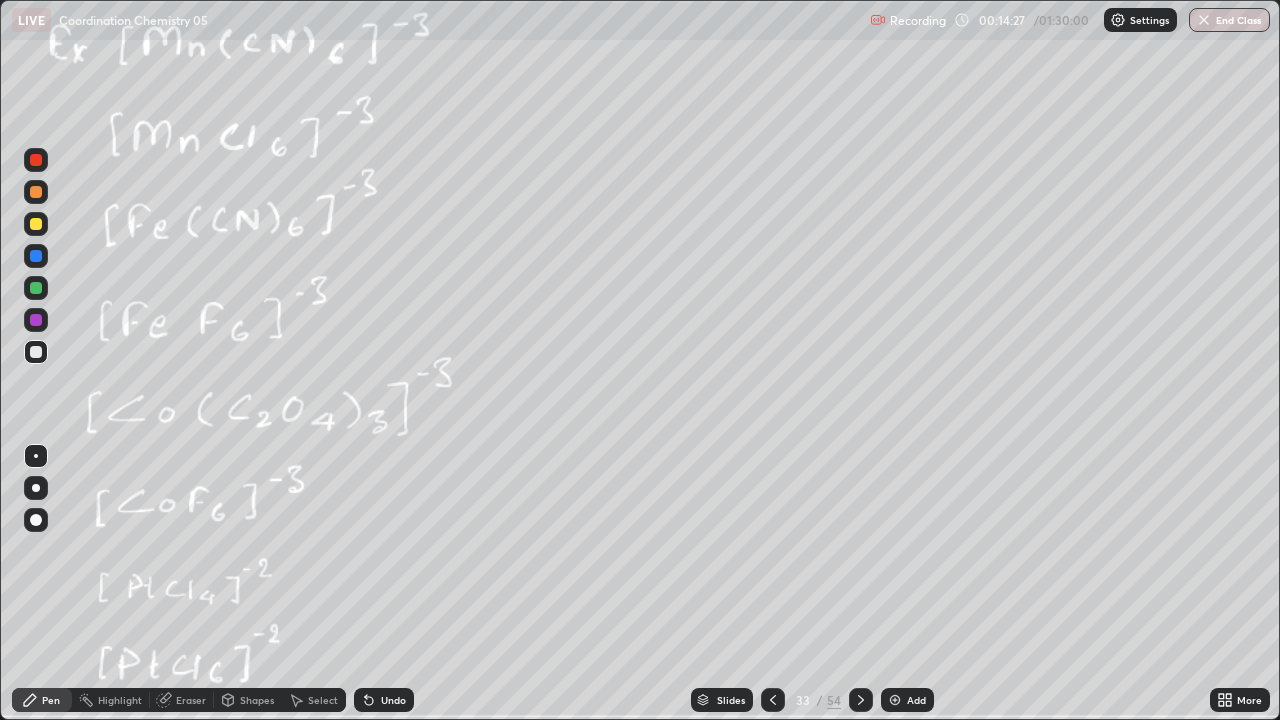 click 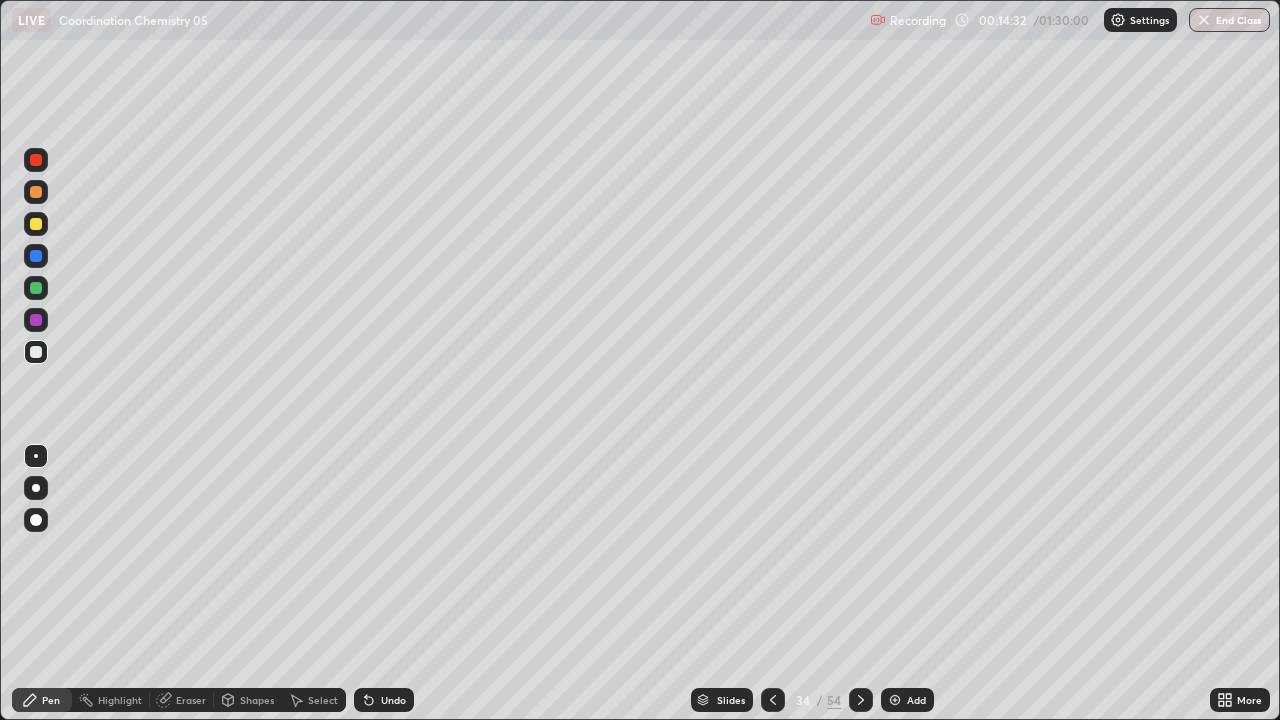 click at bounding box center (36, 224) 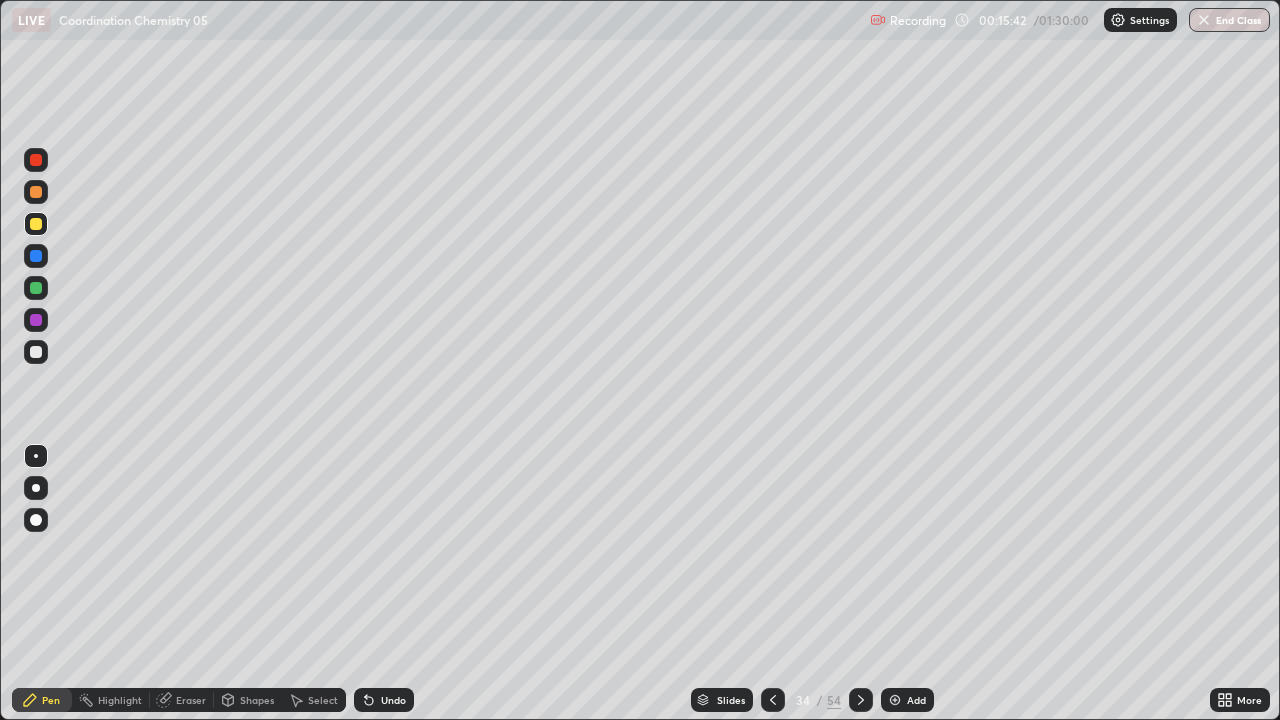 click at bounding box center [36, 352] 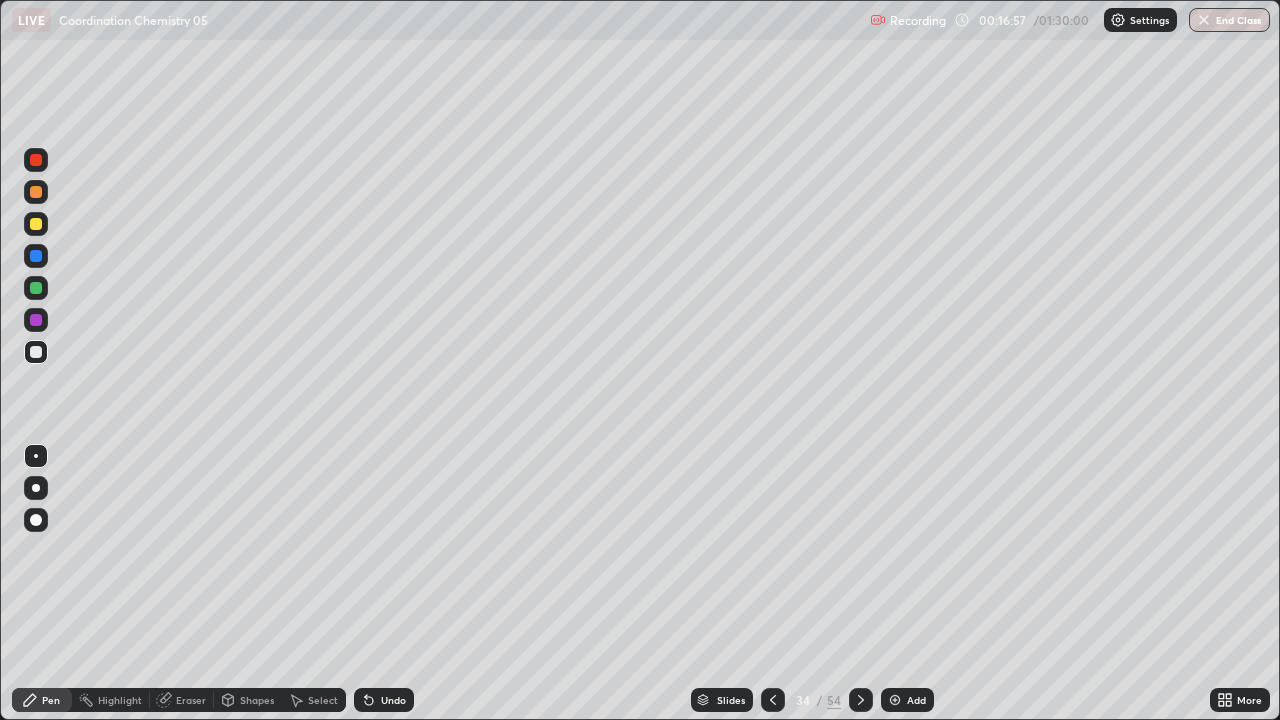 click 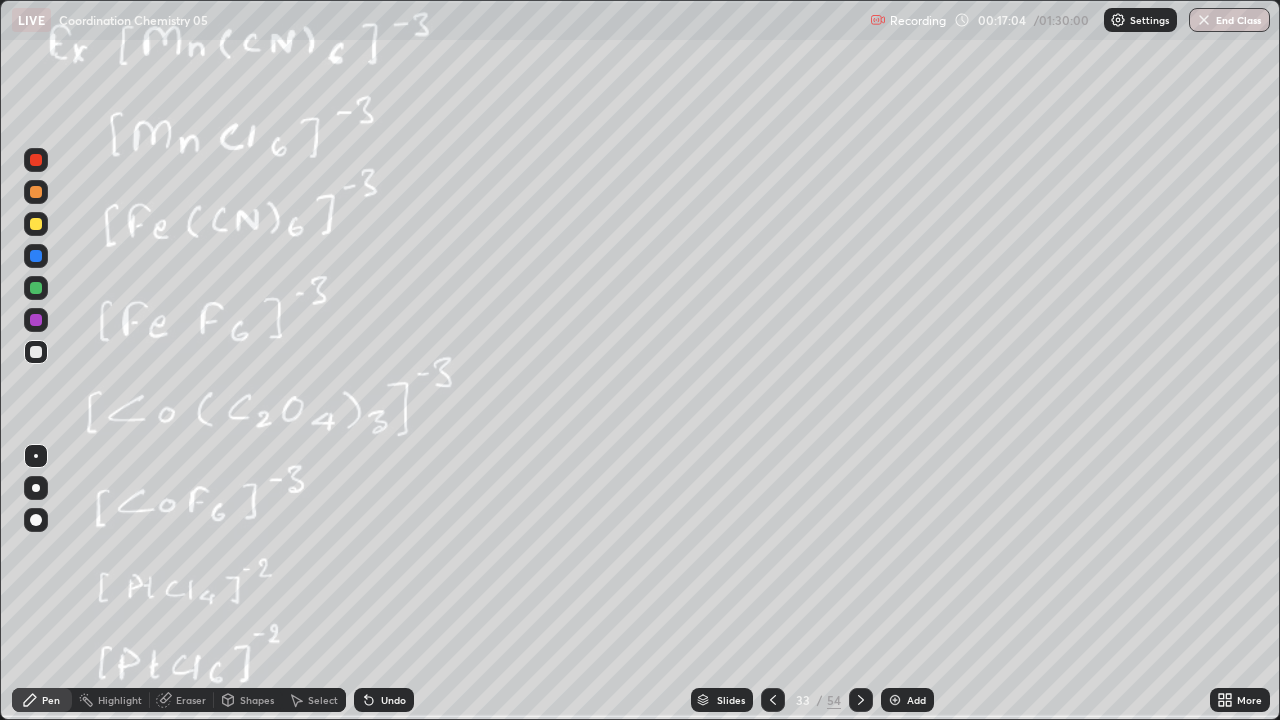 click 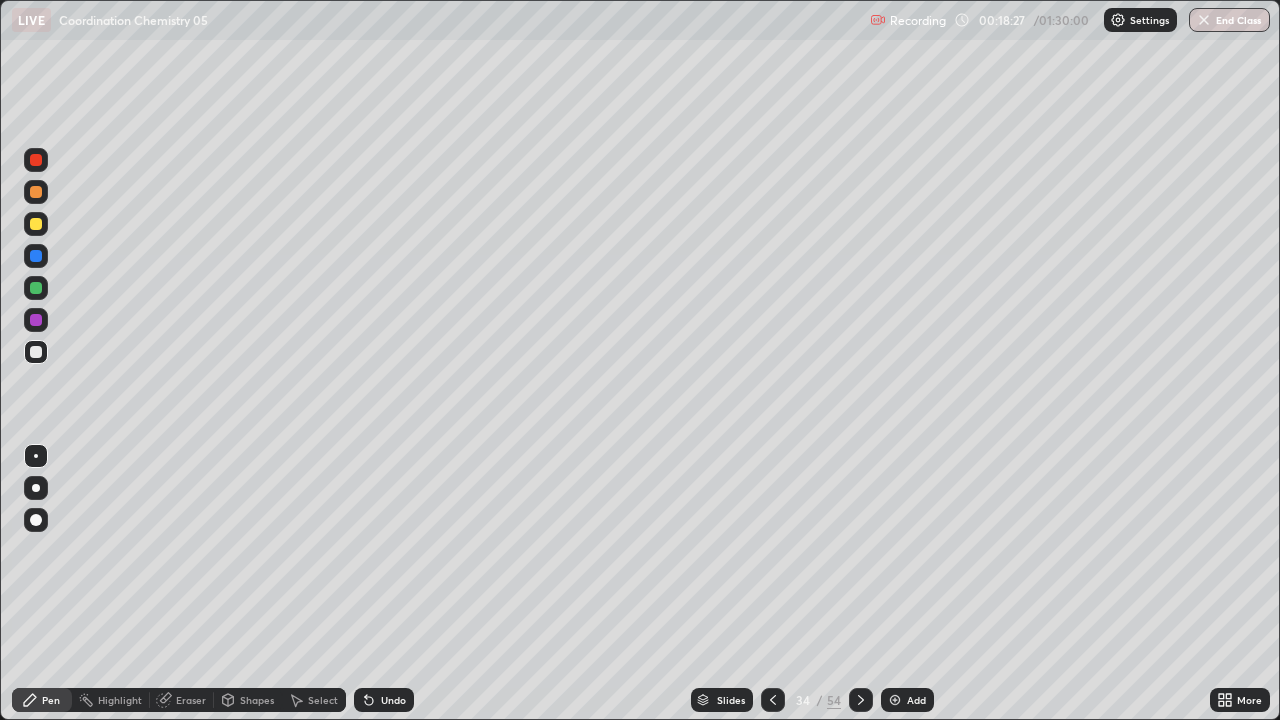 click at bounding box center [36, 352] 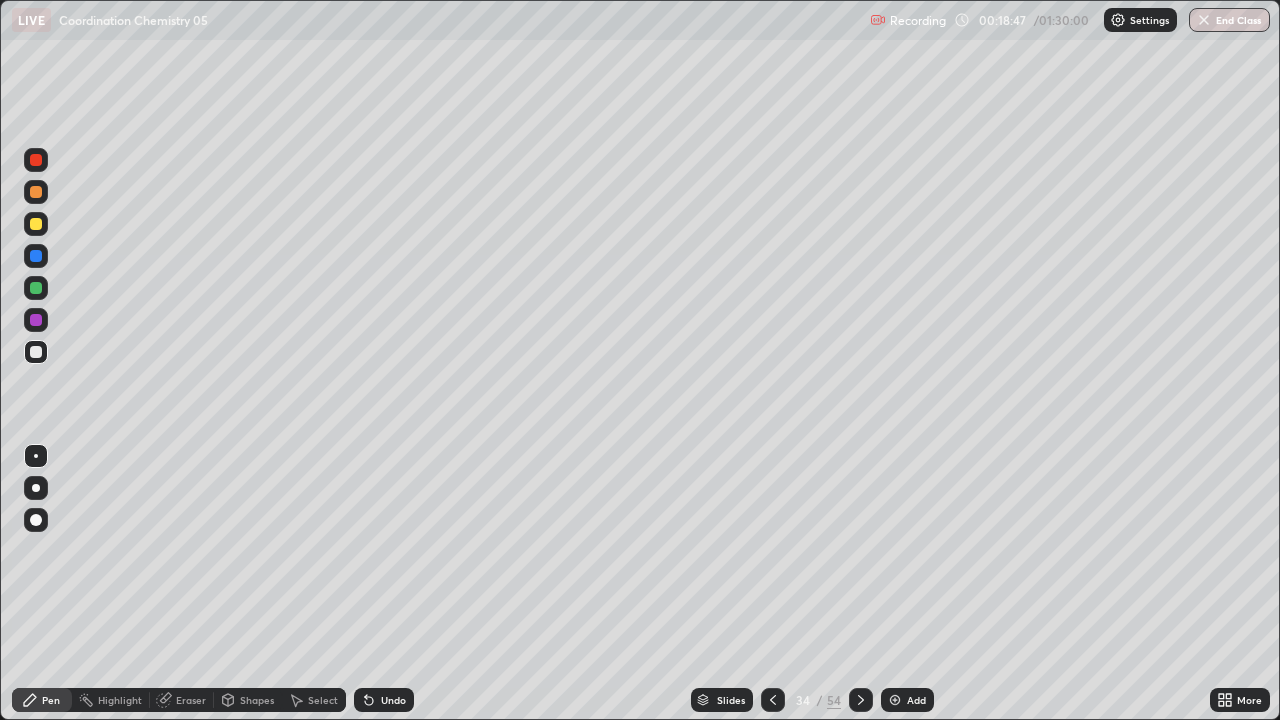click 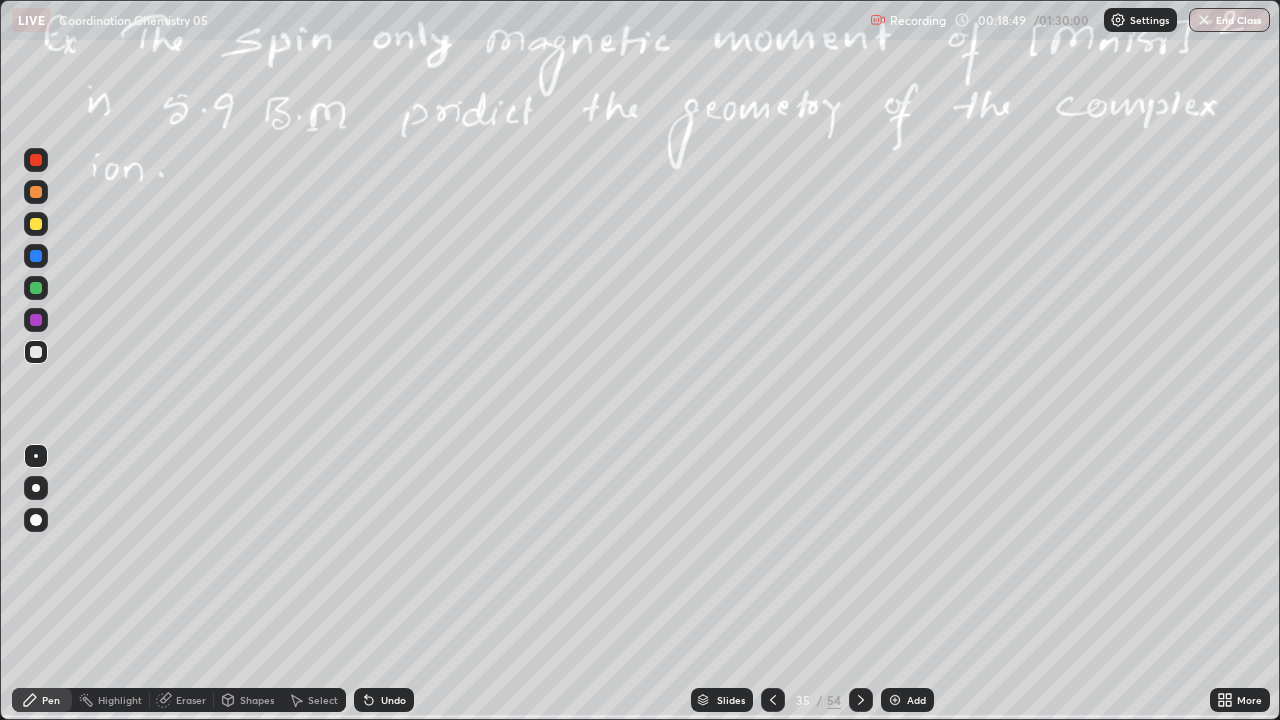 click 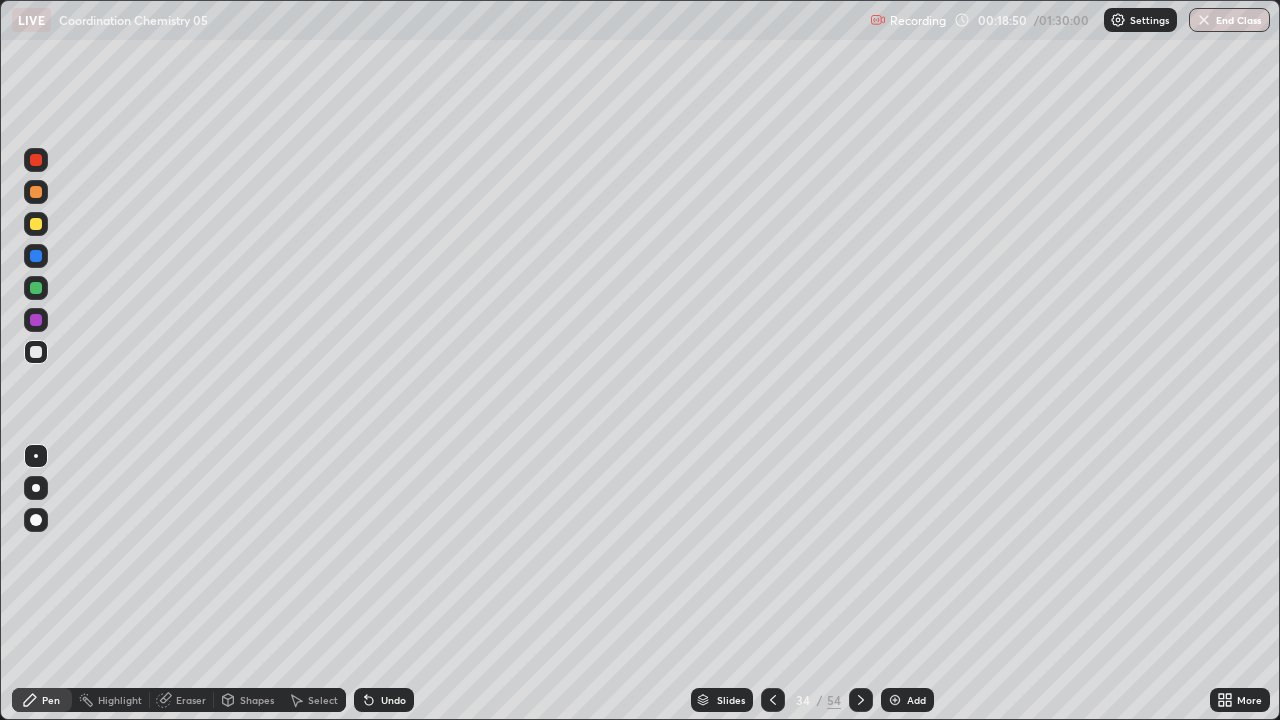 click 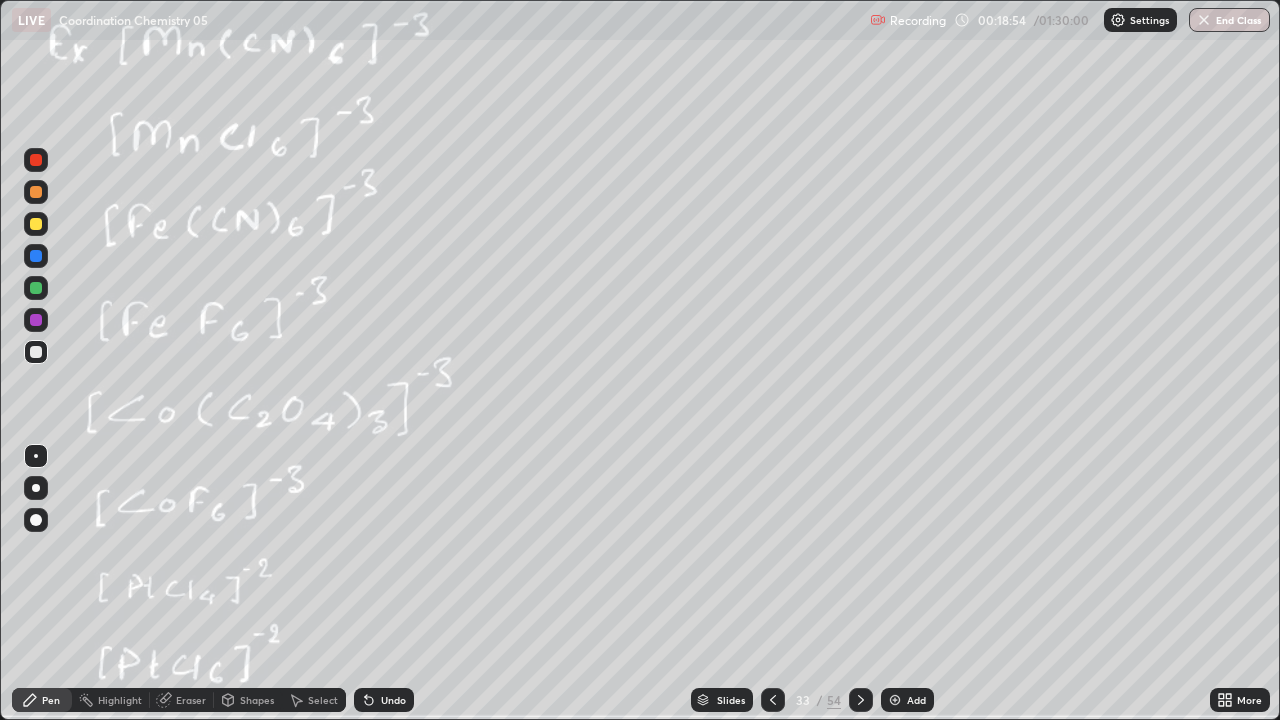 click at bounding box center (36, 160) 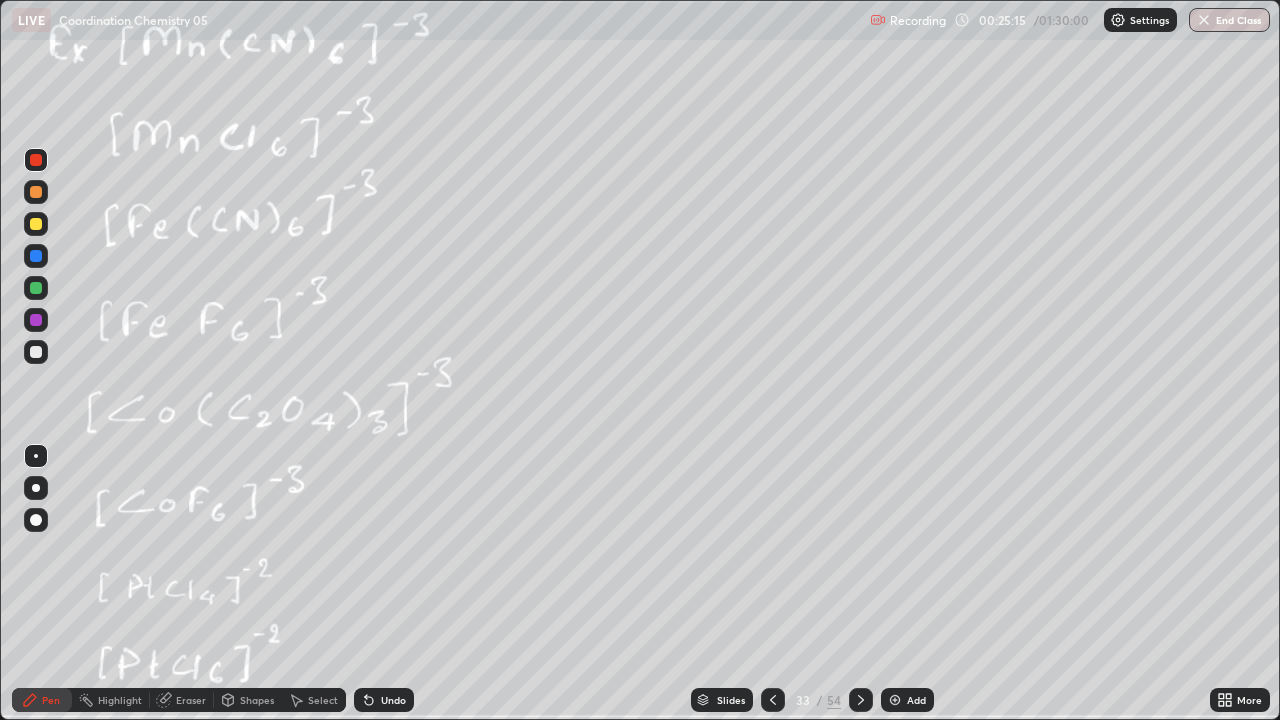 click 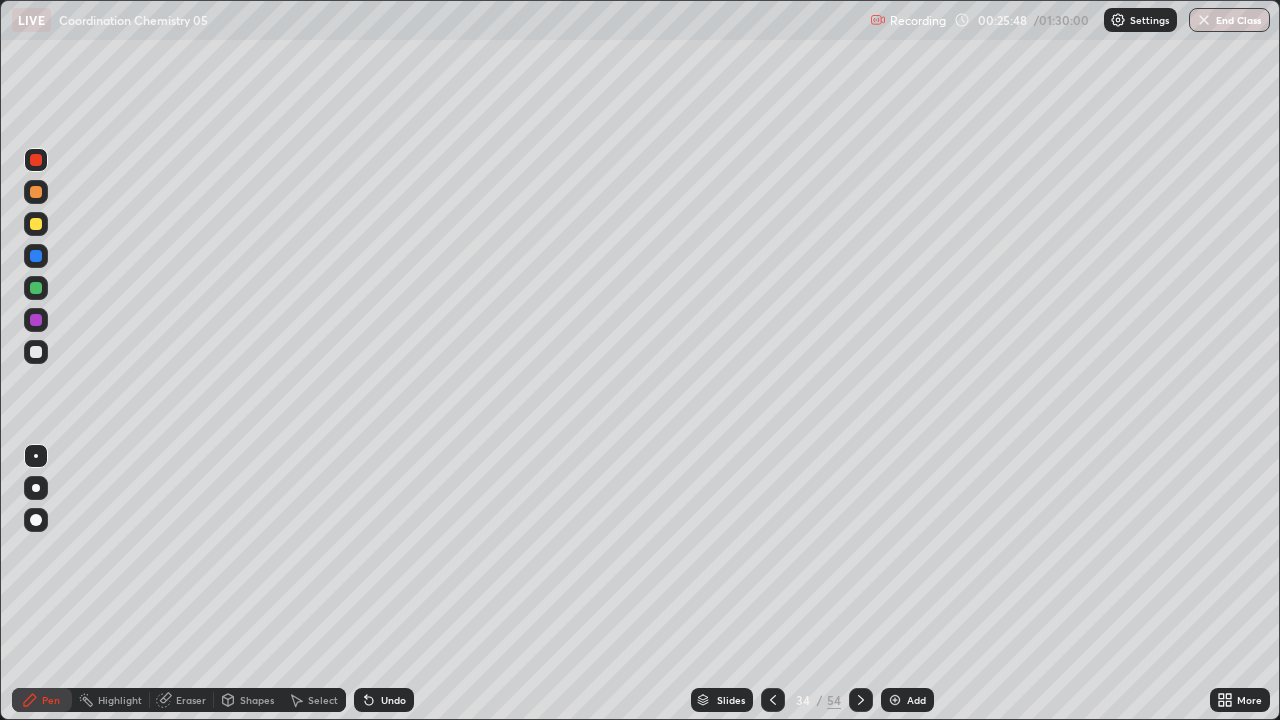 click 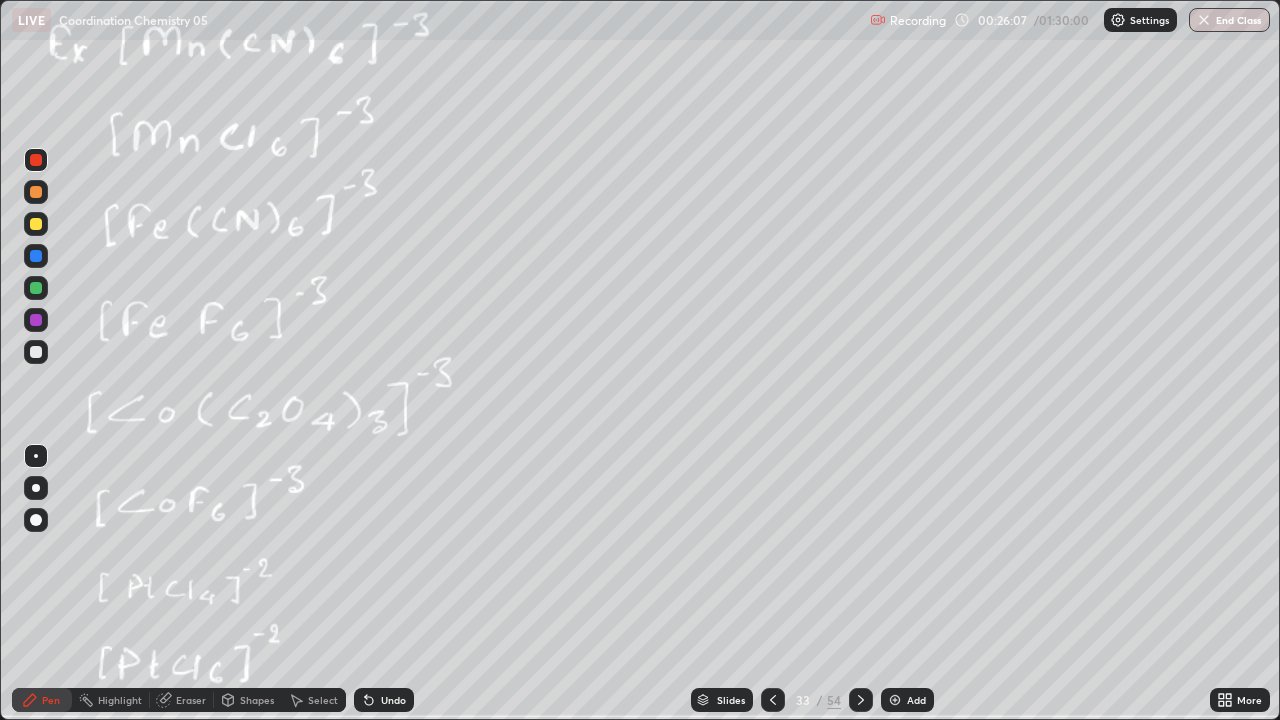 click at bounding box center [36, 224] 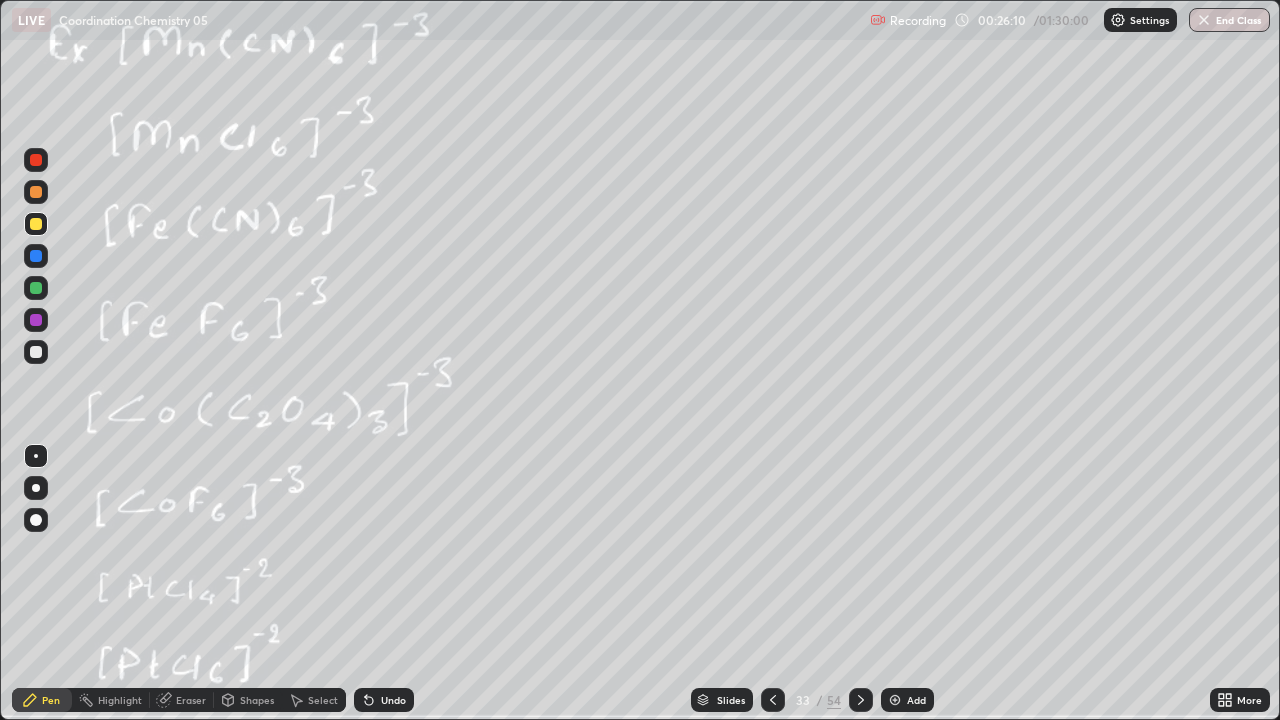 click at bounding box center [861, 700] 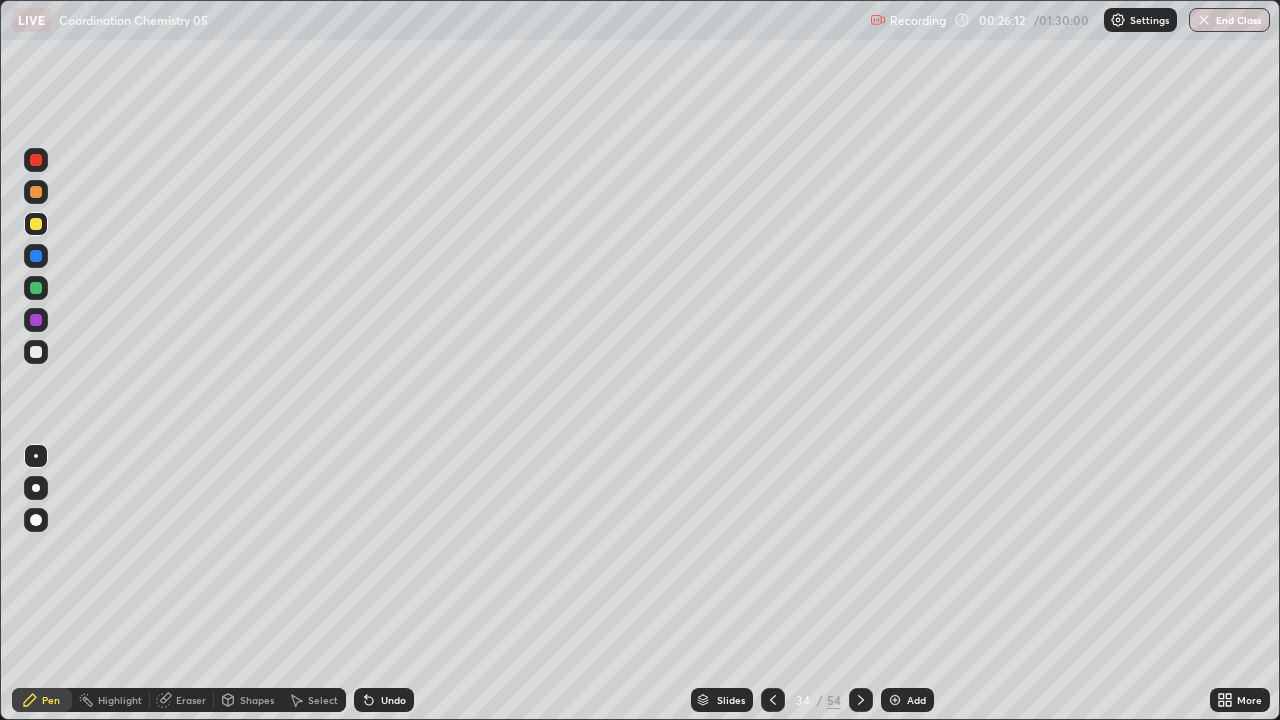 click 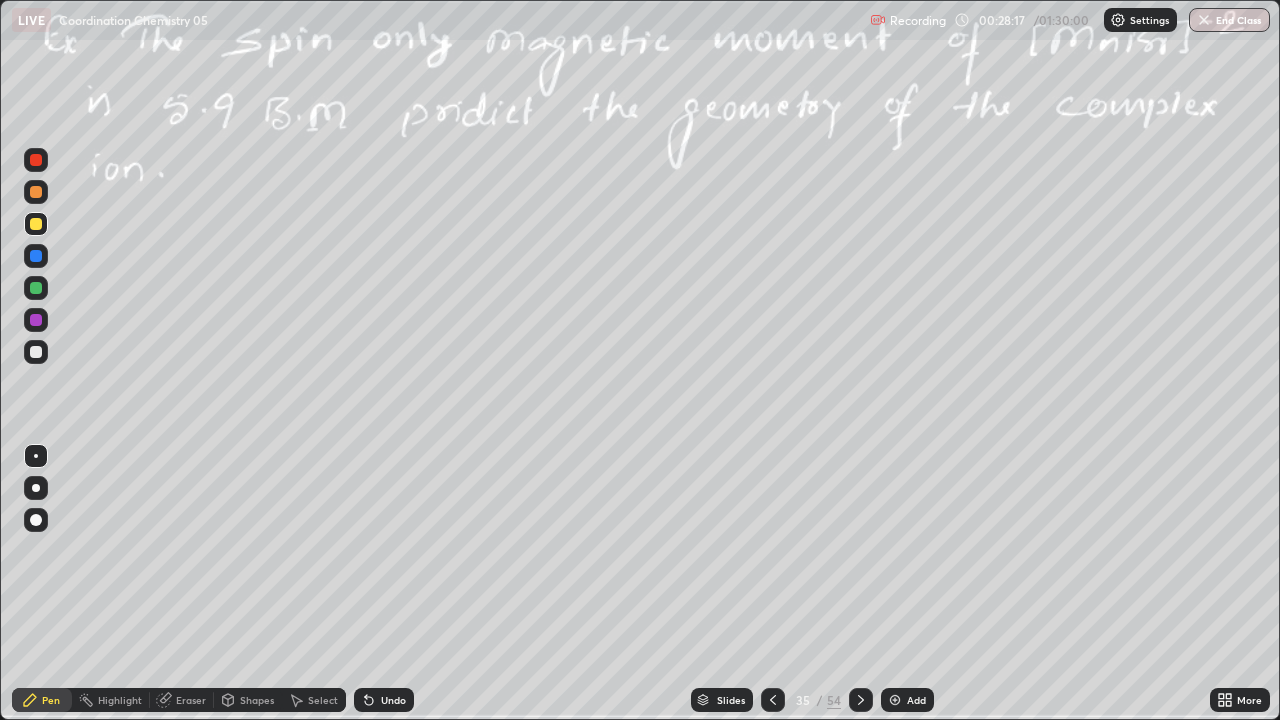 click on "Eraser" at bounding box center (191, 700) 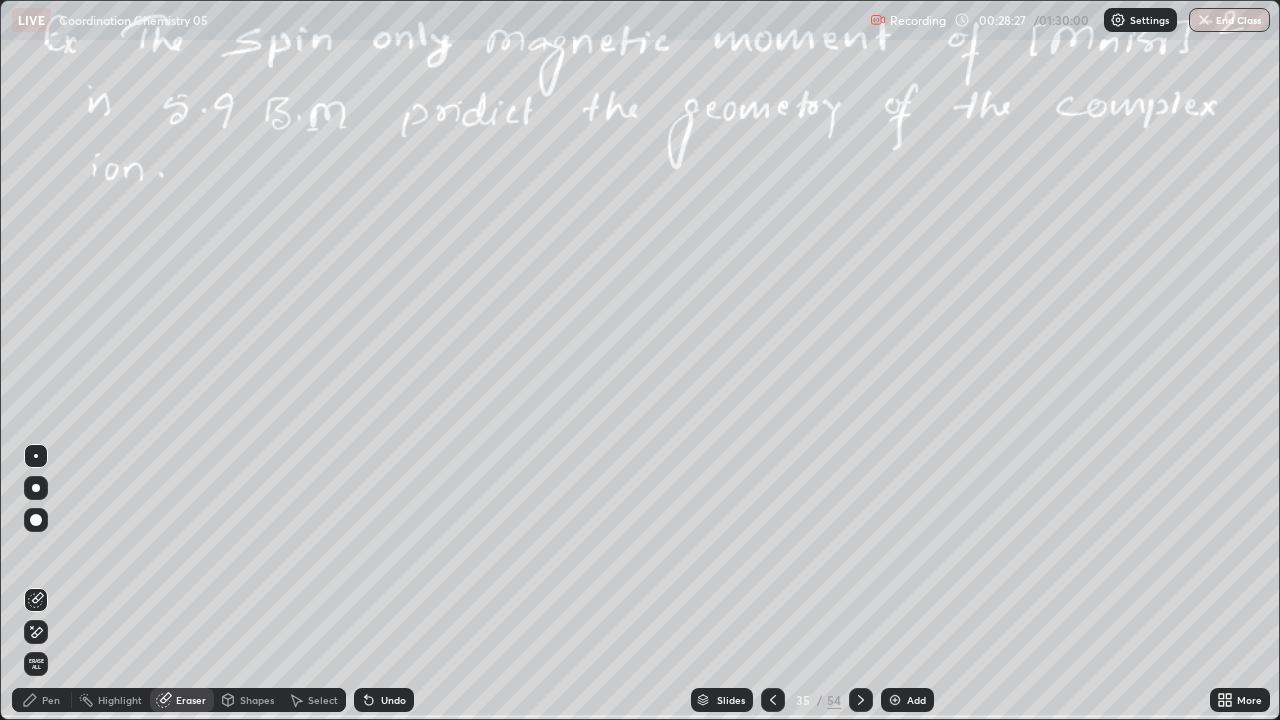 click on "Pen" at bounding box center [51, 700] 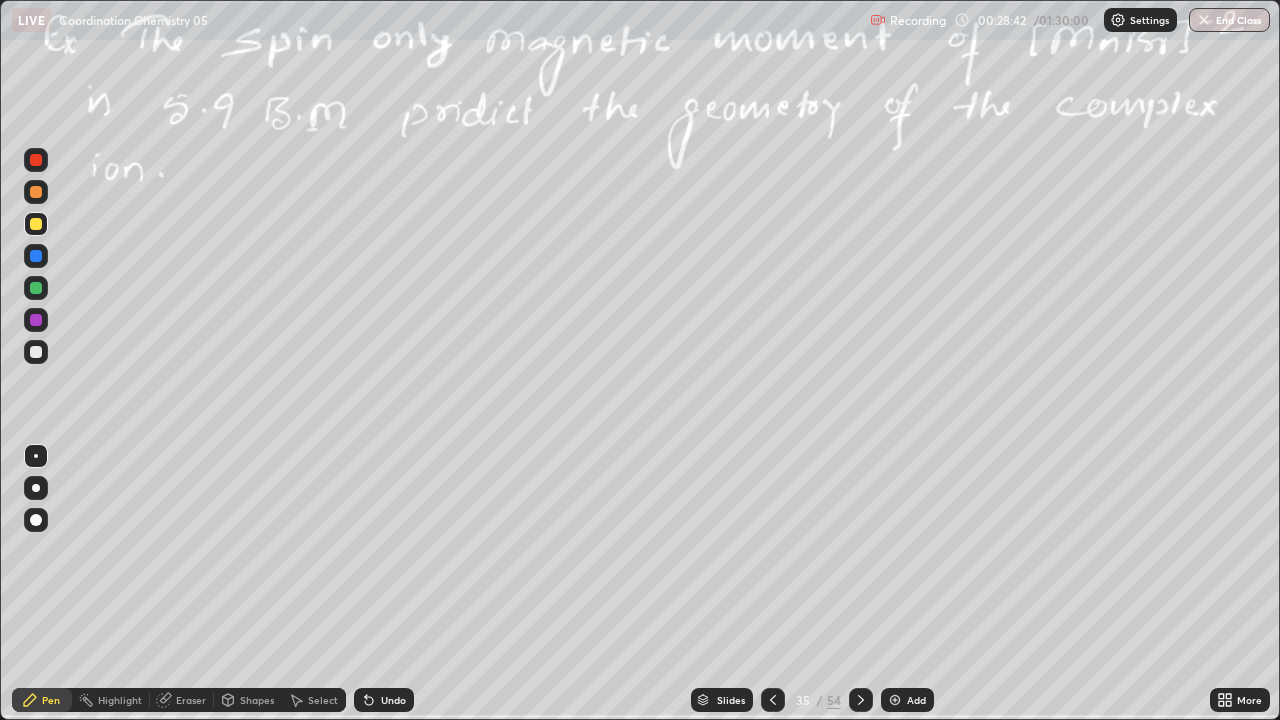 click at bounding box center [36, 352] 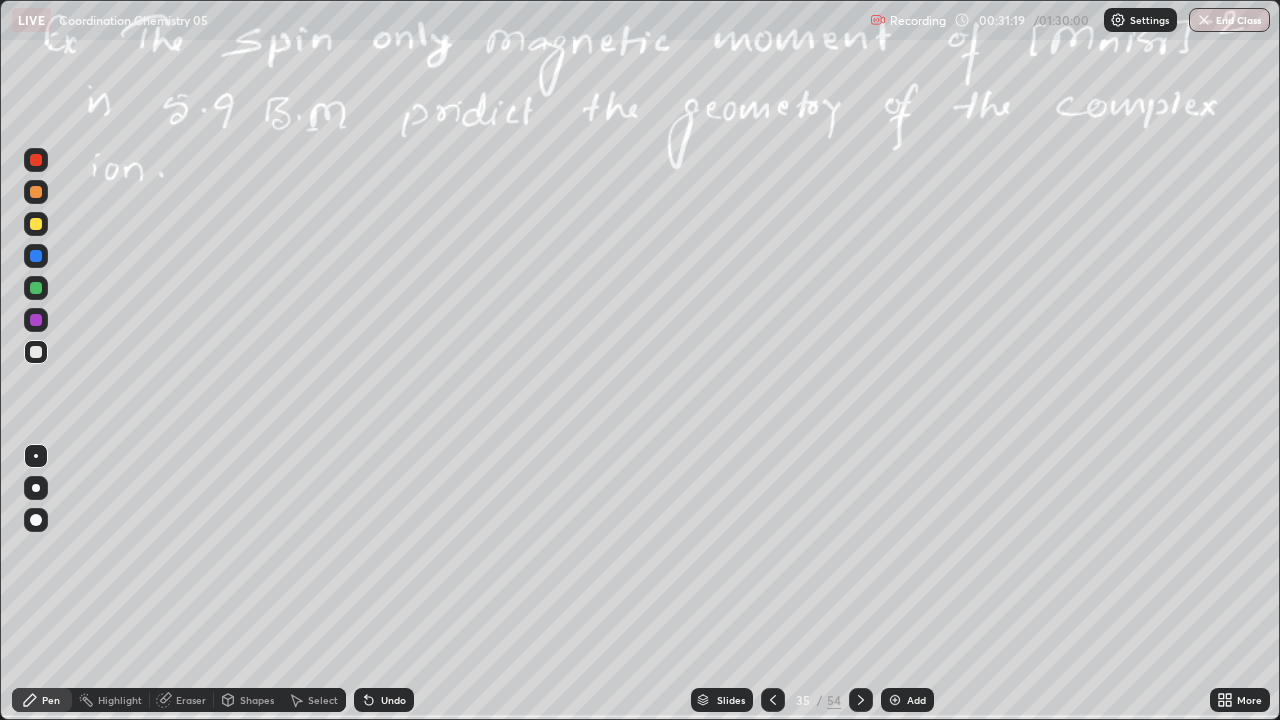 click on "Undo" at bounding box center (384, 700) 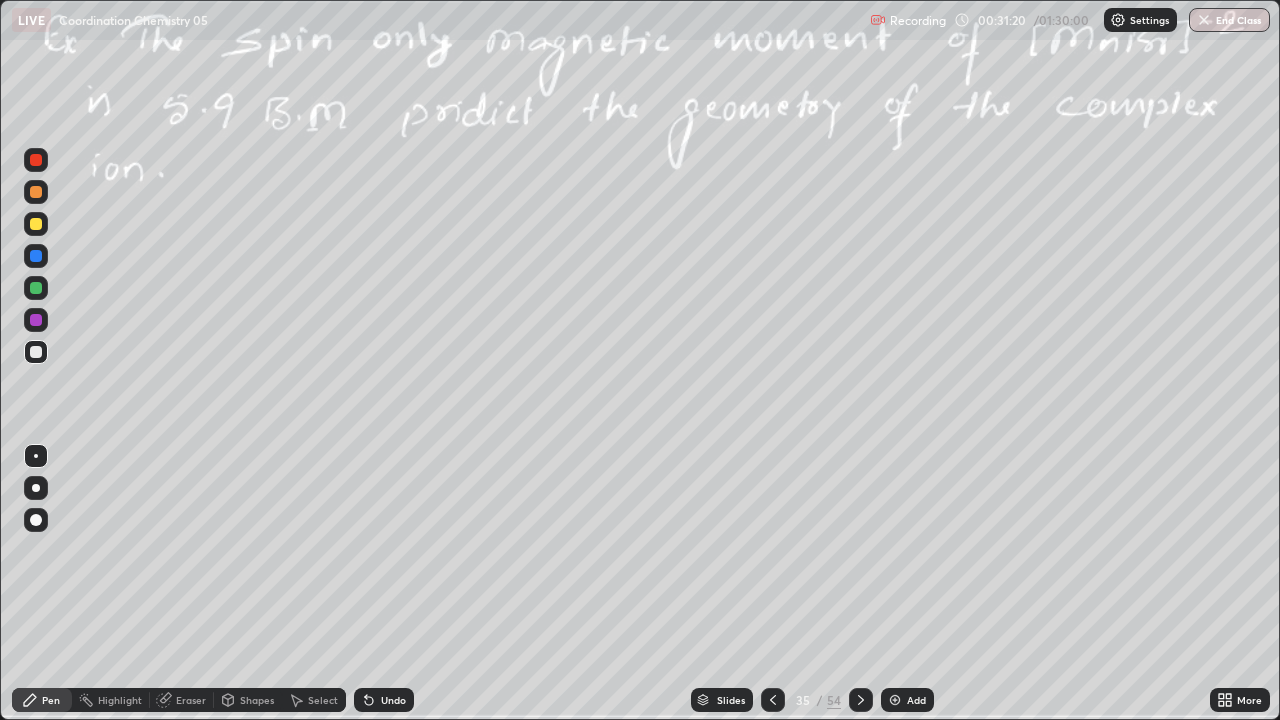 click on "Undo" at bounding box center [384, 700] 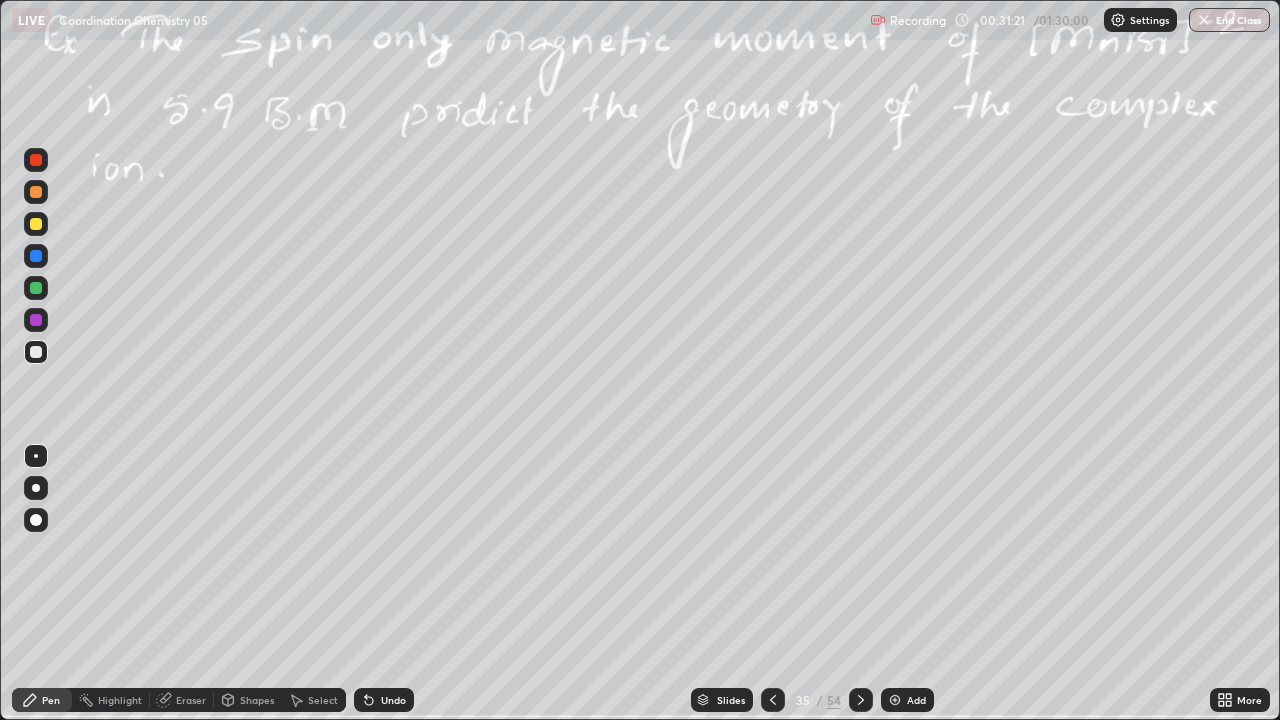 click on "Undo" at bounding box center (393, 700) 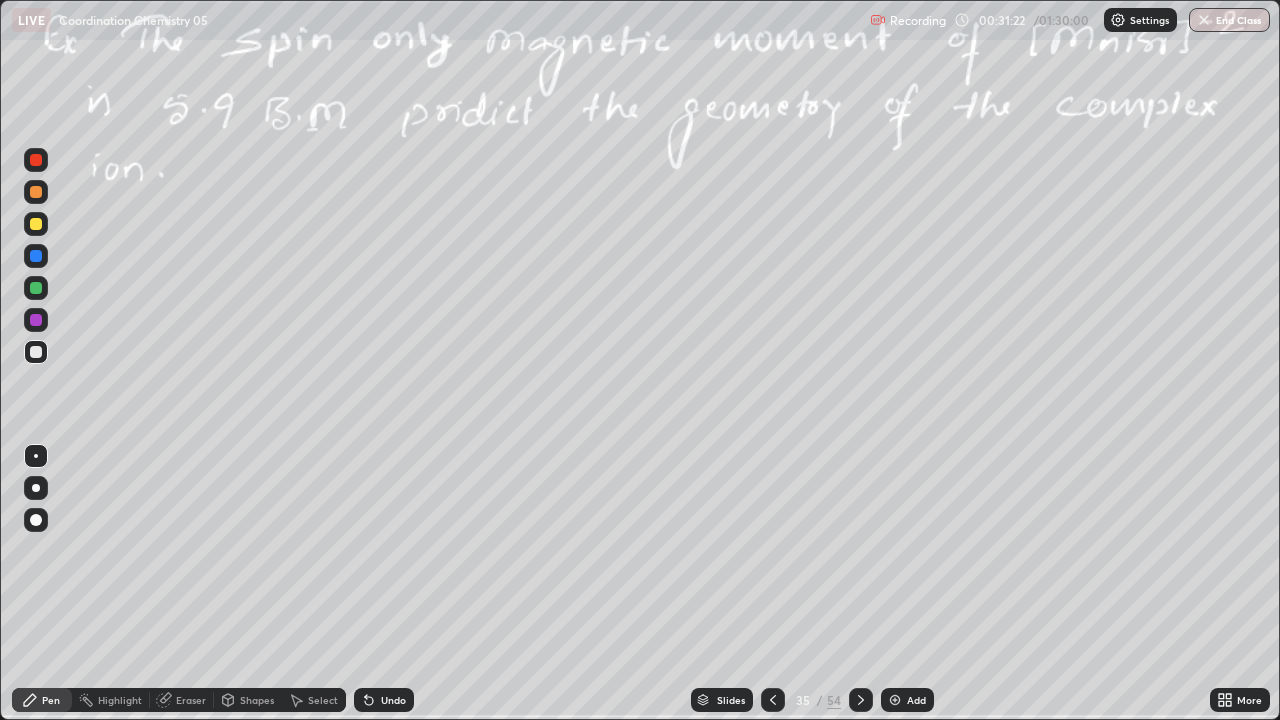 click on "Undo" at bounding box center (384, 700) 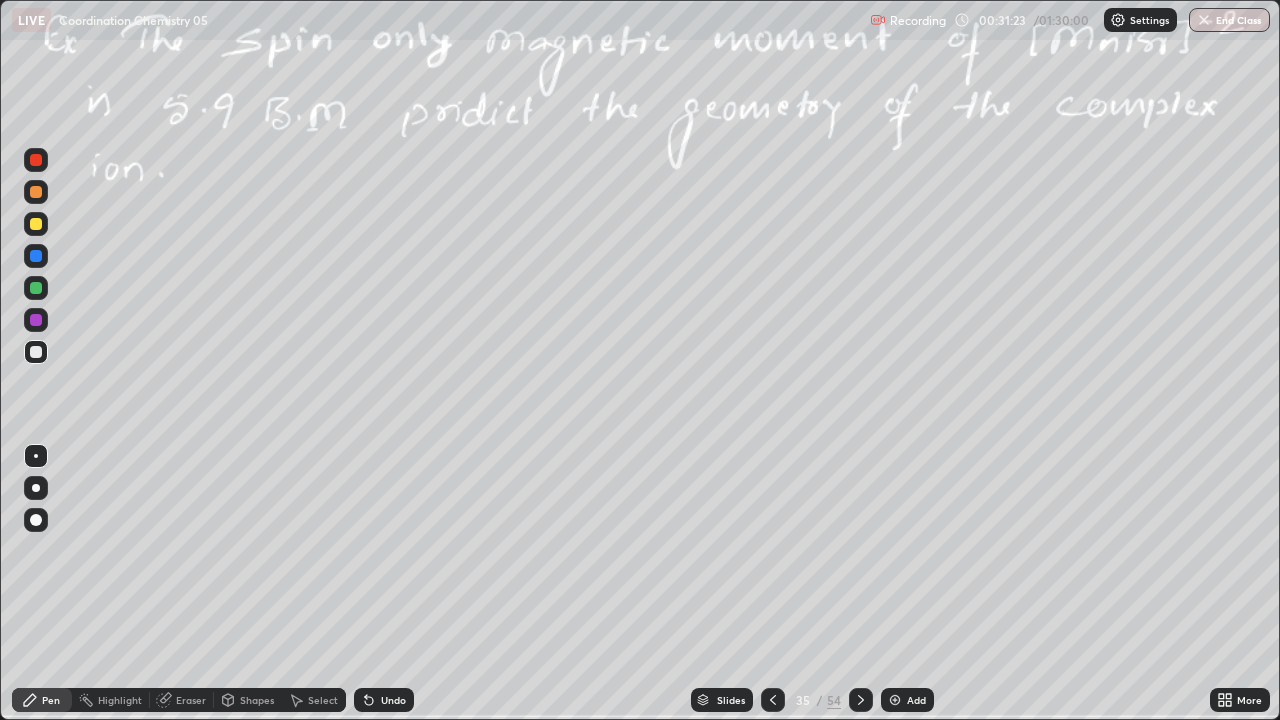 click on "Undo" at bounding box center (384, 700) 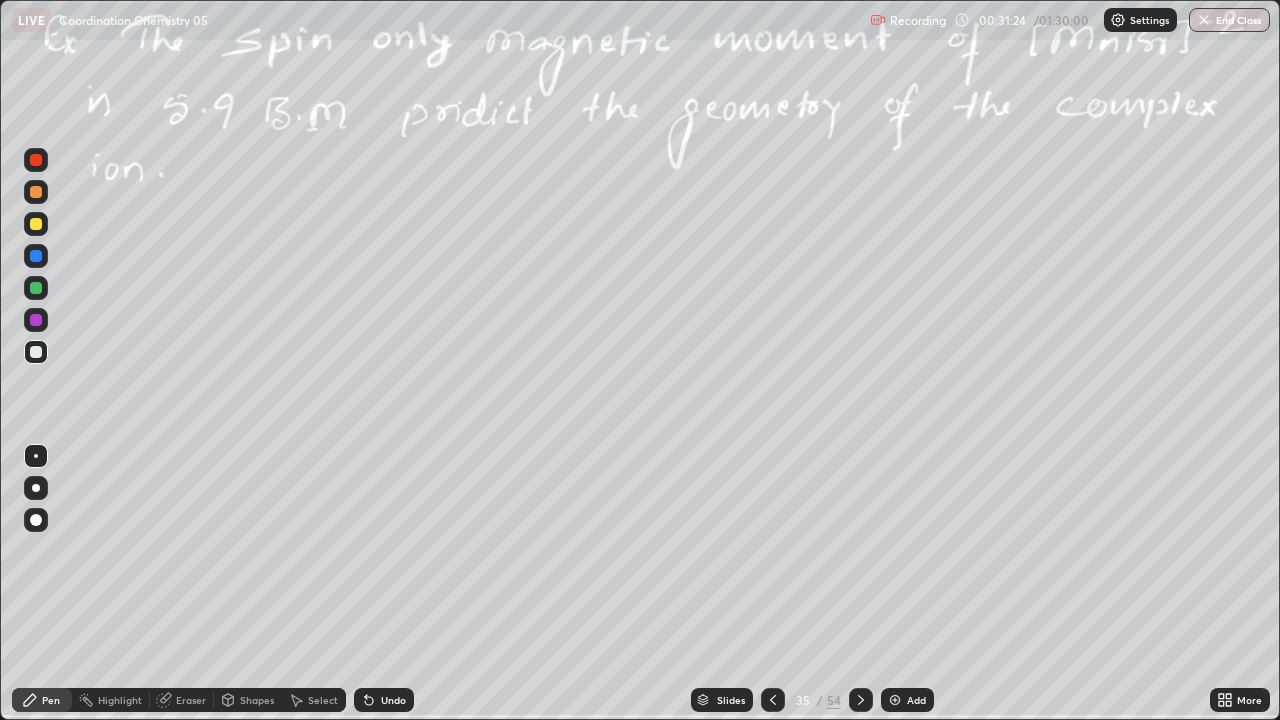 click on "Undo" at bounding box center (384, 700) 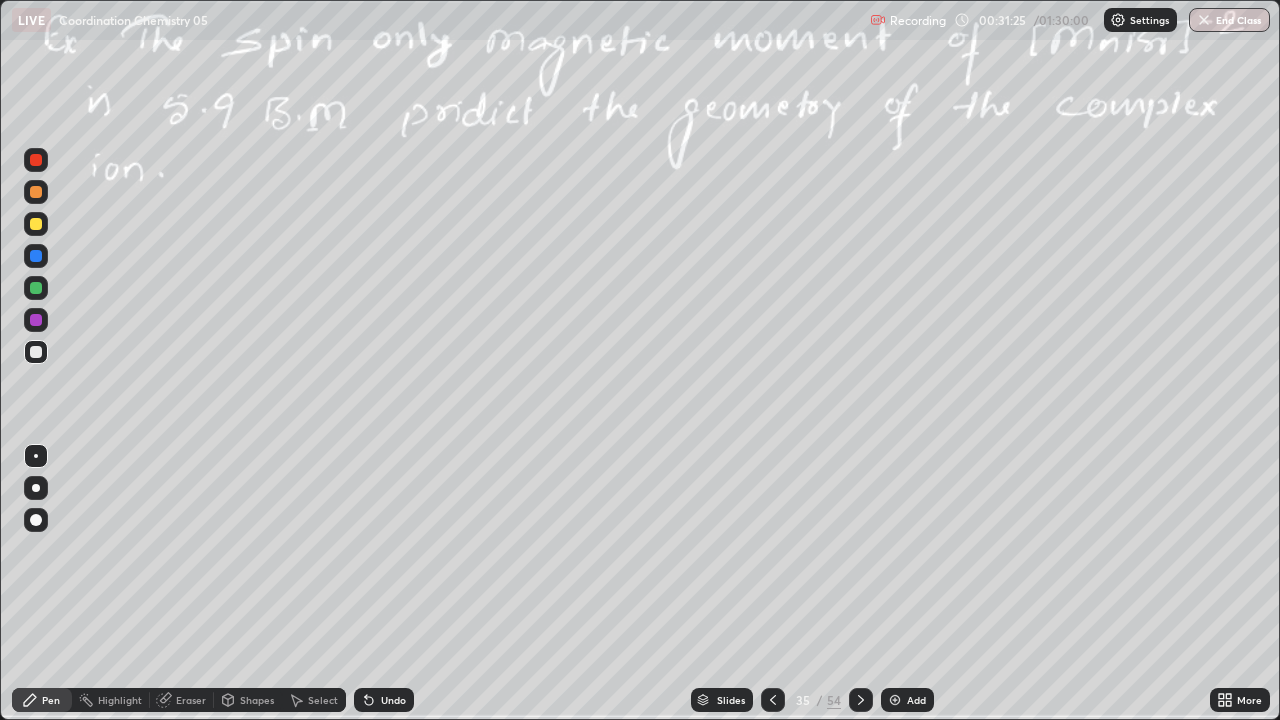 click on "Undo" at bounding box center [384, 700] 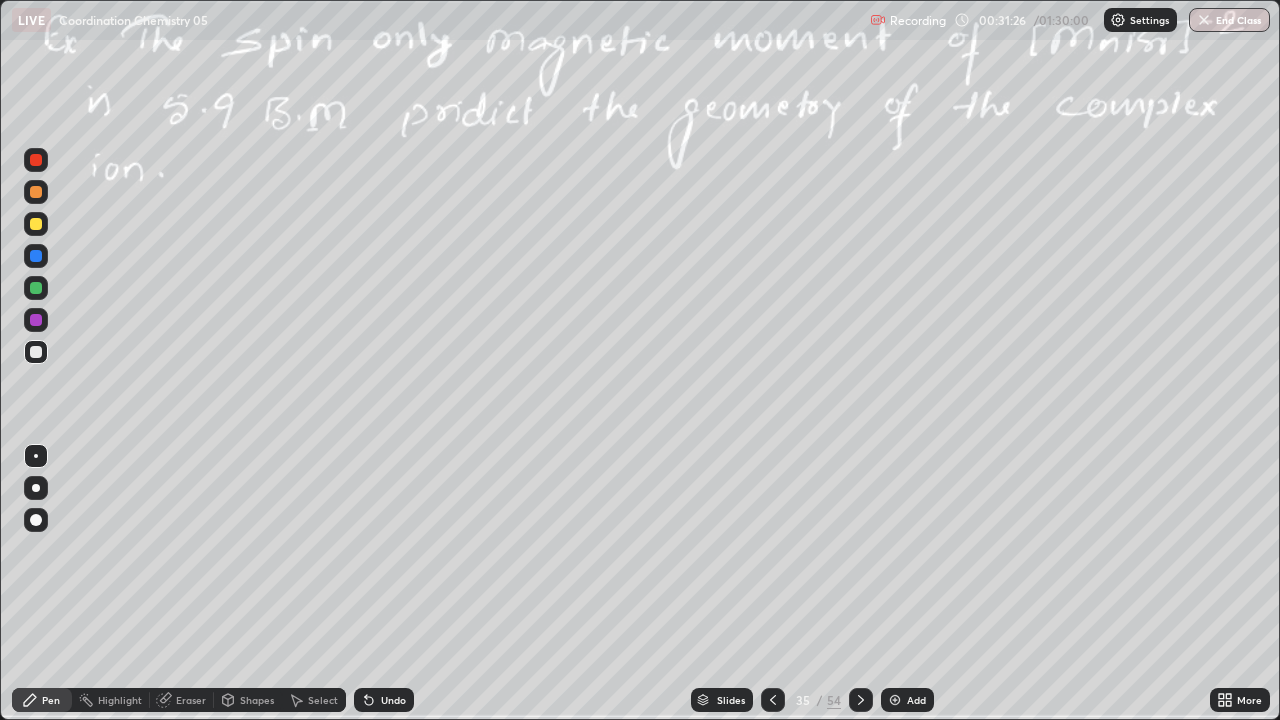 click on "Undo" at bounding box center [384, 700] 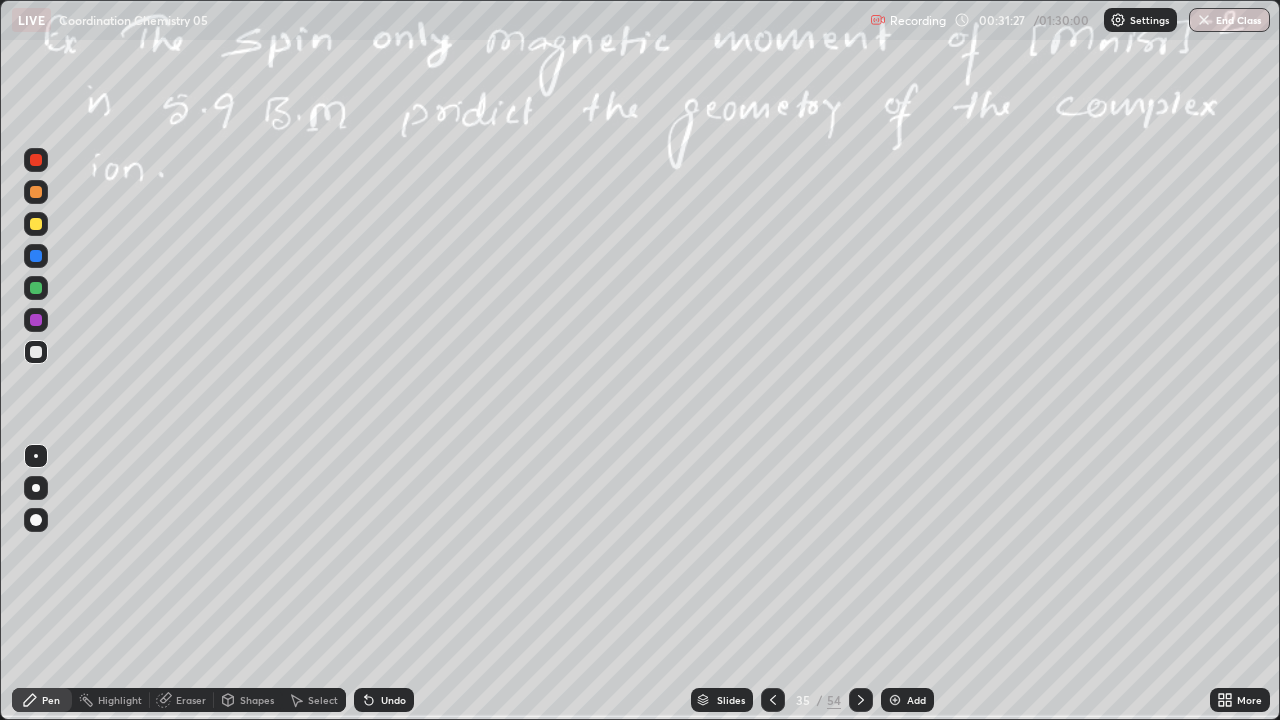 click on "Undo" at bounding box center [384, 700] 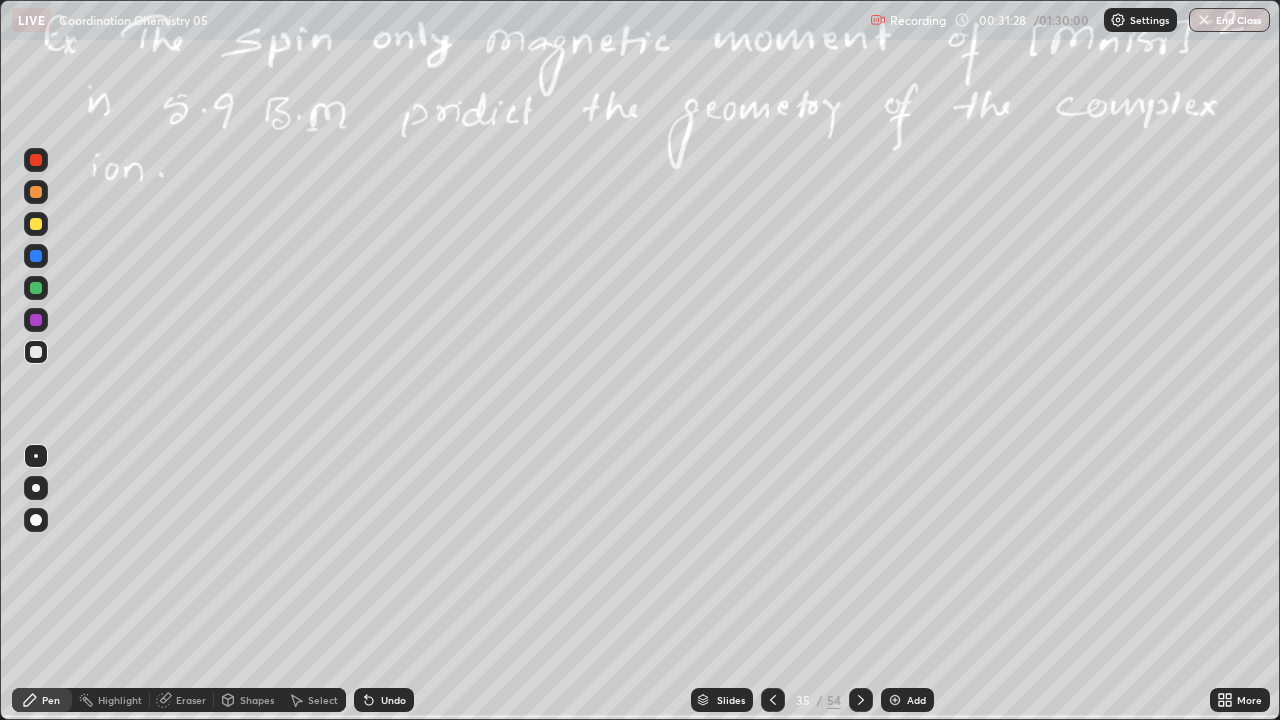 click on "Undo" at bounding box center [384, 700] 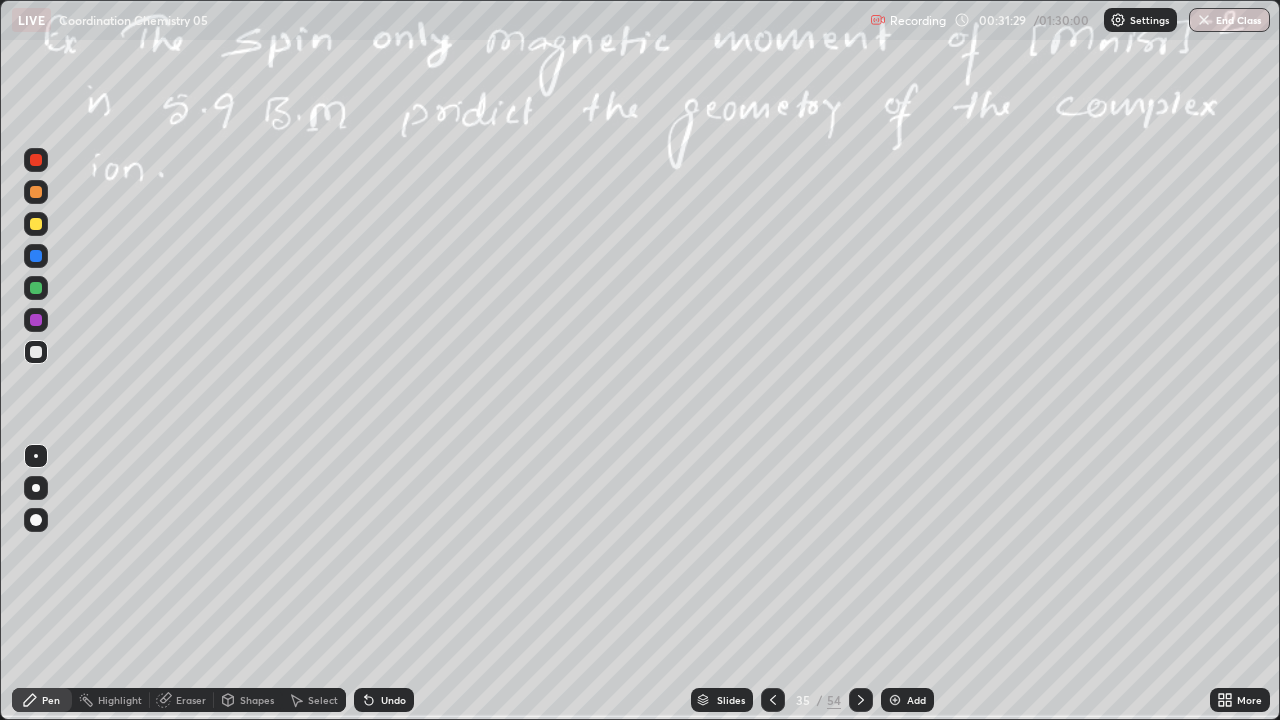 click on "Undo" at bounding box center [384, 700] 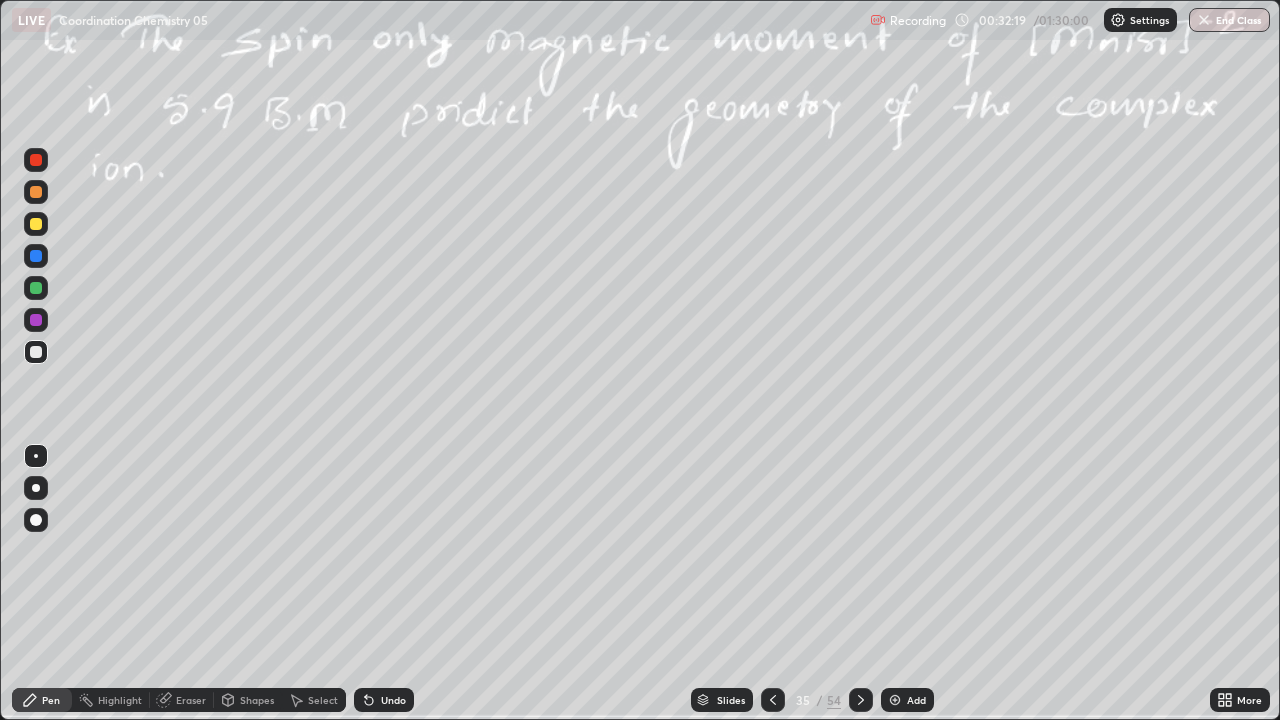 click on "Undo" at bounding box center [393, 700] 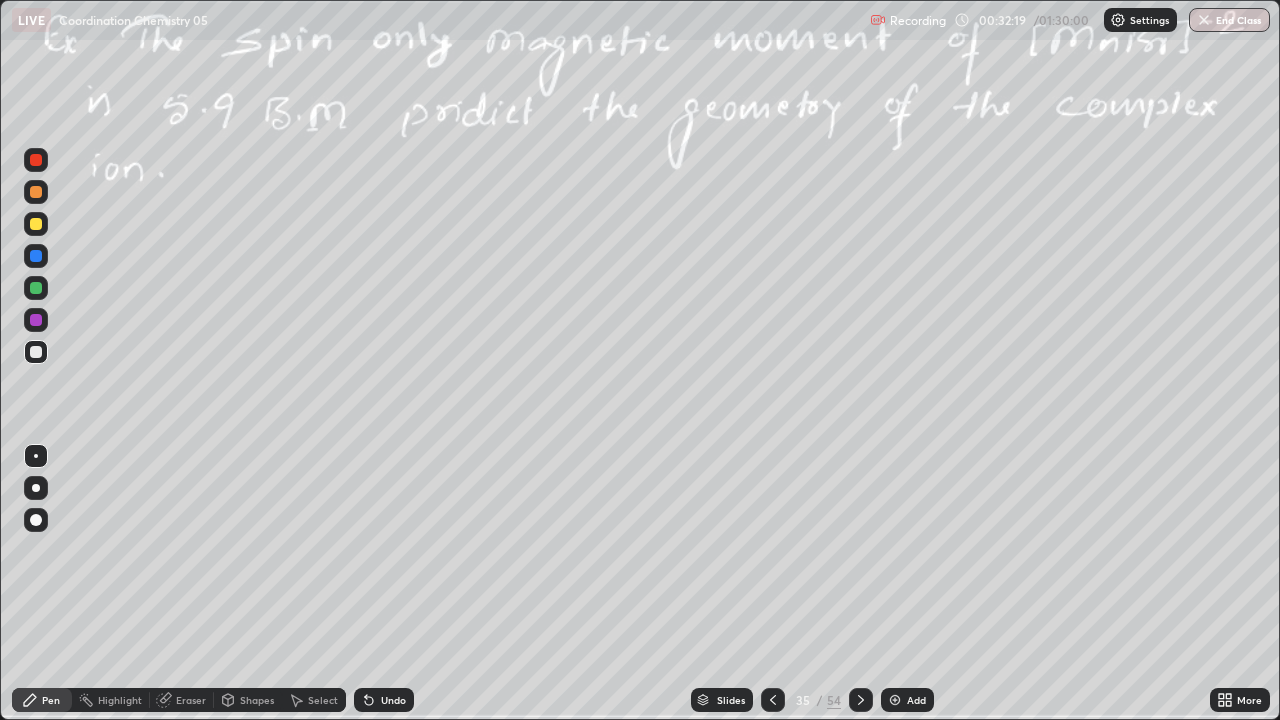click on "Undo" at bounding box center [384, 700] 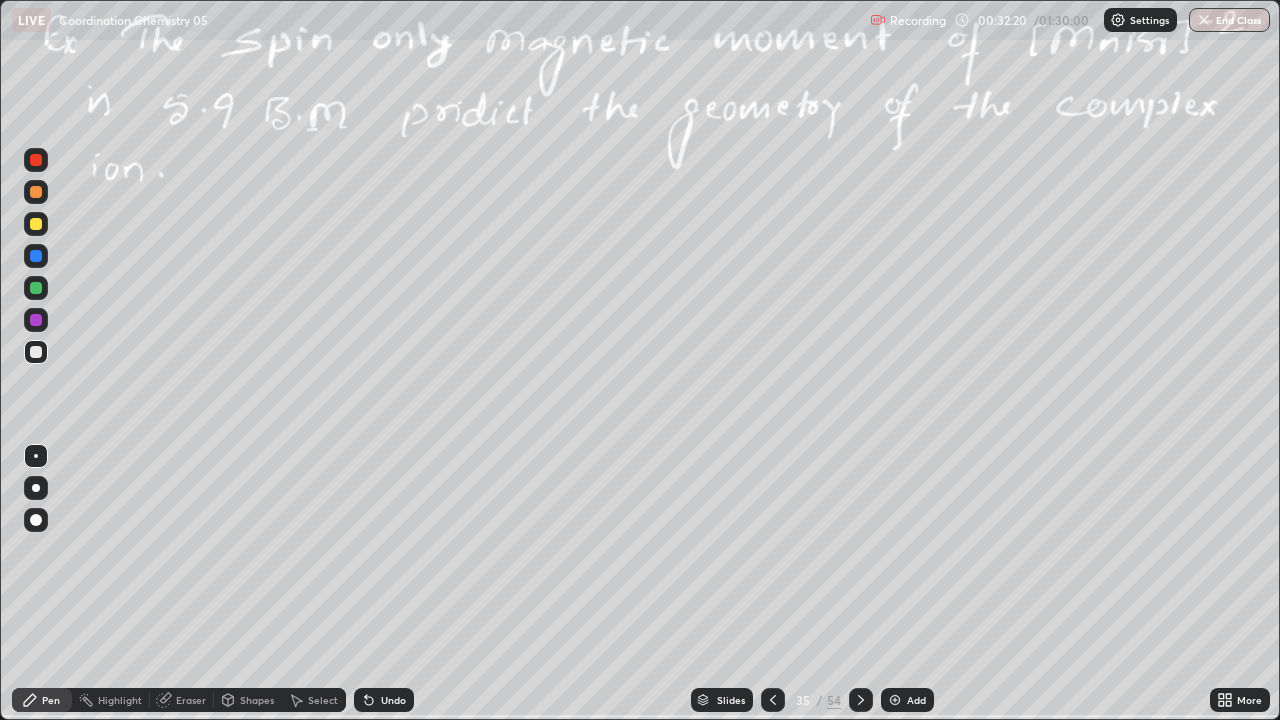 click 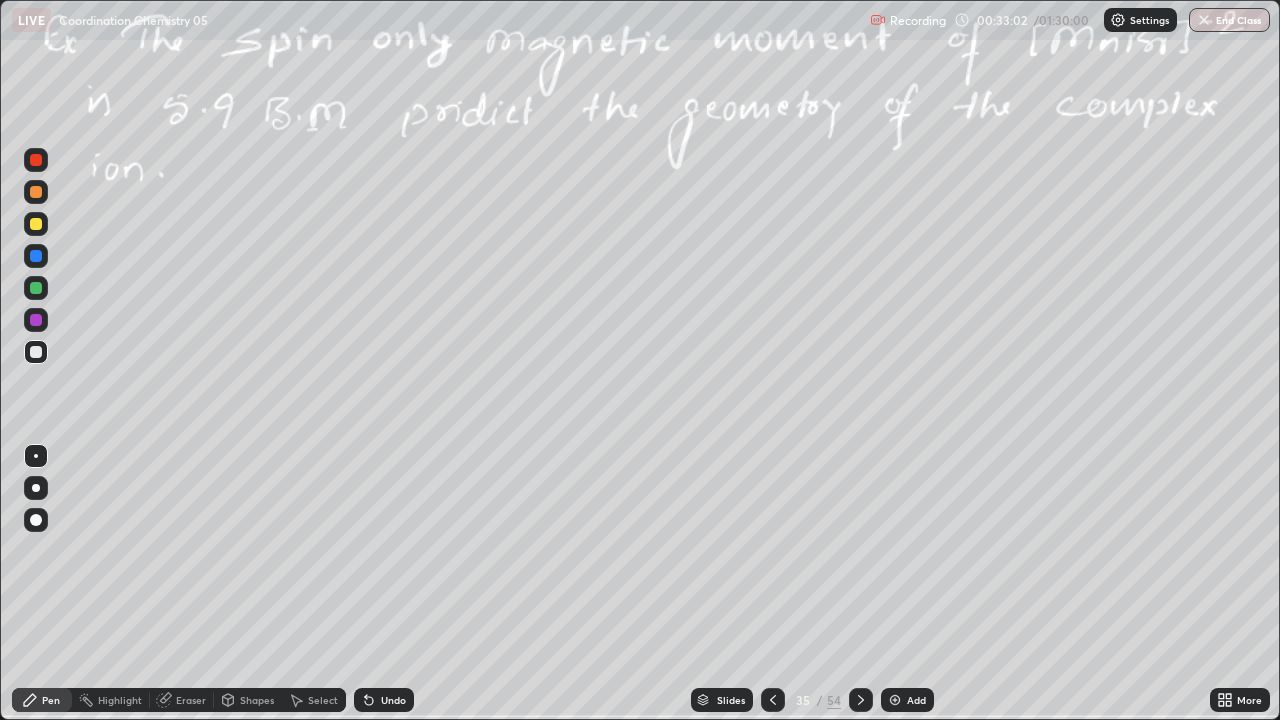 click at bounding box center (36, 288) 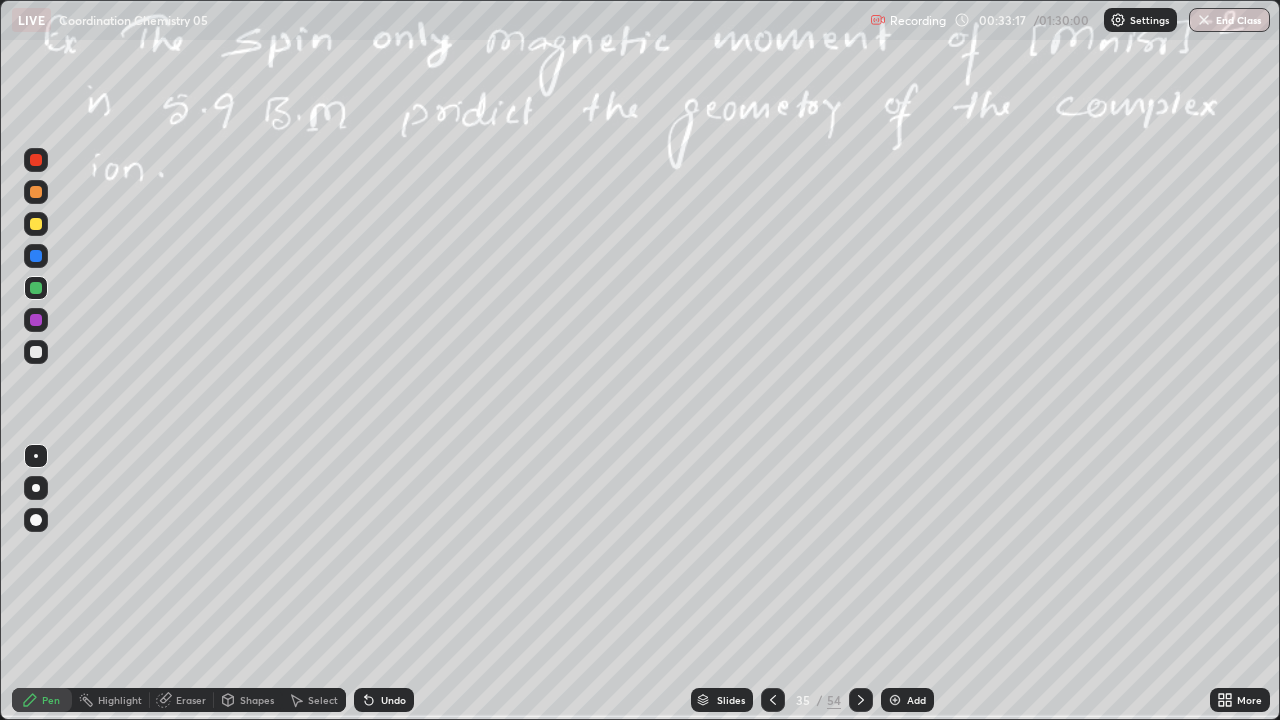 click 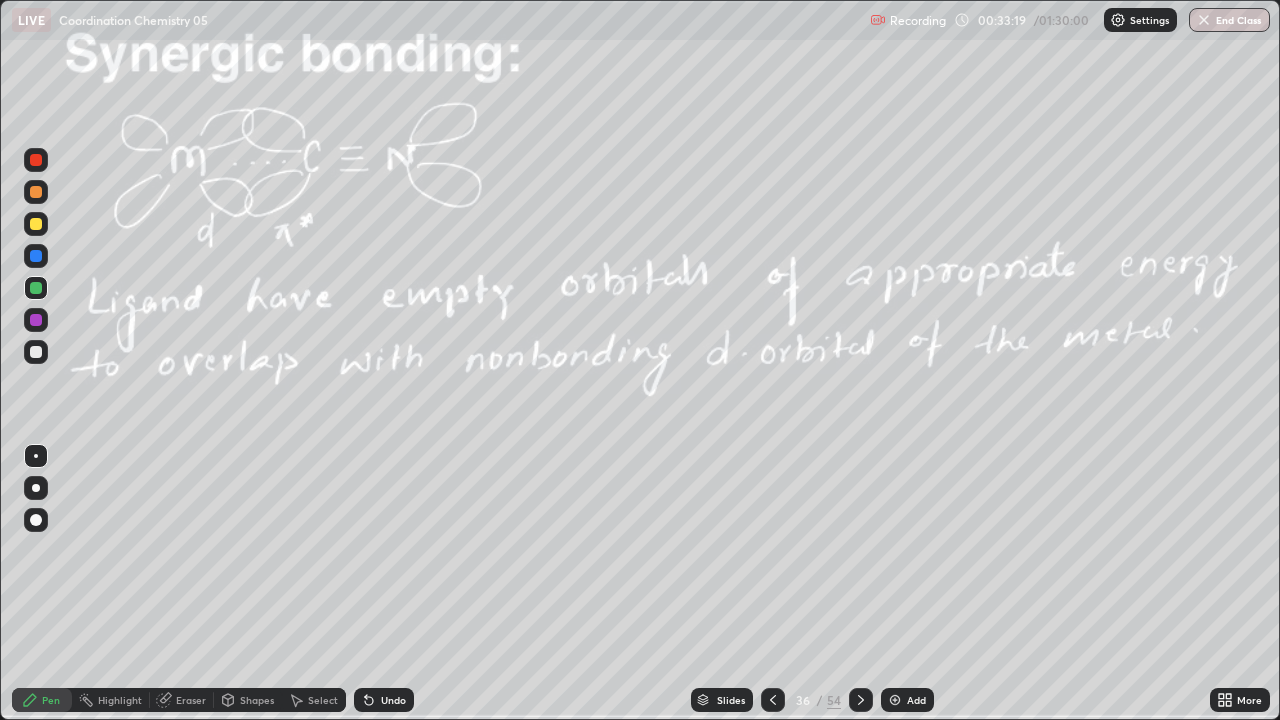 click 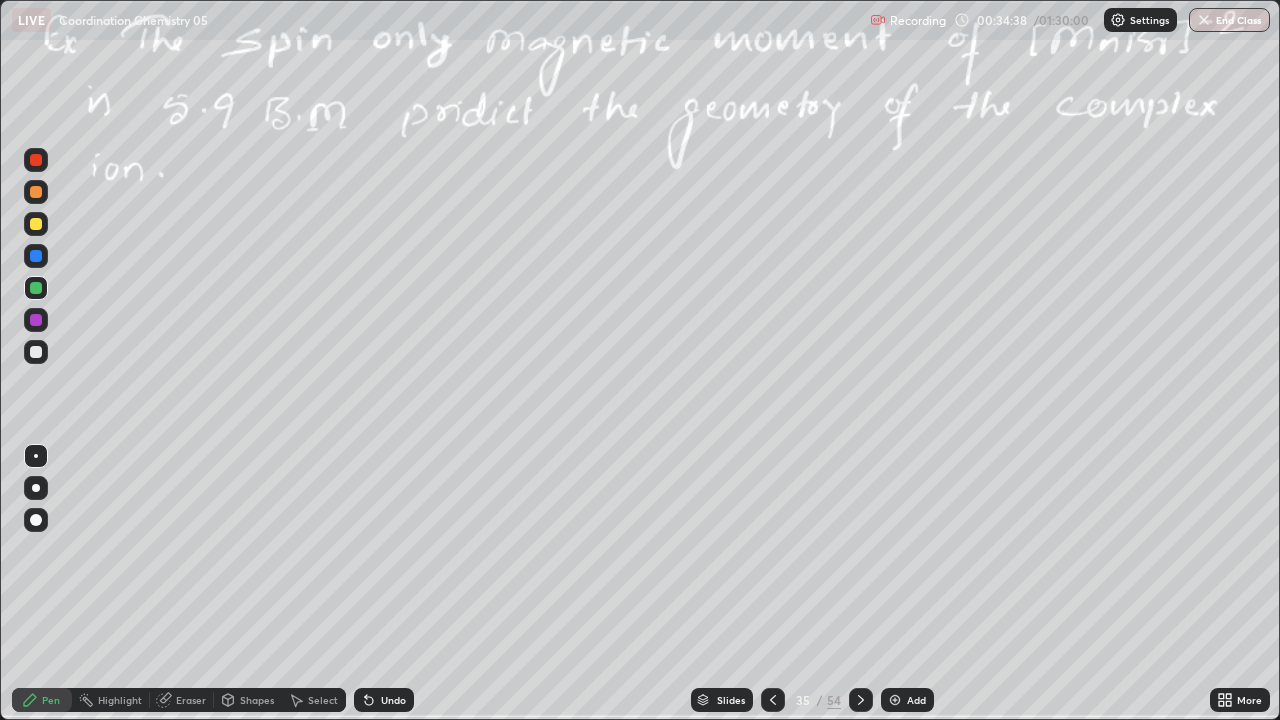 click on "Pen" at bounding box center (51, 700) 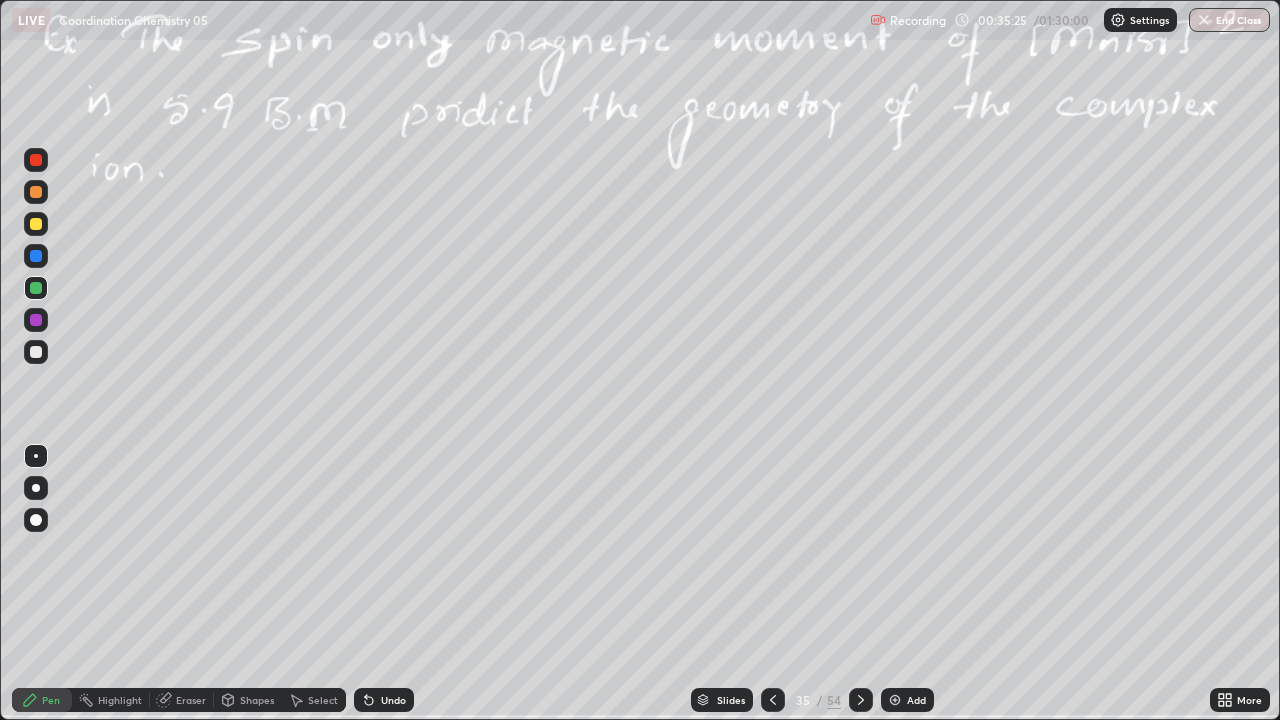 click at bounding box center [895, 700] 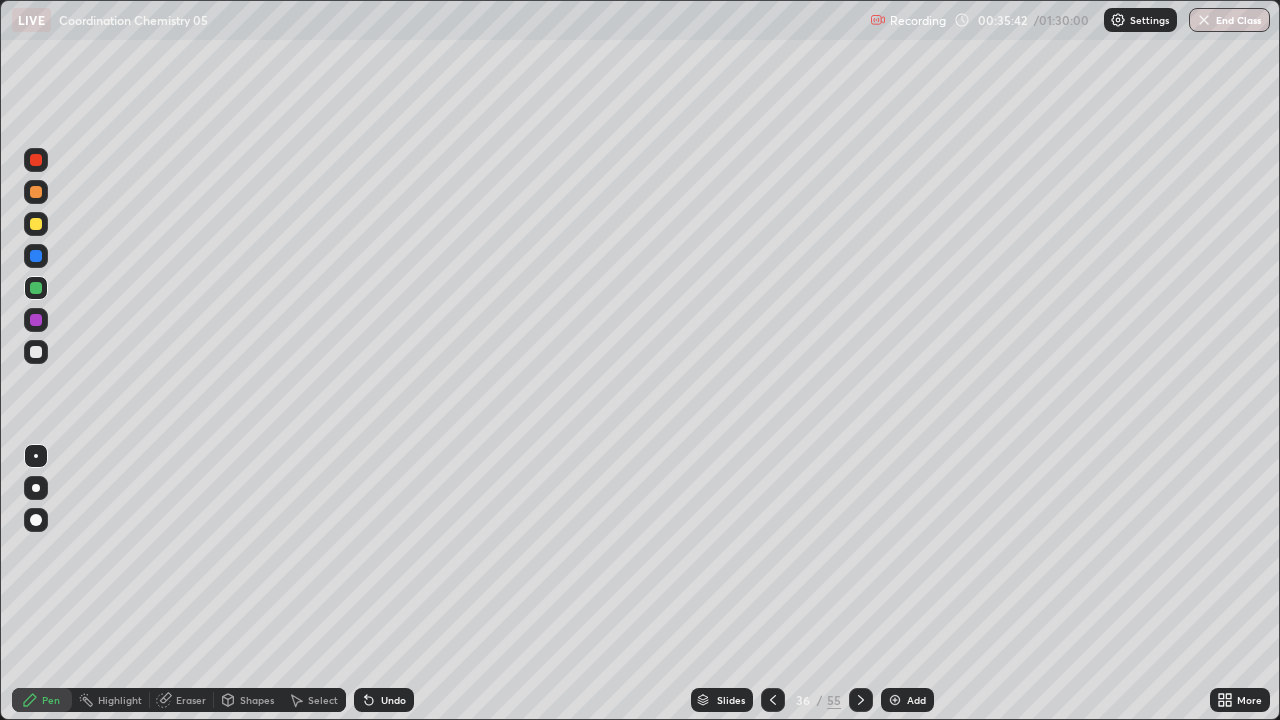 click 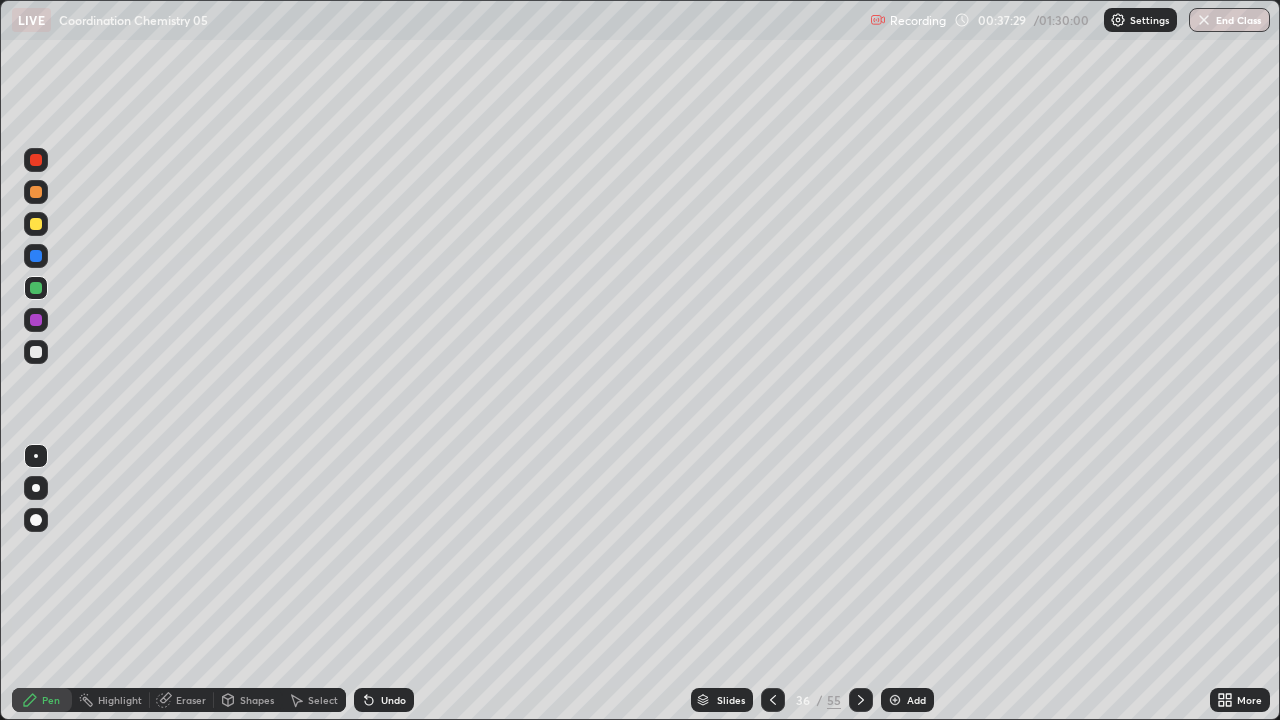 click at bounding box center [36, 352] 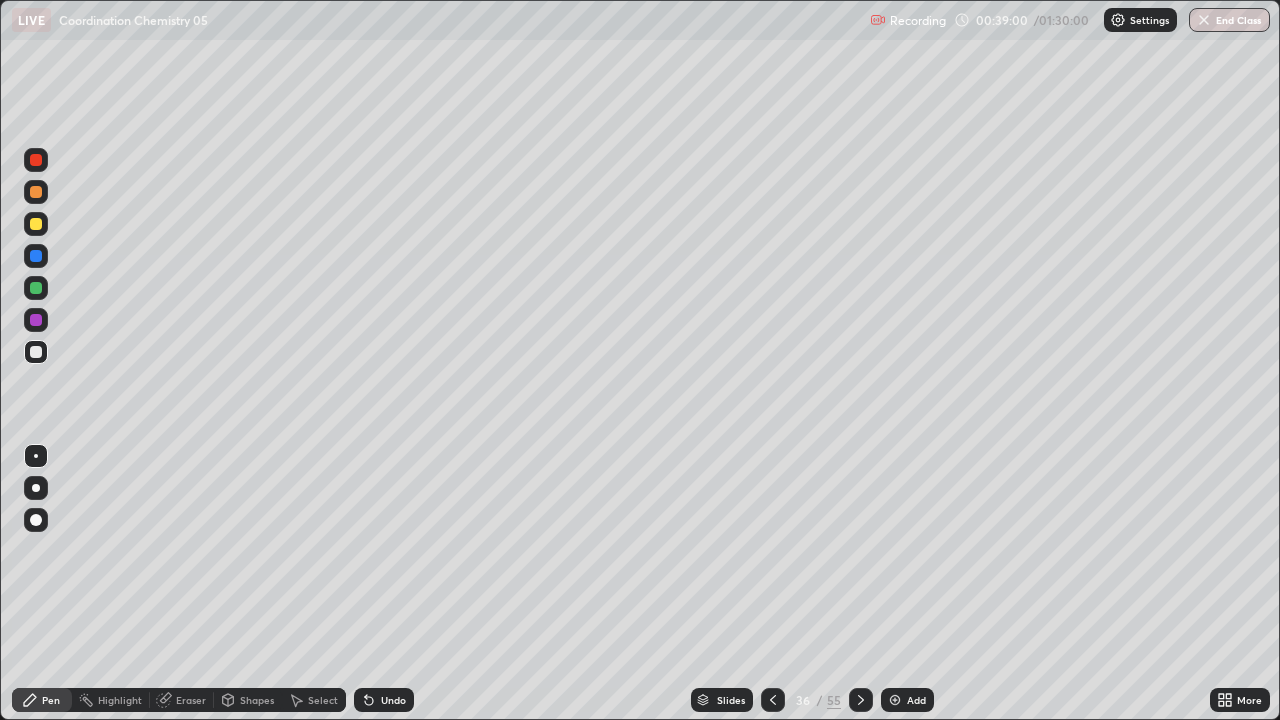 click at bounding box center [36, 352] 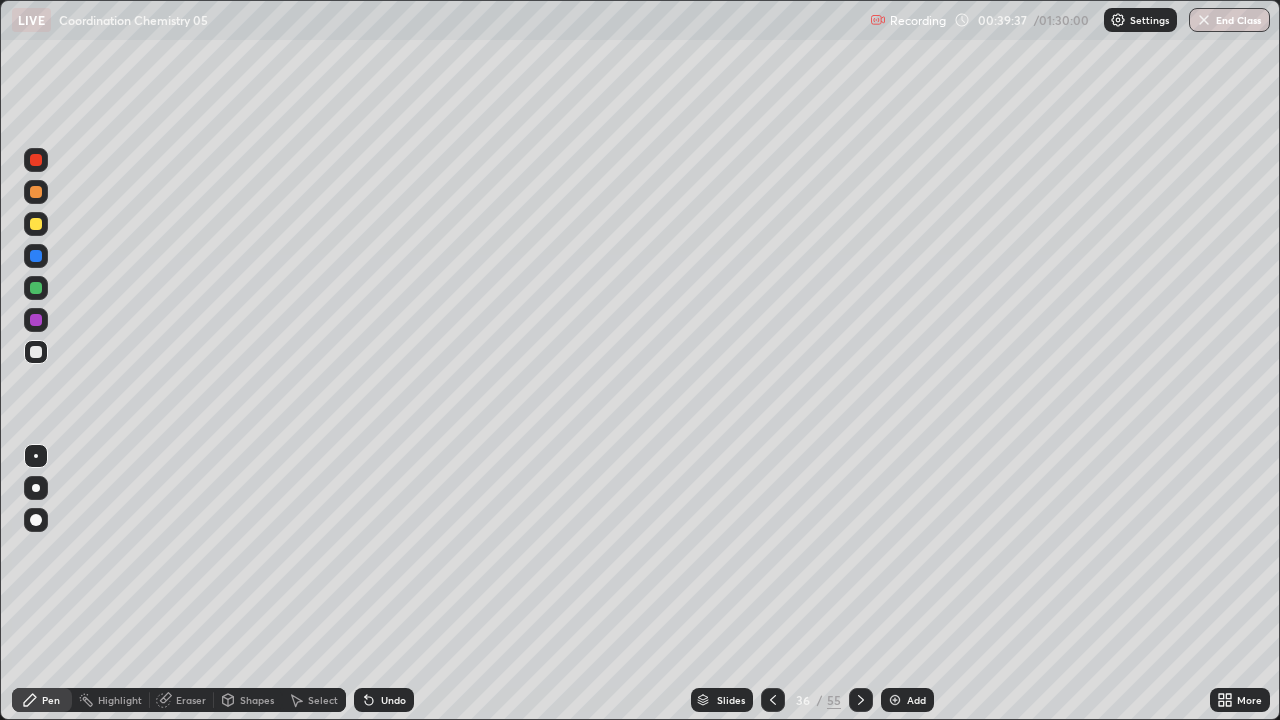click on "Pen" at bounding box center (51, 700) 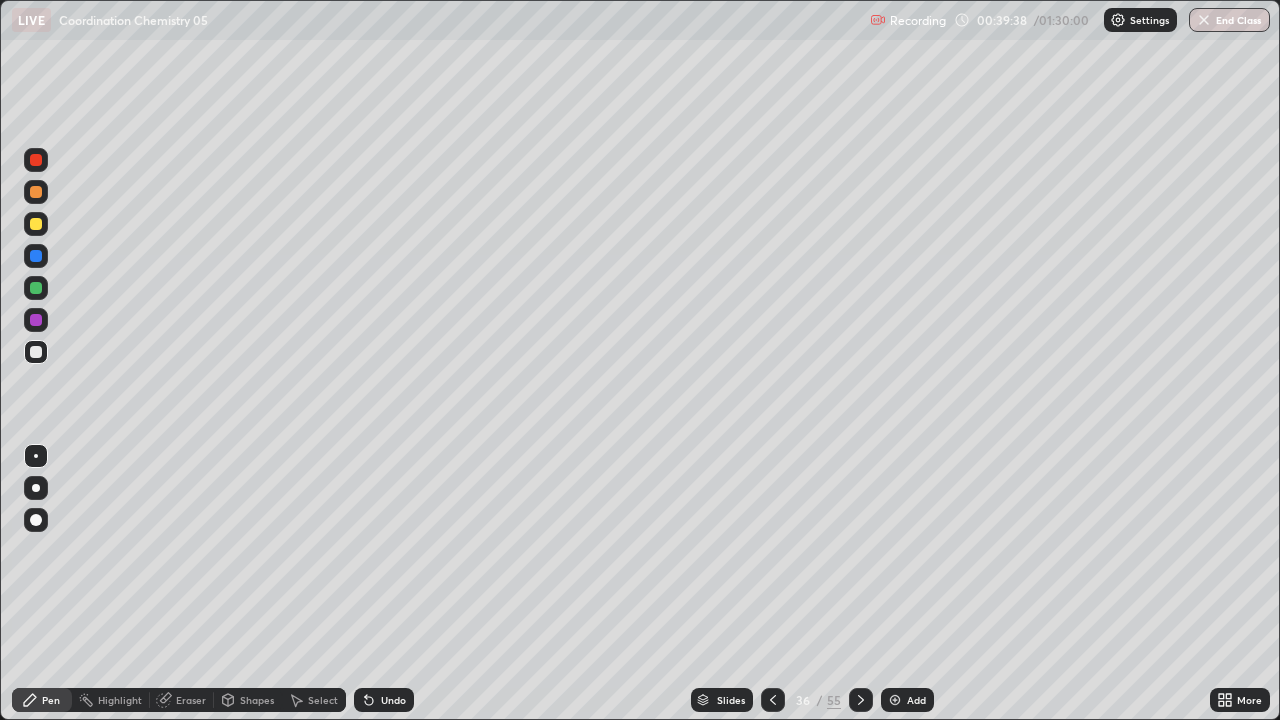 click at bounding box center (36, 352) 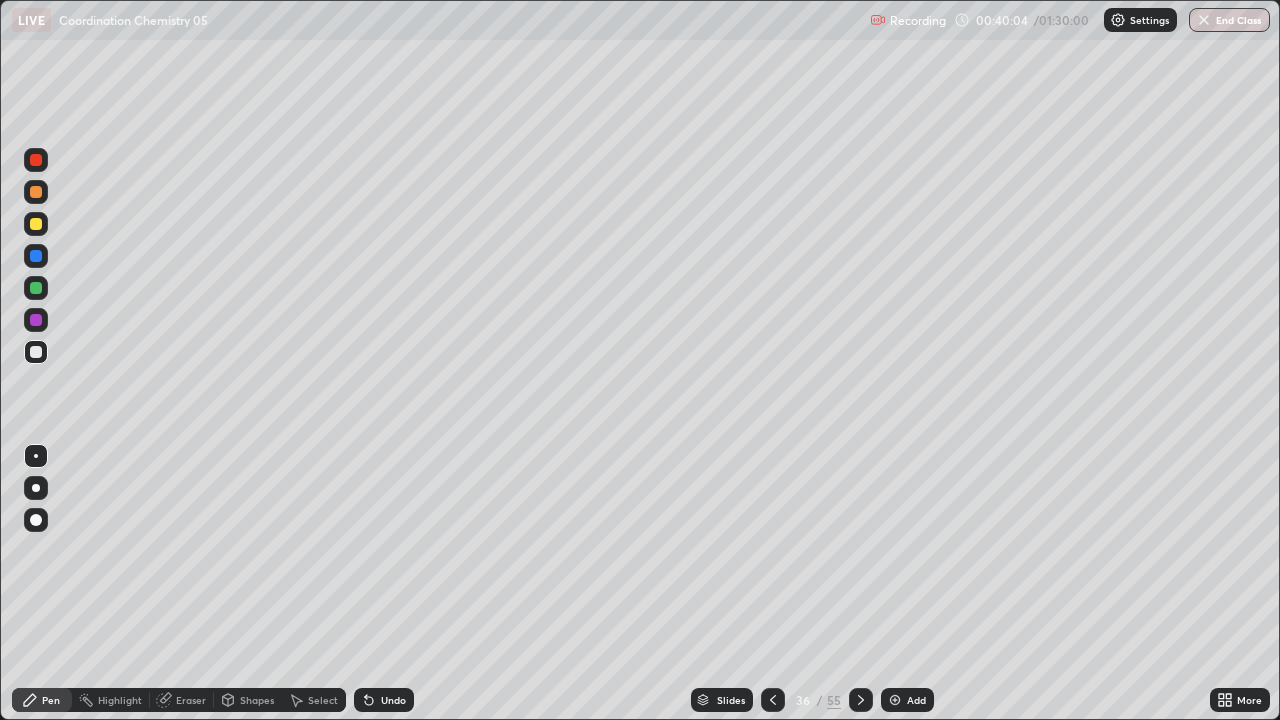 click at bounding box center (36, 352) 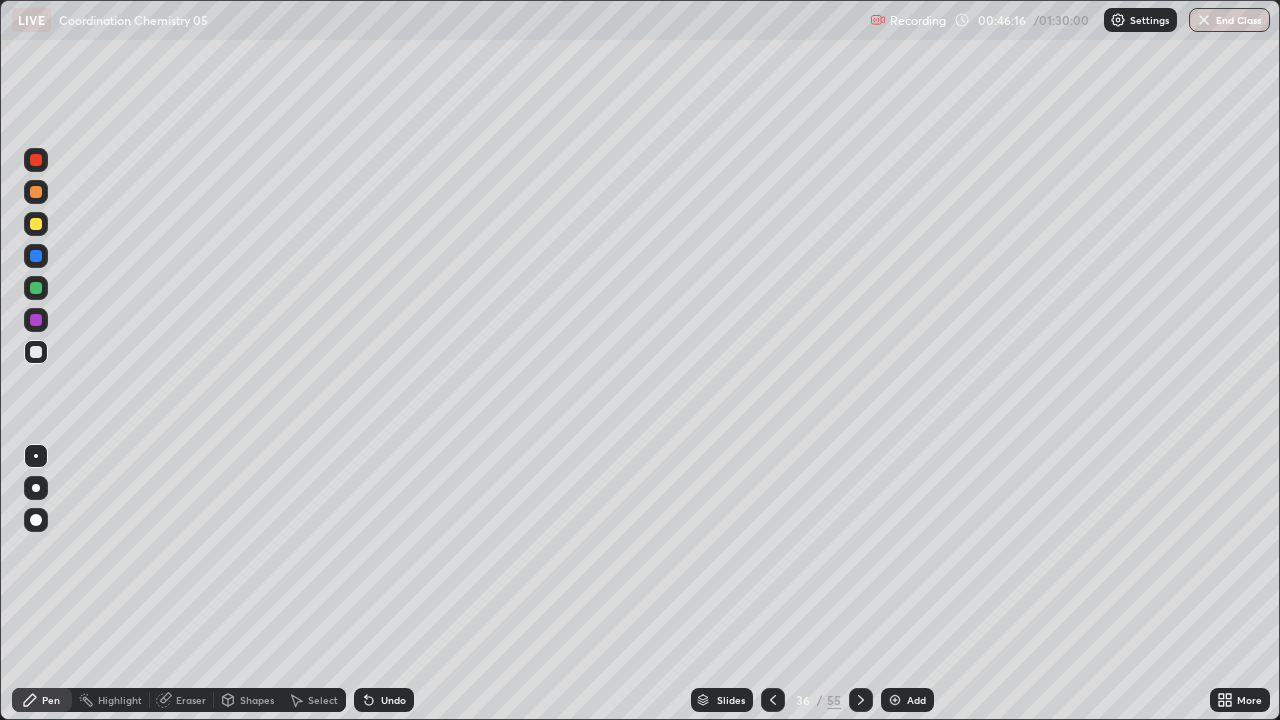 click on "Undo" at bounding box center (384, 700) 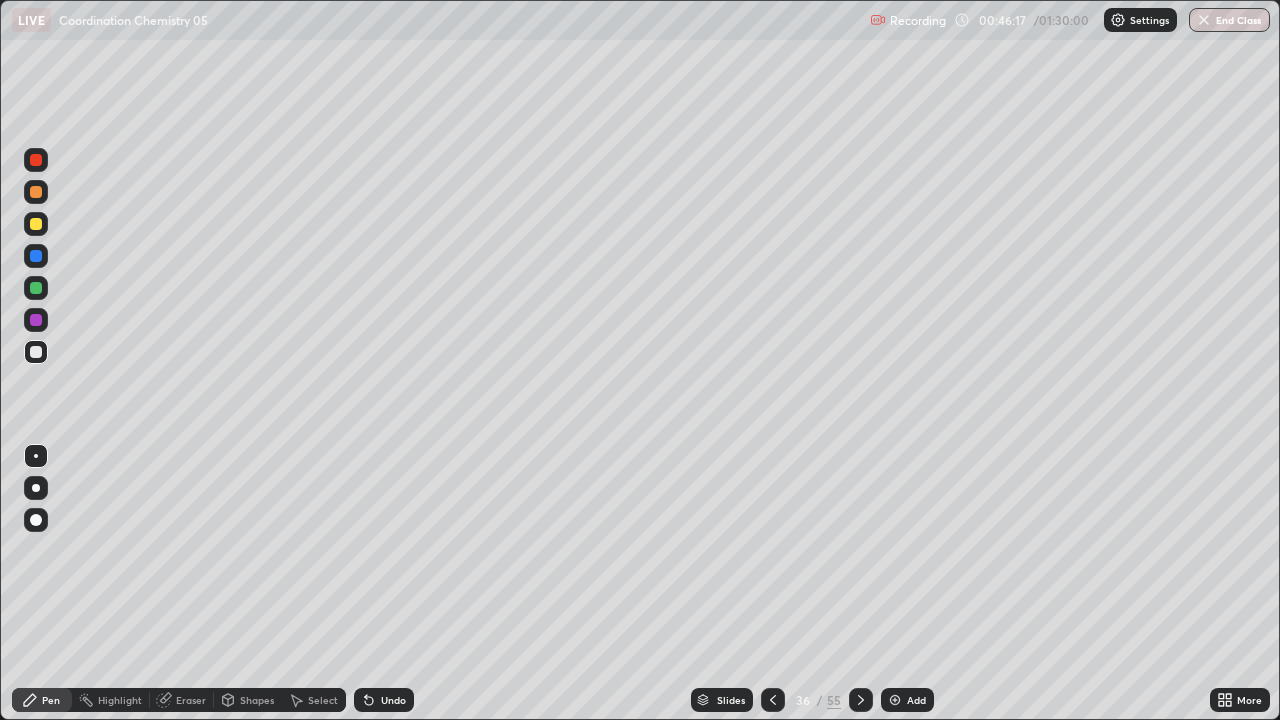 click on "Undo" at bounding box center (384, 700) 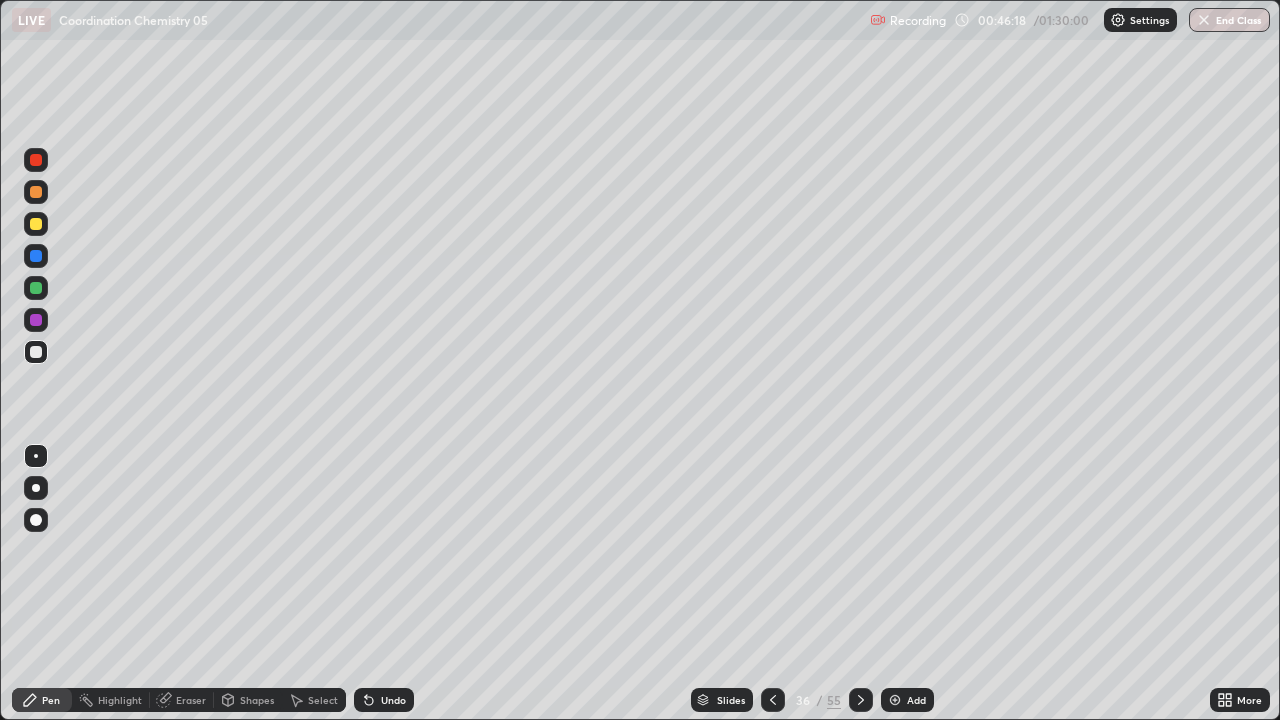 click on "Undo" at bounding box center (393, 700) 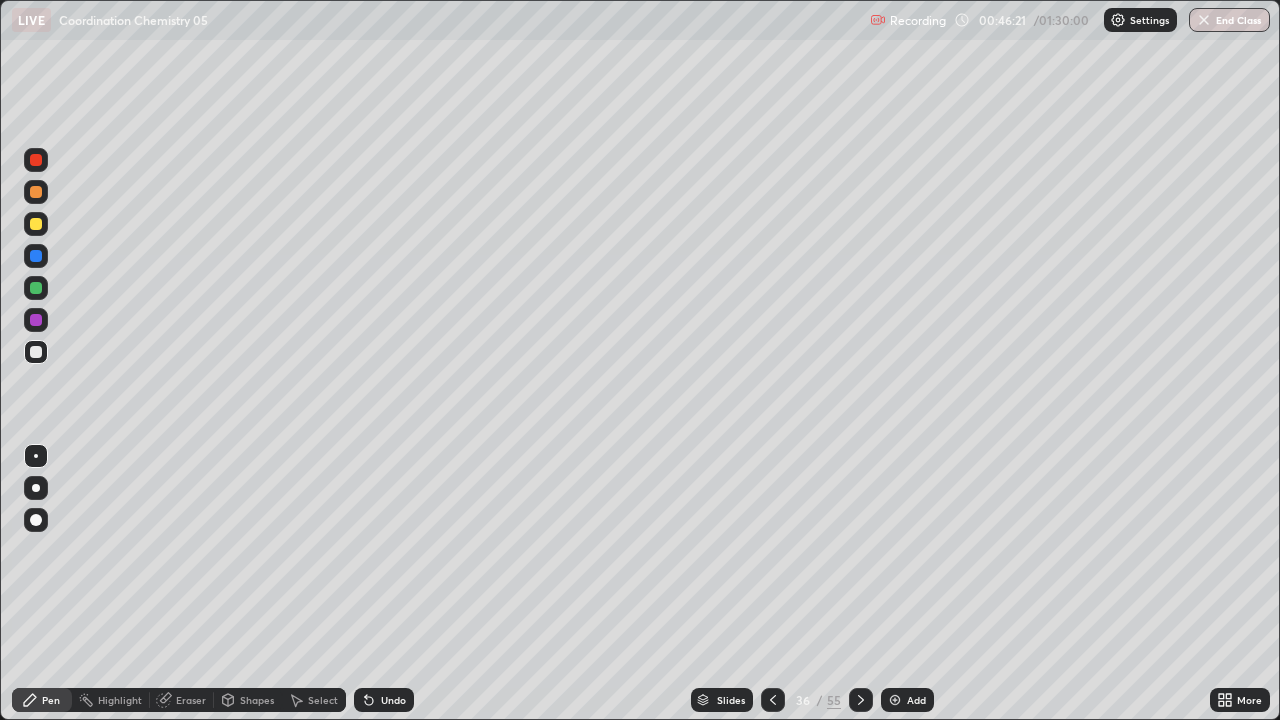 click on "Undo" at bounding box center [393, 700] 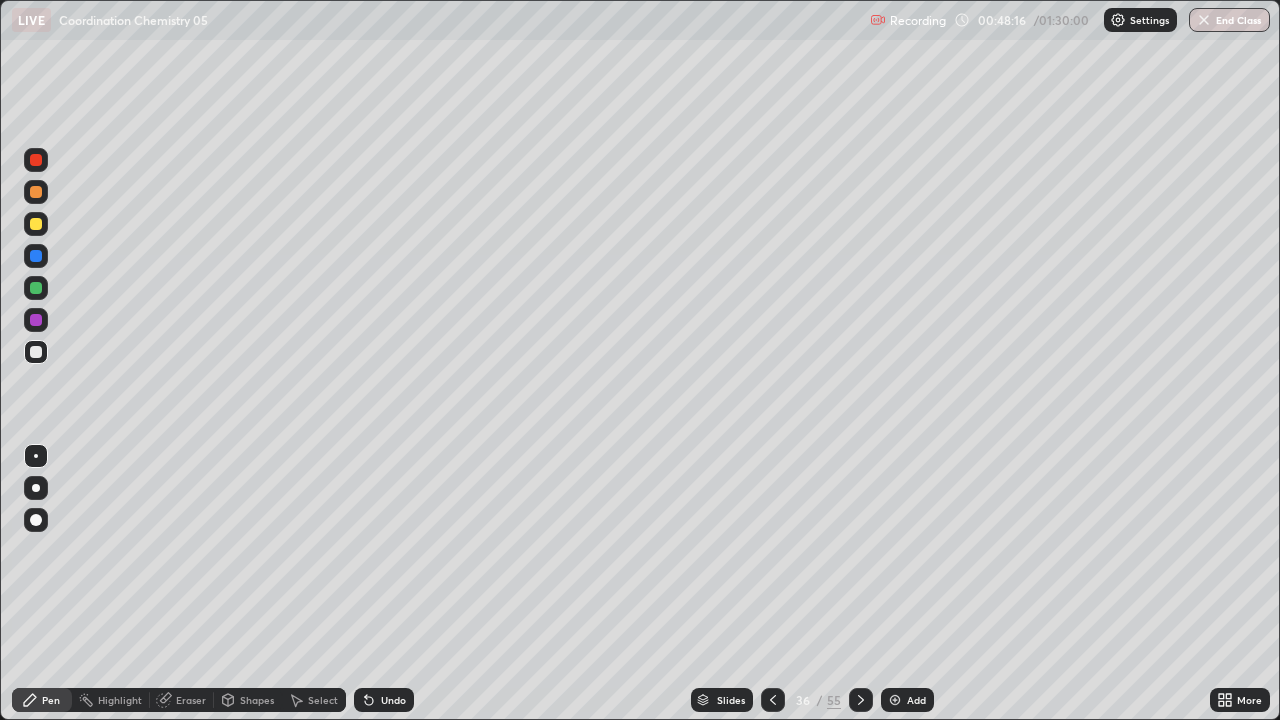 click at bounding box center [895, 700] 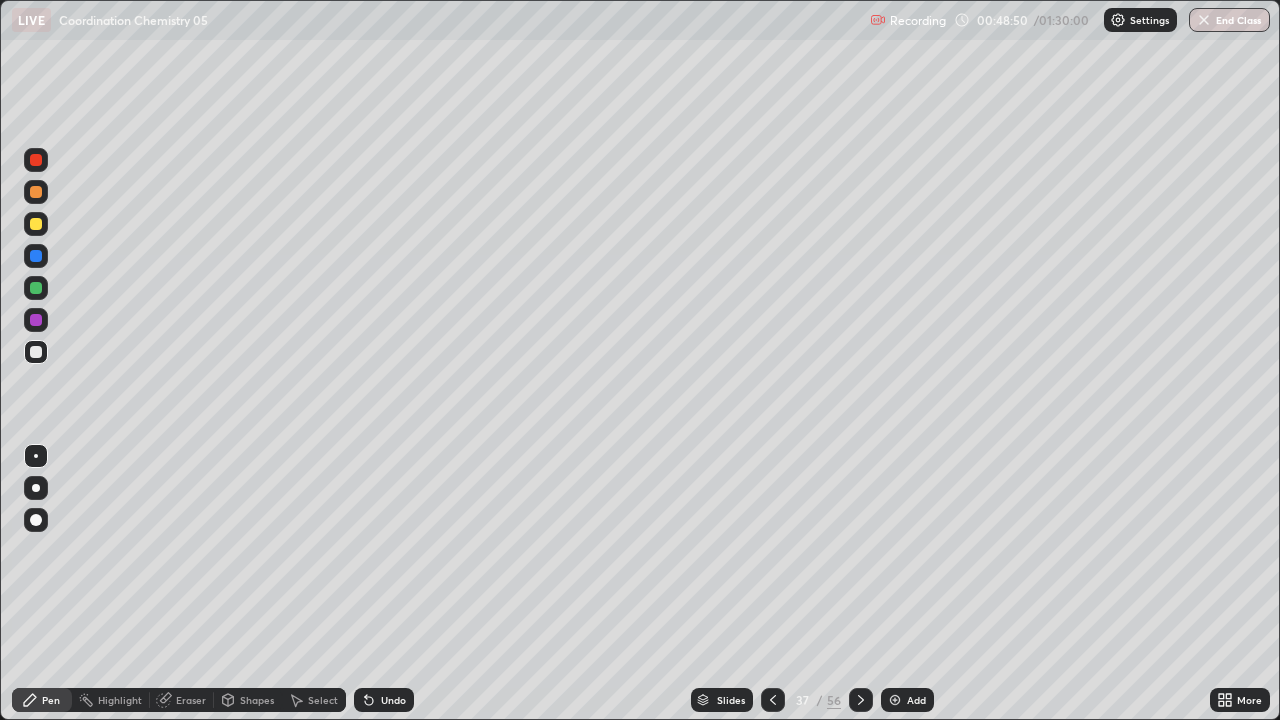 click 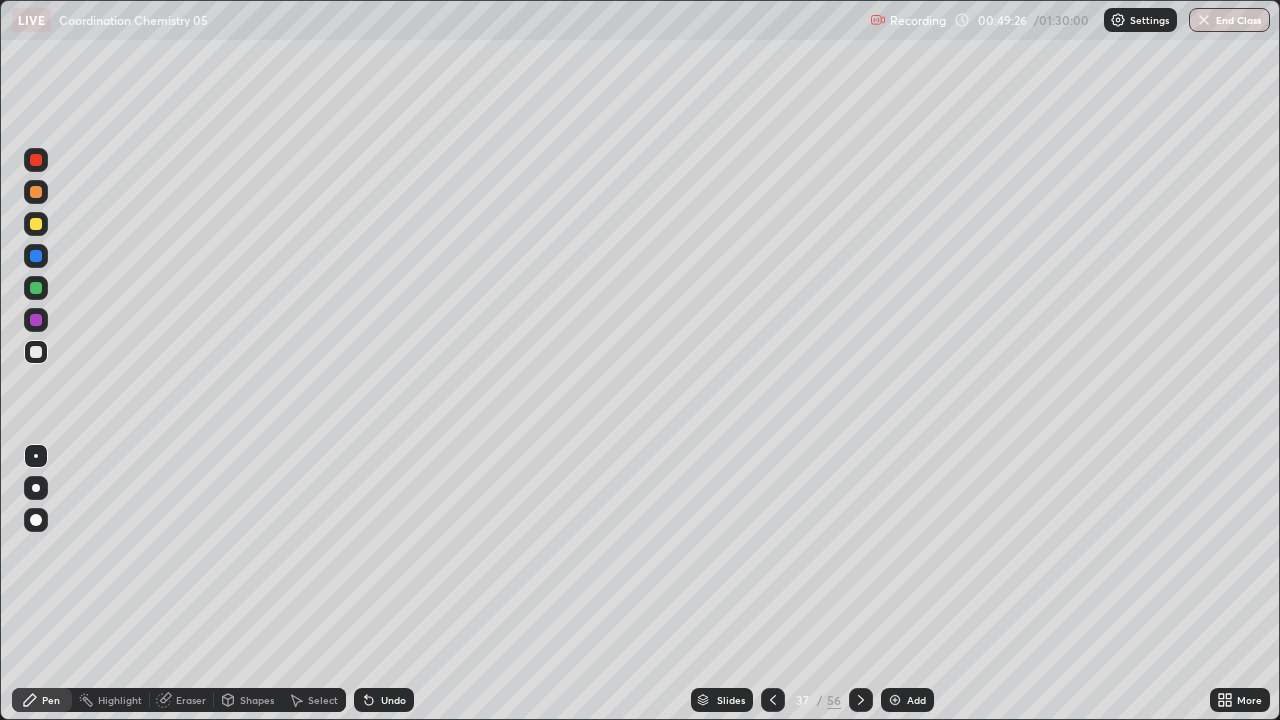 click on "Eraser" at bounding box center [191, 700] 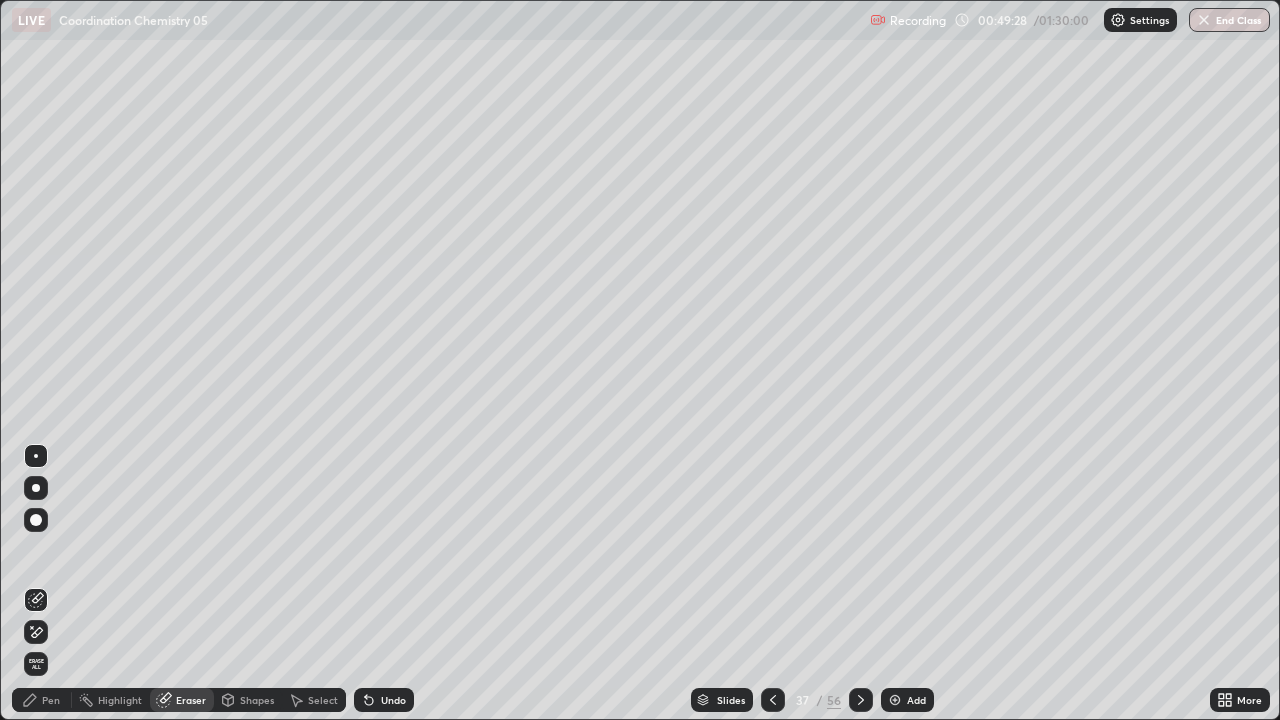 click on "Pen" at bounding box center (51, 700) 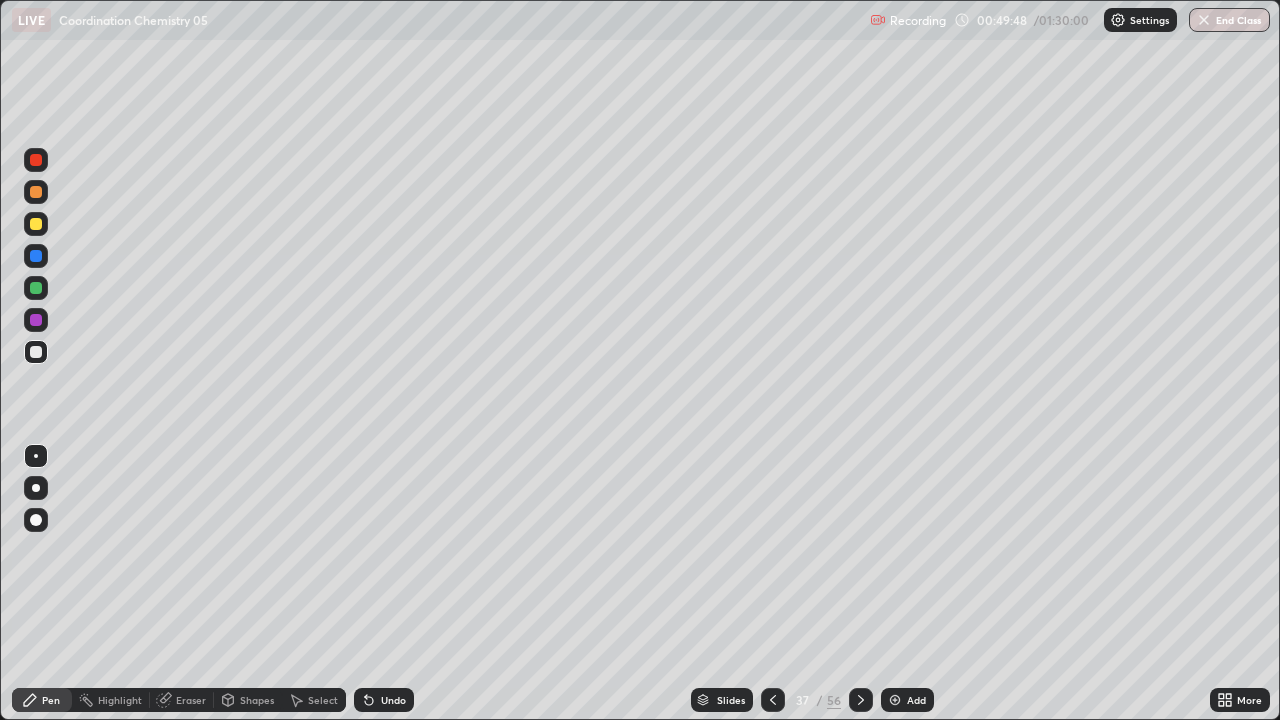 click on "Eraser" at bounding box center [191, 700] 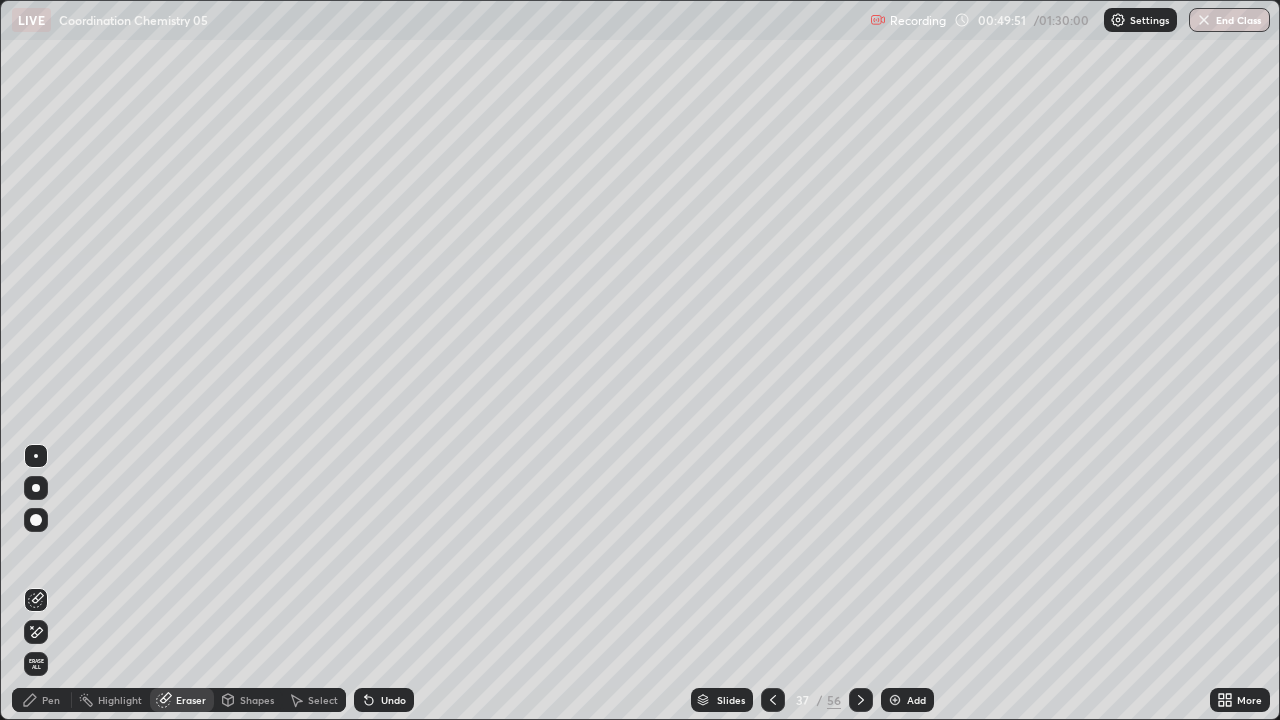 click on "Pen" at bounding box center [51, 700] 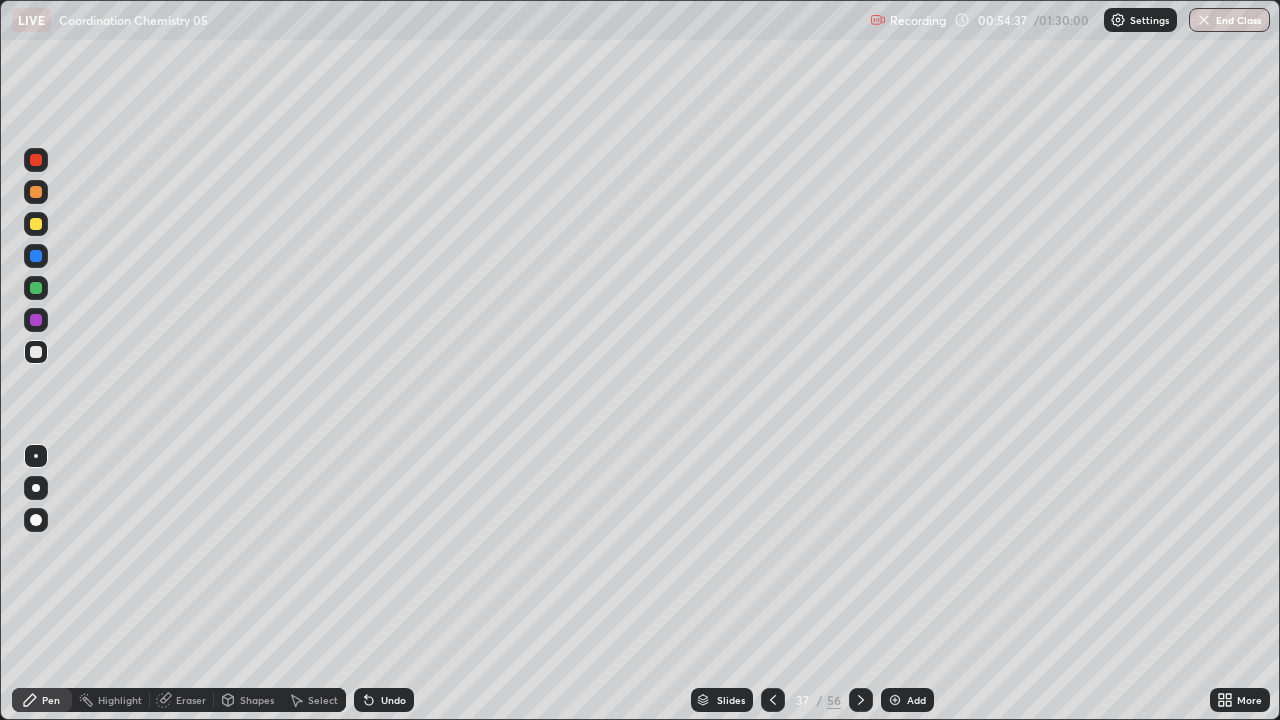 click at bounding box center [895, 700] 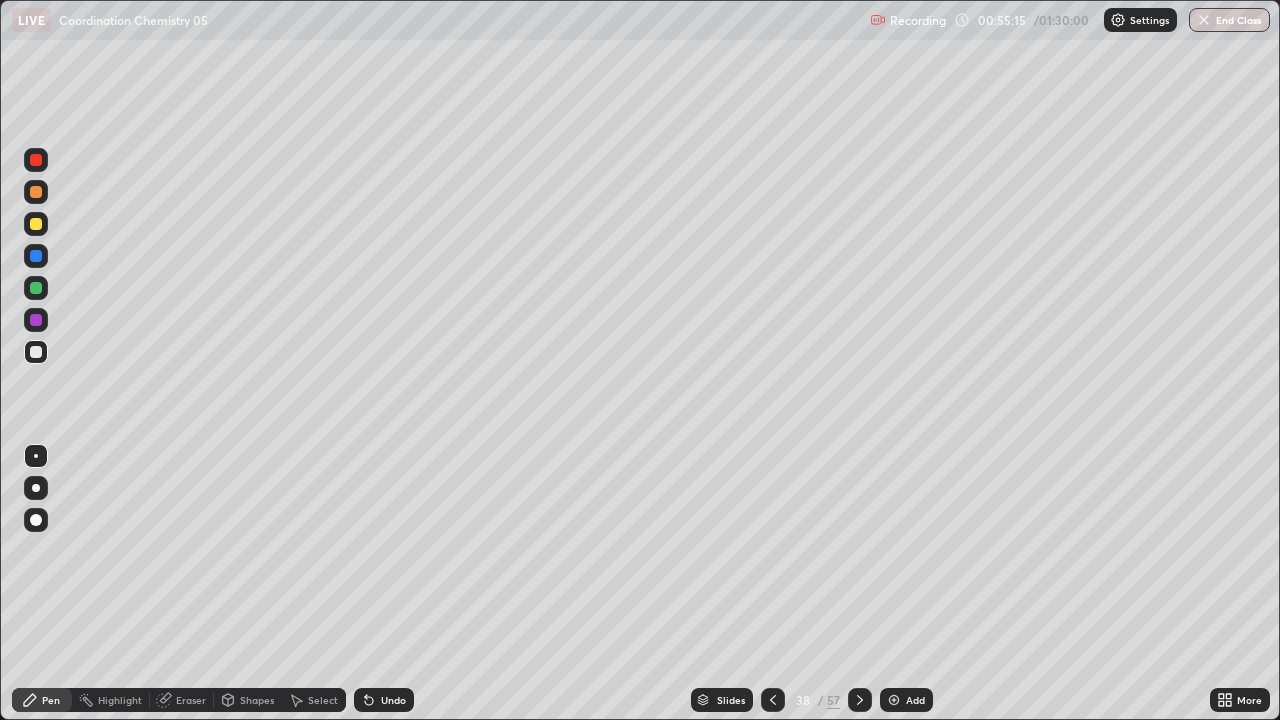 click at bounding box center [36, 352] 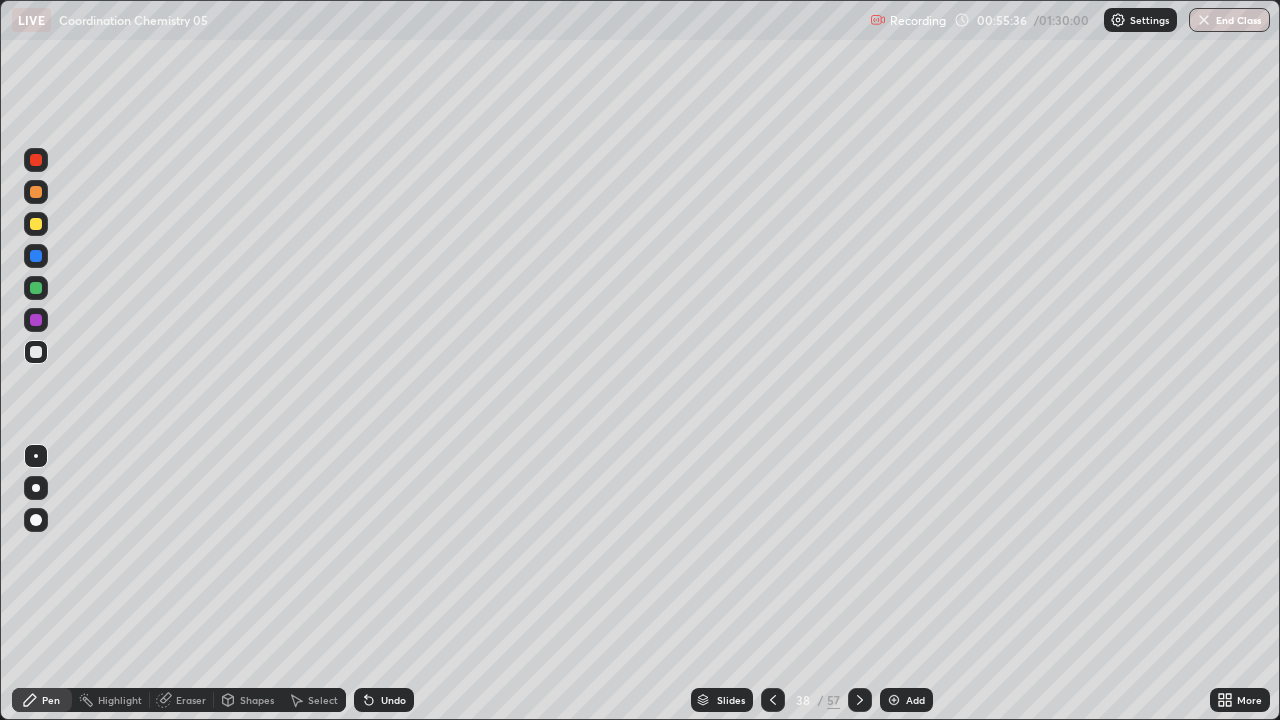 click on "Eraser" at bounding box center [191, 700] 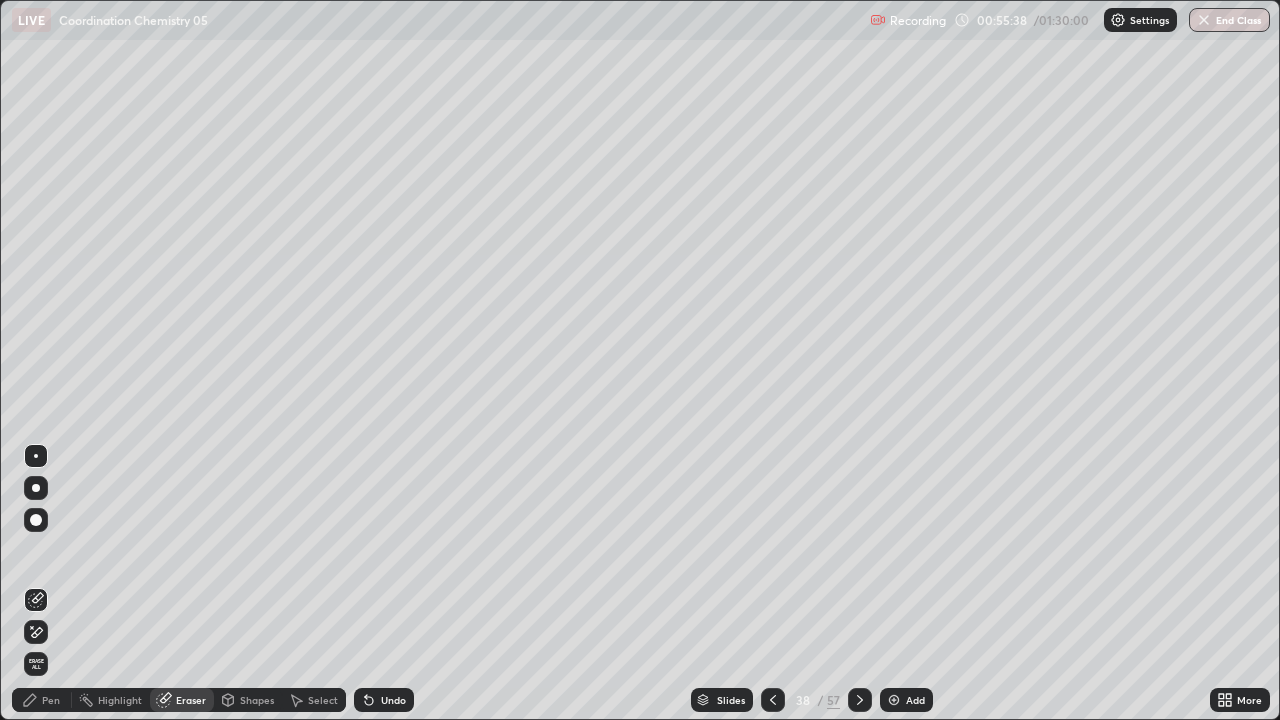 click on "Pen" at bounding box center (51, 700) 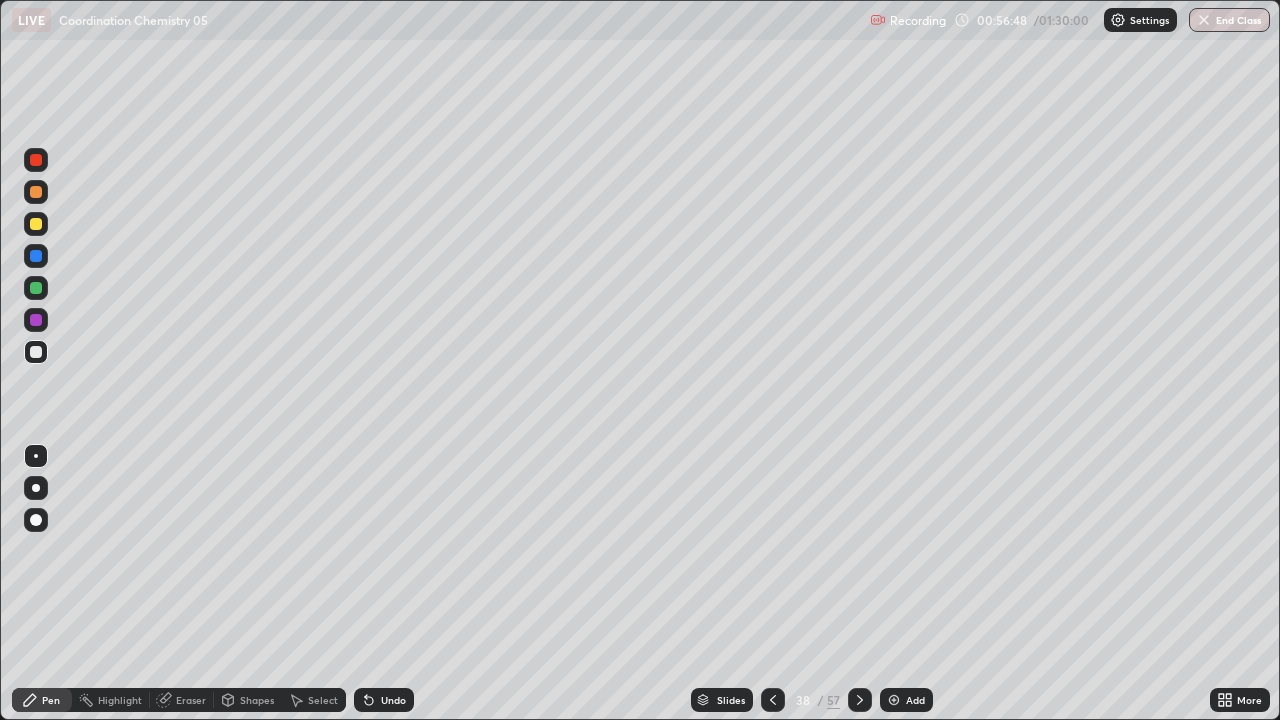 click at bounding box center (36, 224) 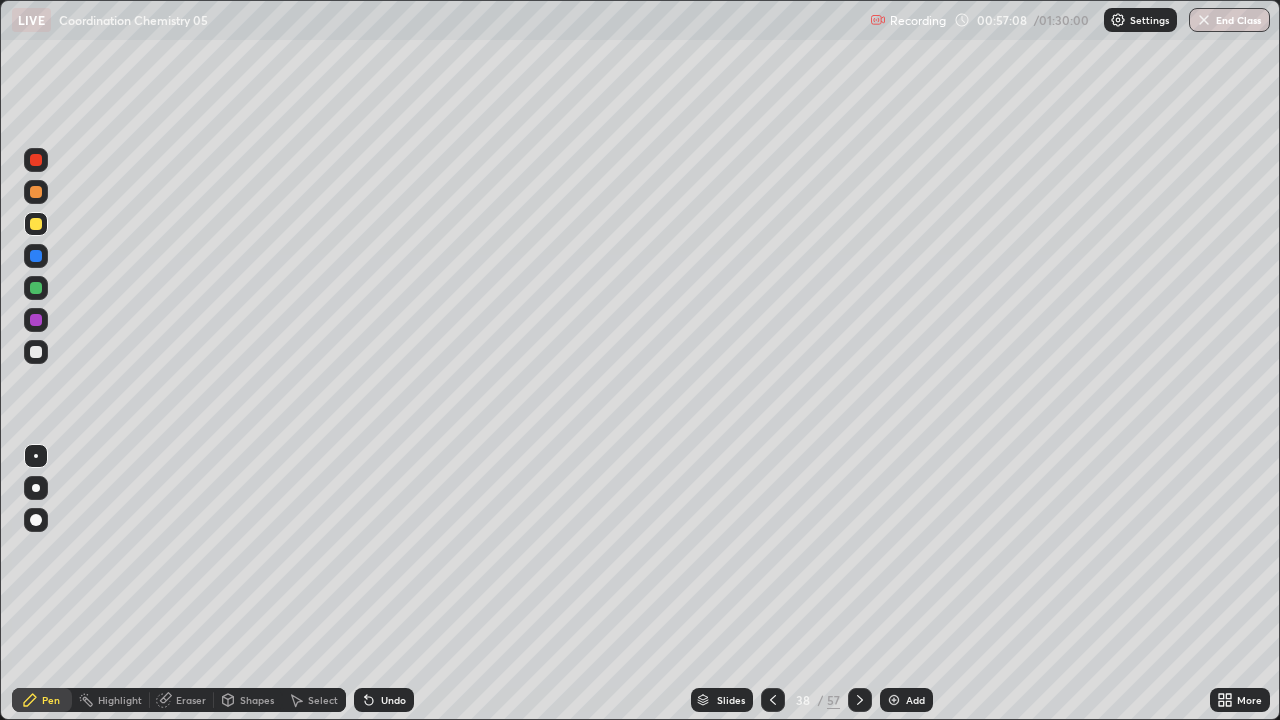 click on "Undo" at bounding box center (384, 700) 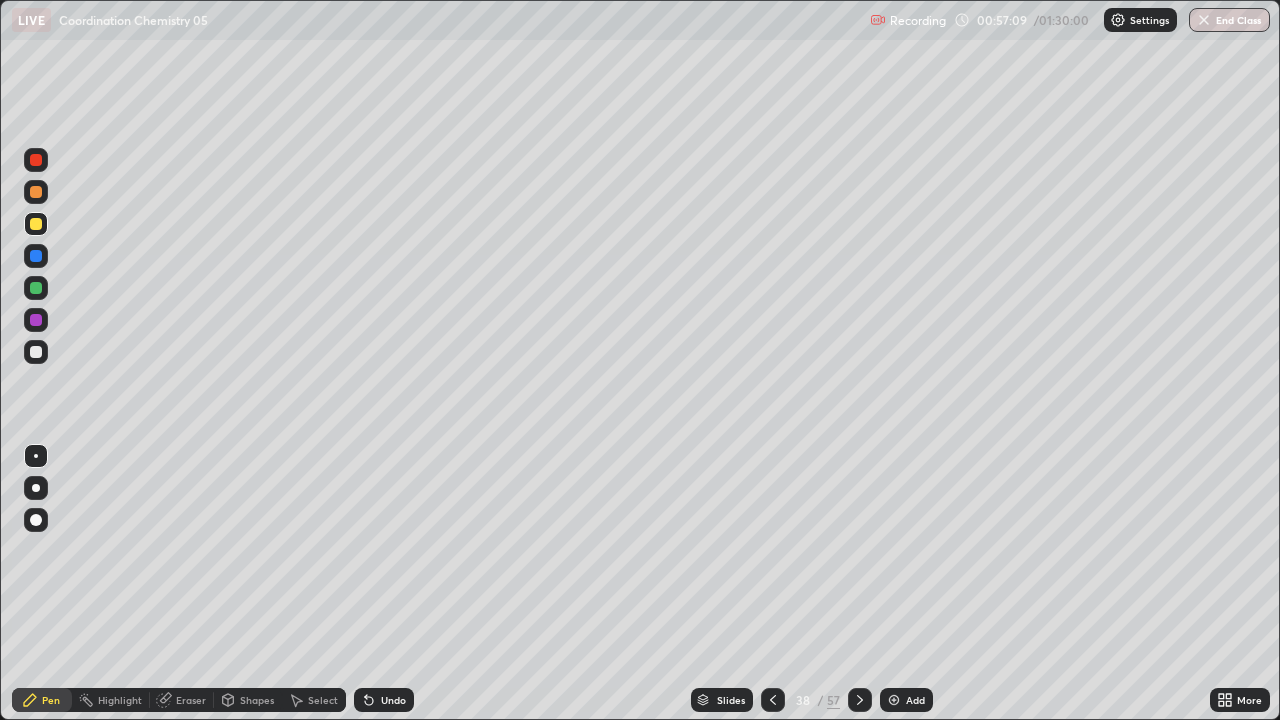 click at bounding box center [36, 352] 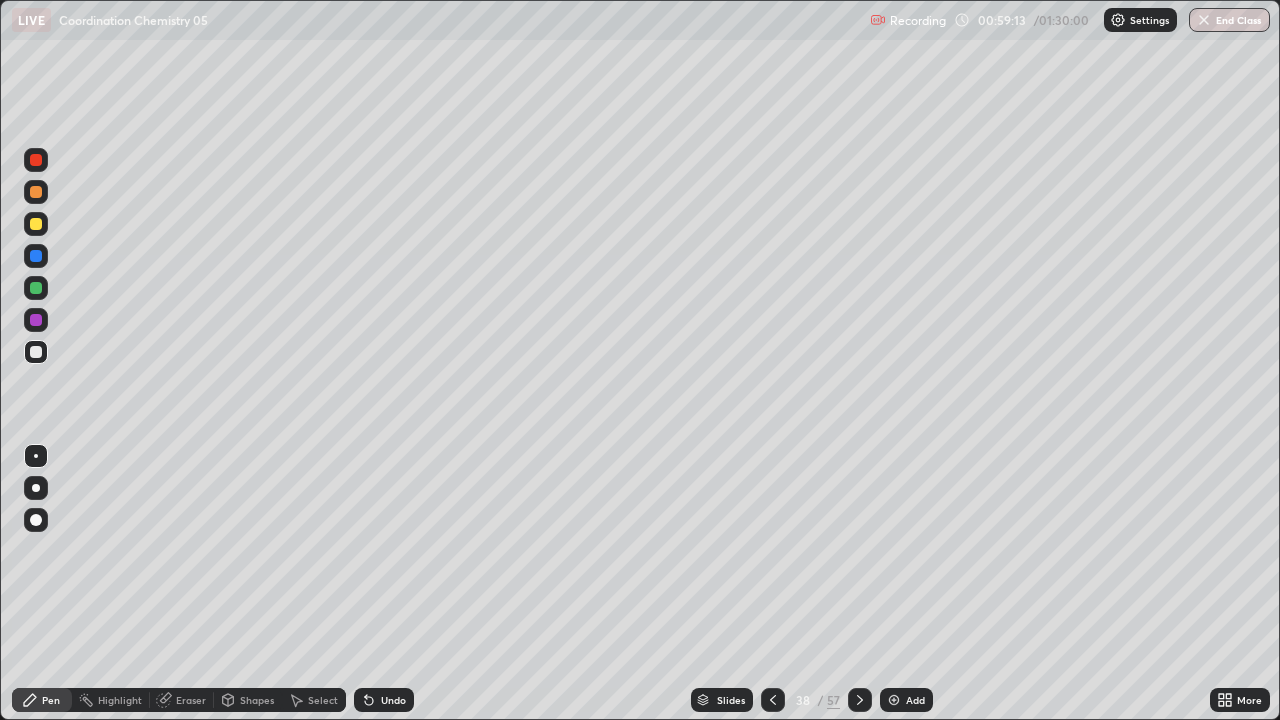 click at bounding box center [894, 700] 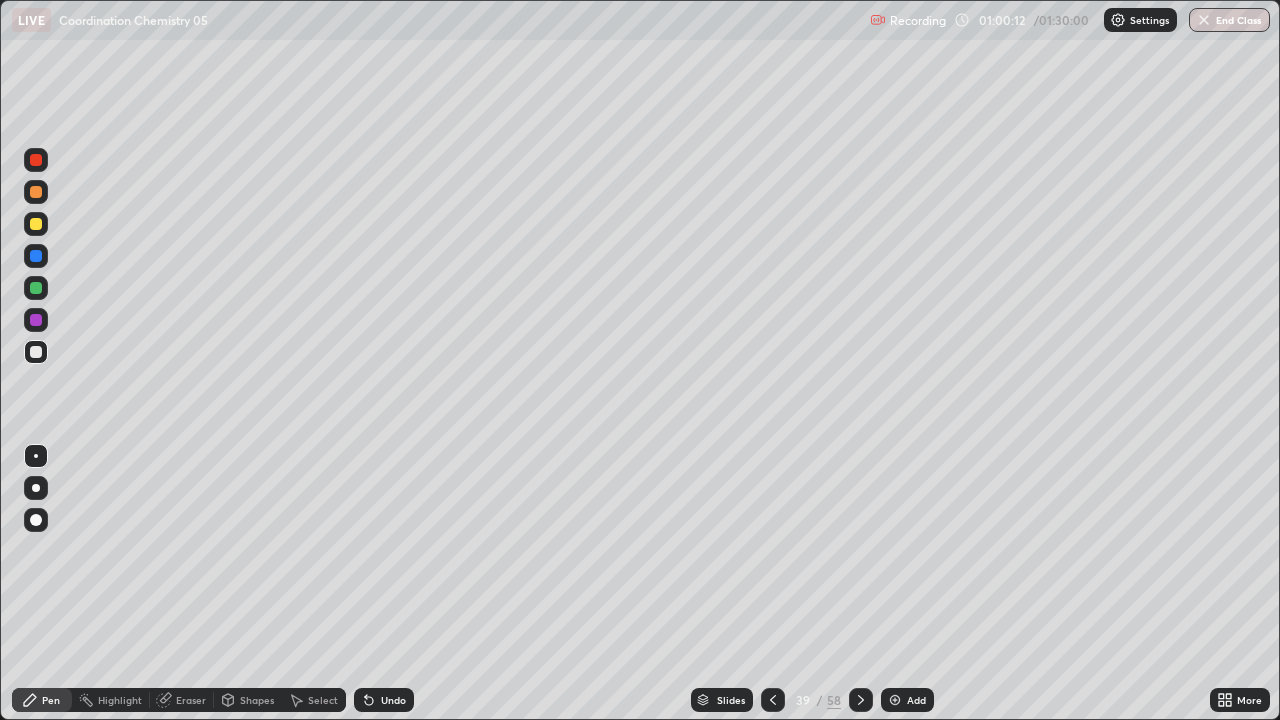 click on "Undo" at bounding box center (393, 700) 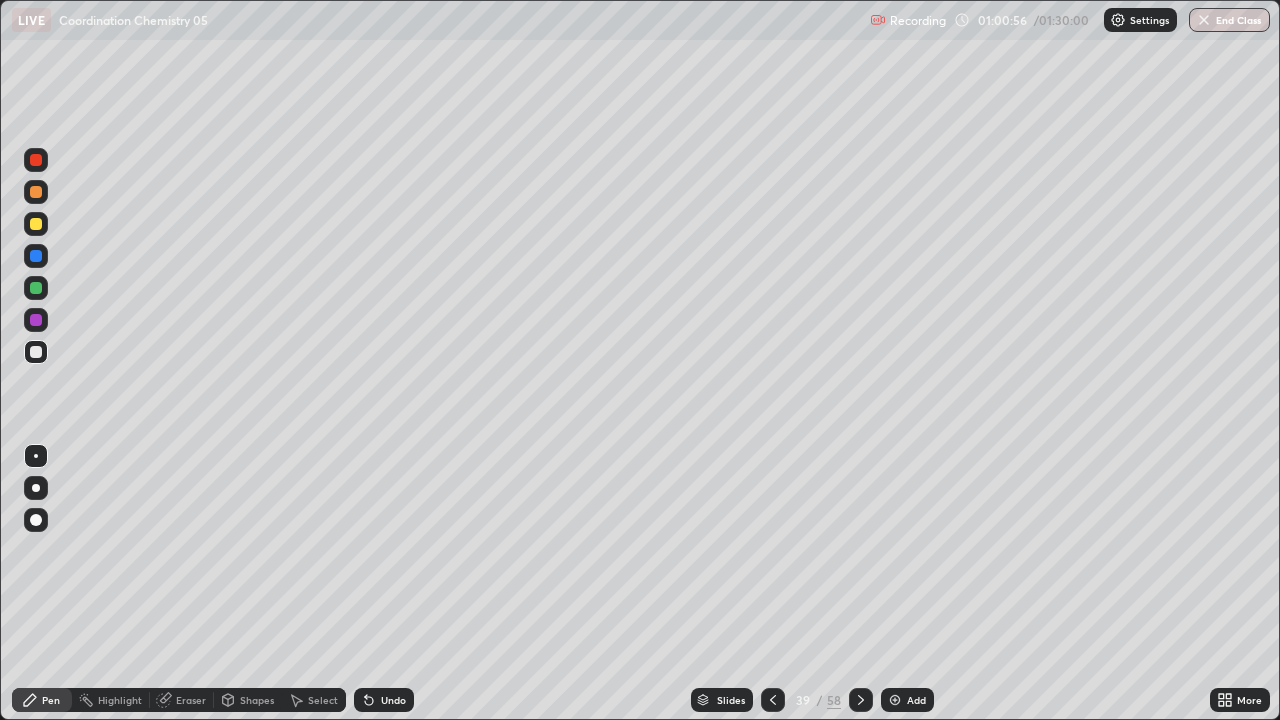 click at bounding box center (36, 160) 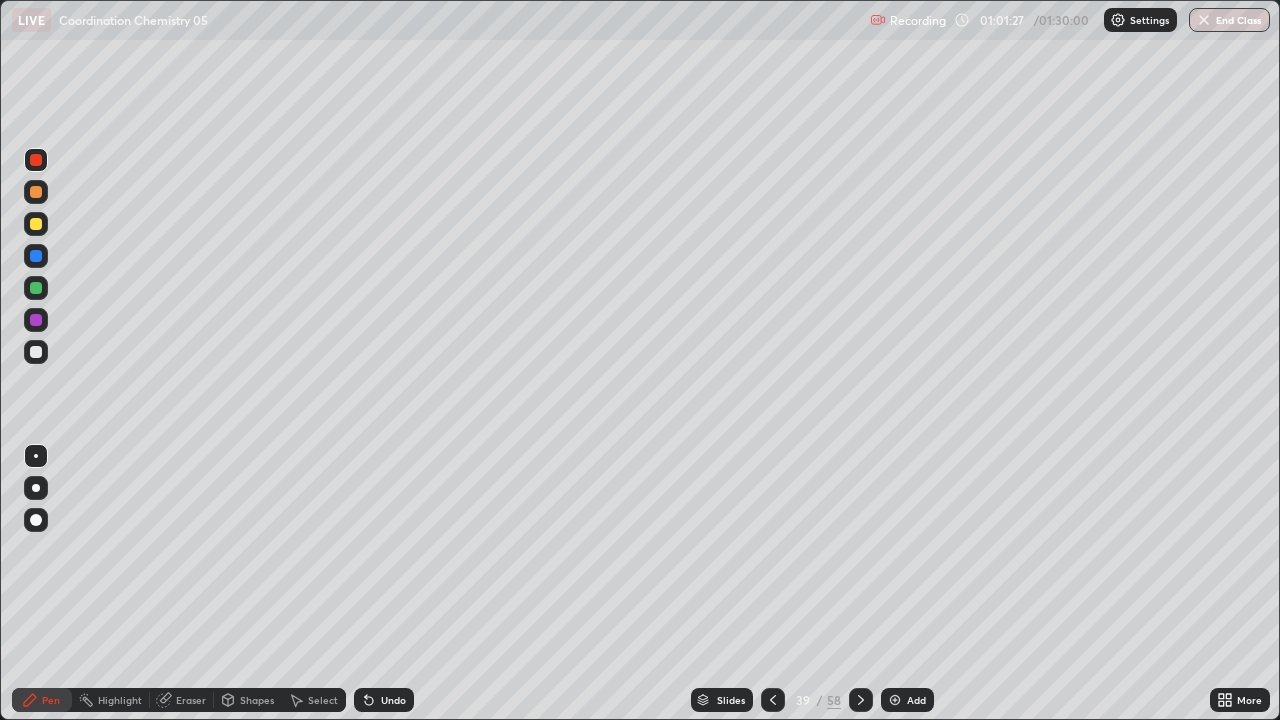 click at bounding box center [36, 352] 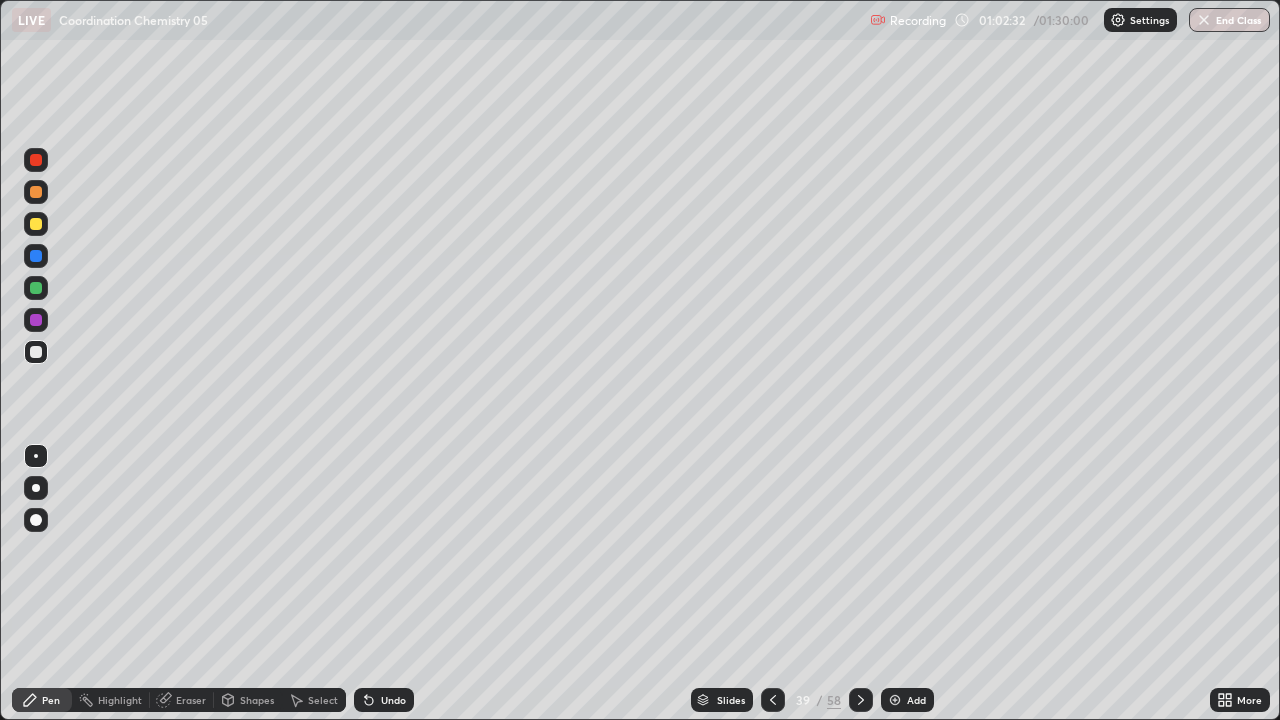 click at bounding box center (36, 224) 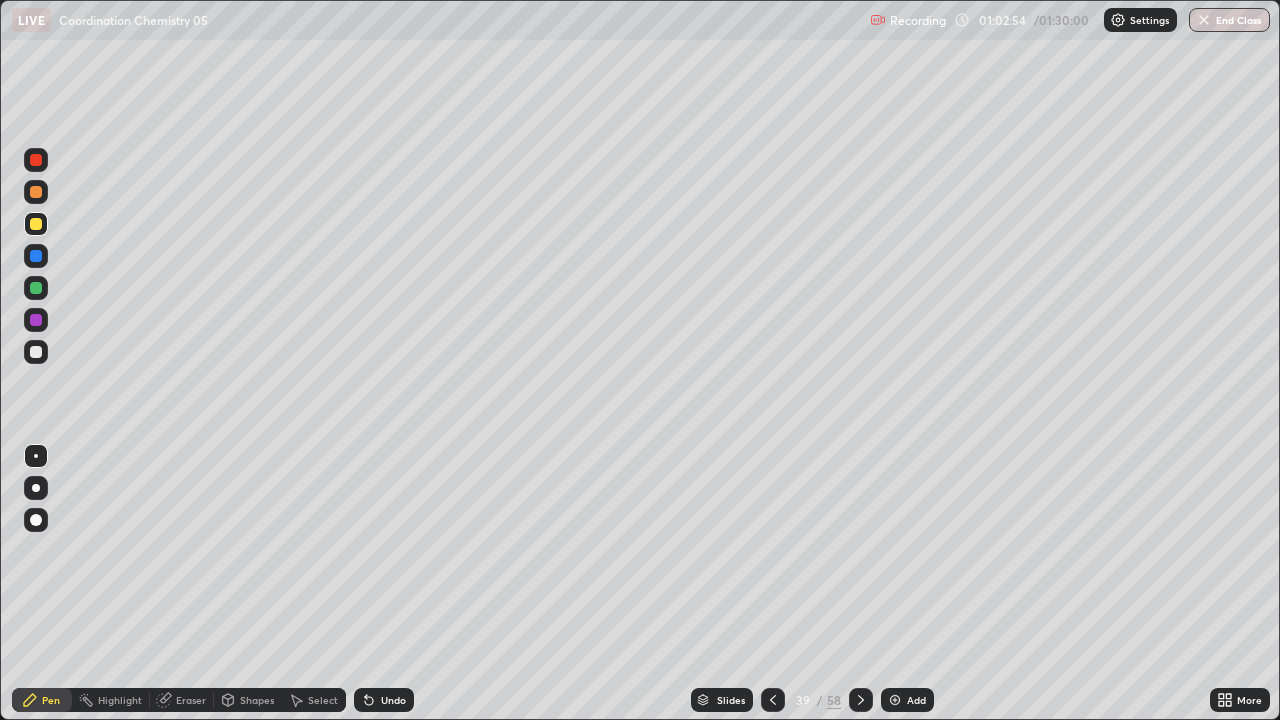 click on "Undo" at bounding box center [384, 700] 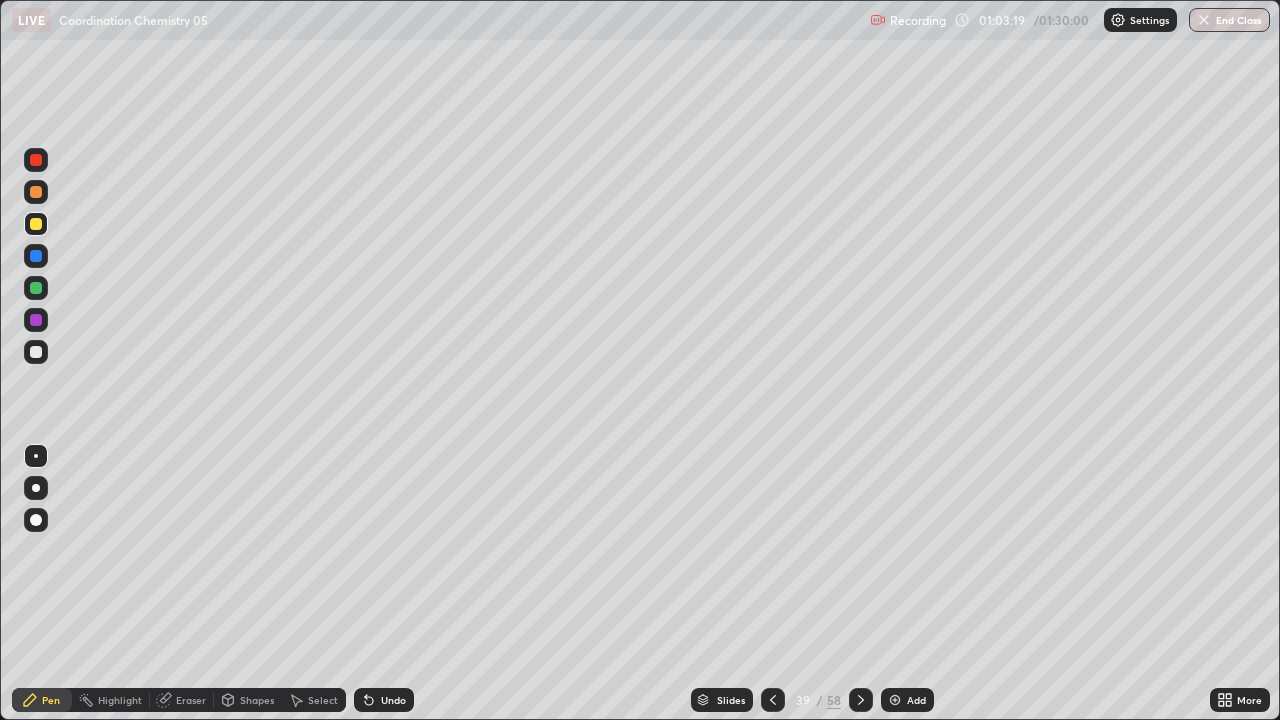 click on "Undo" at bounding box center (393, 700) 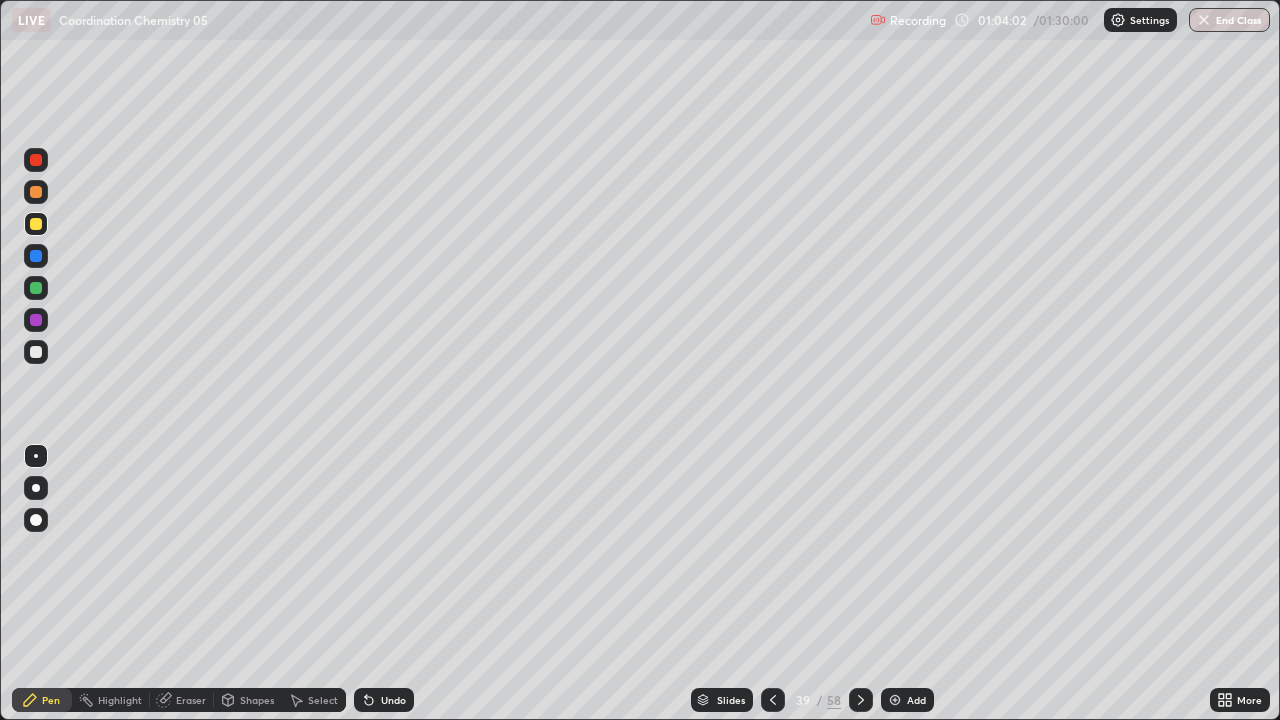click at bounding box center (36, 256) 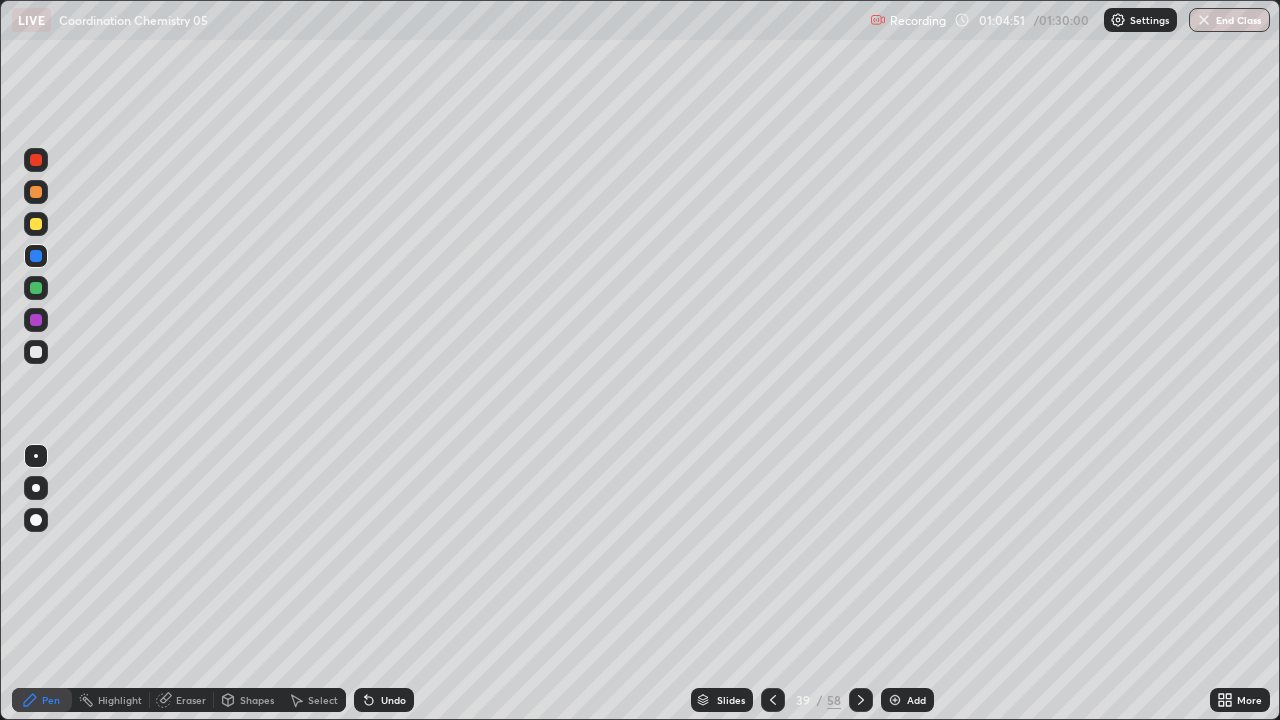 click at bounding box center (36, 320) 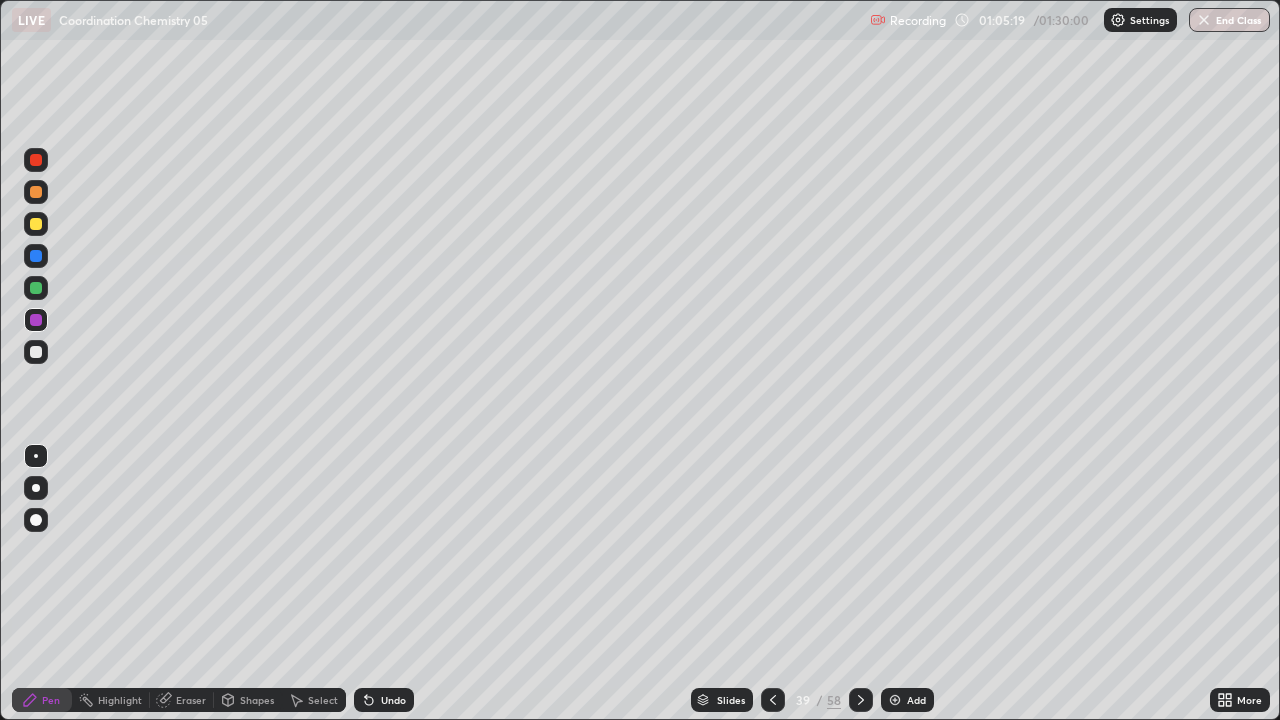 click at bounding box center (36, 288) 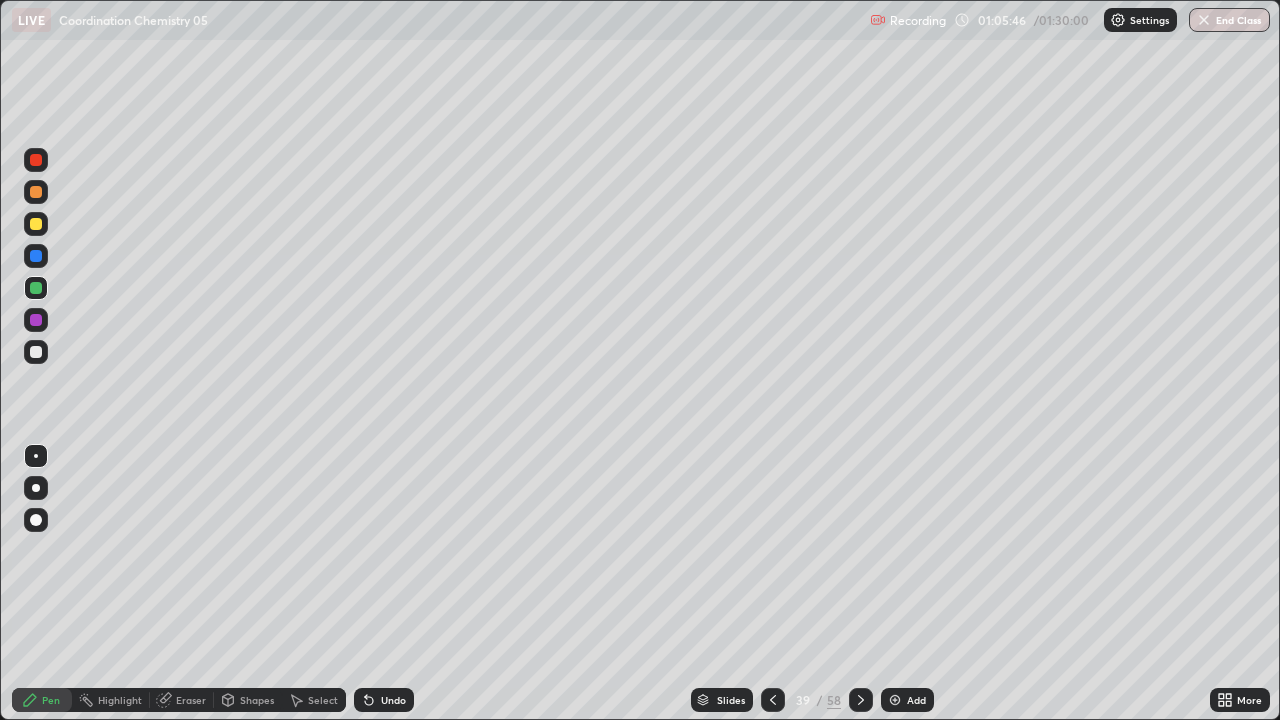 click on "Undo" at bounding box center [384, 700] 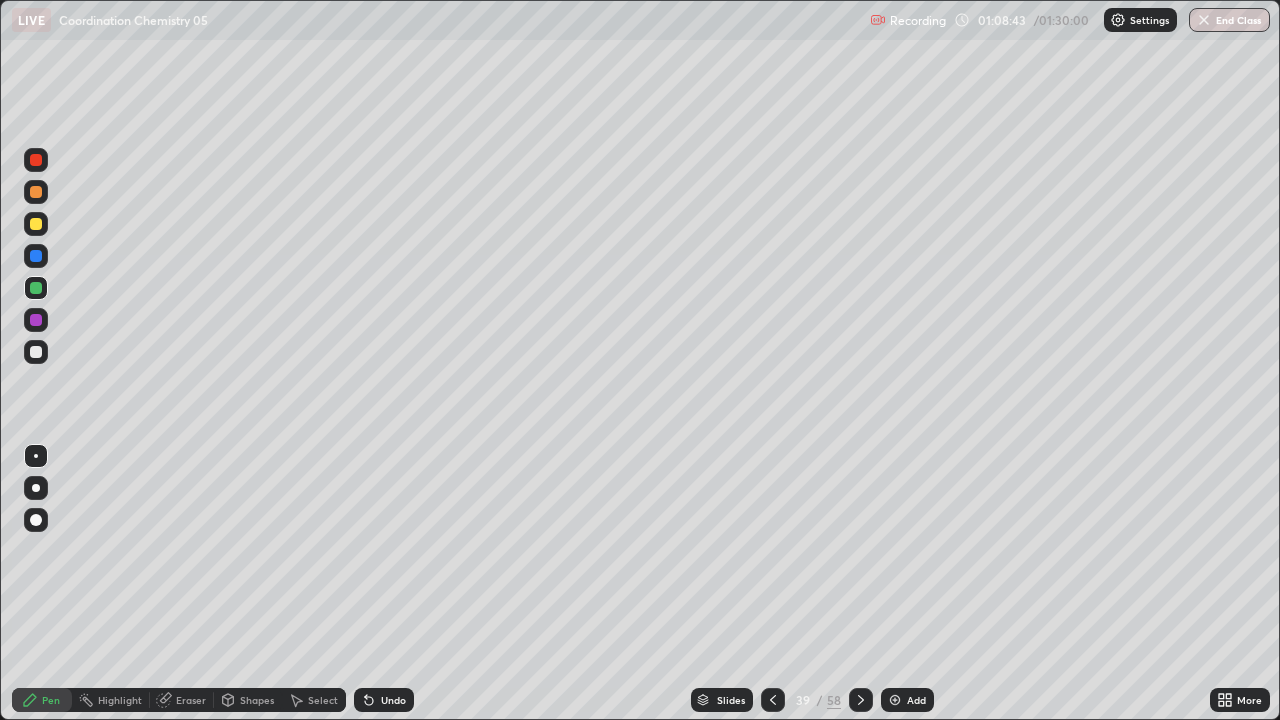 click at bounding box center (36, 224) 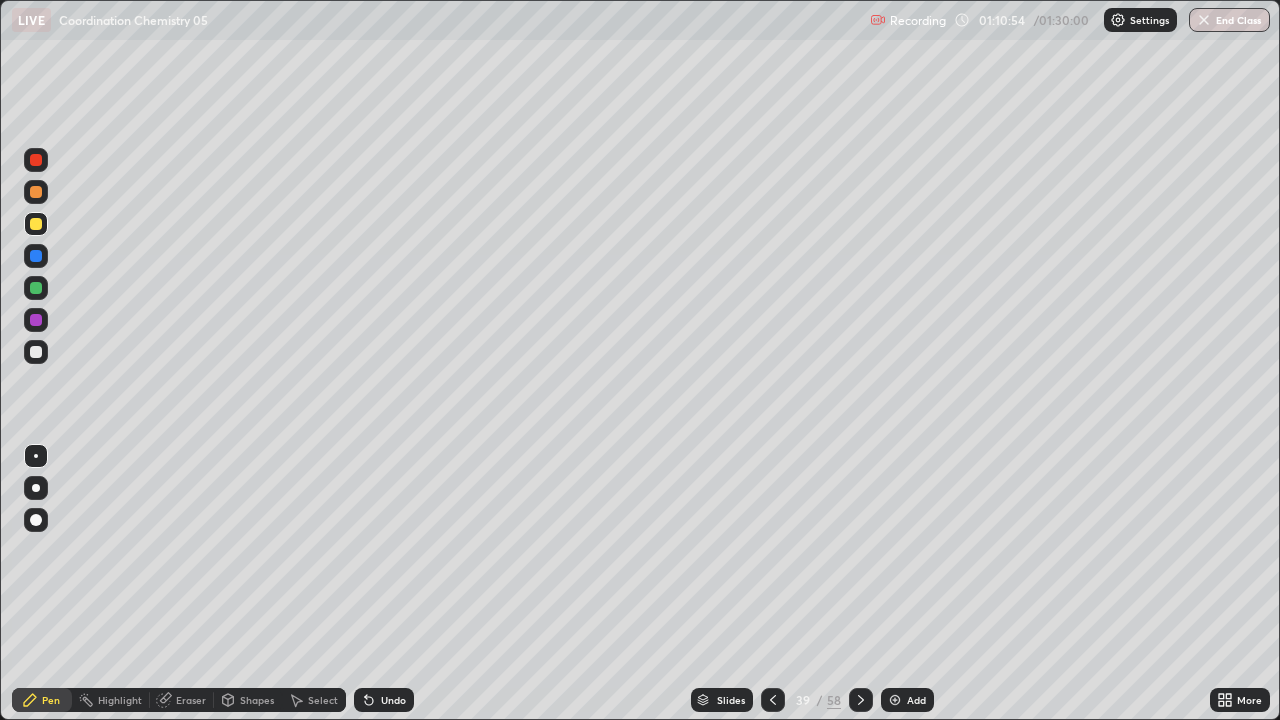 click at bounding box center (36, 320) 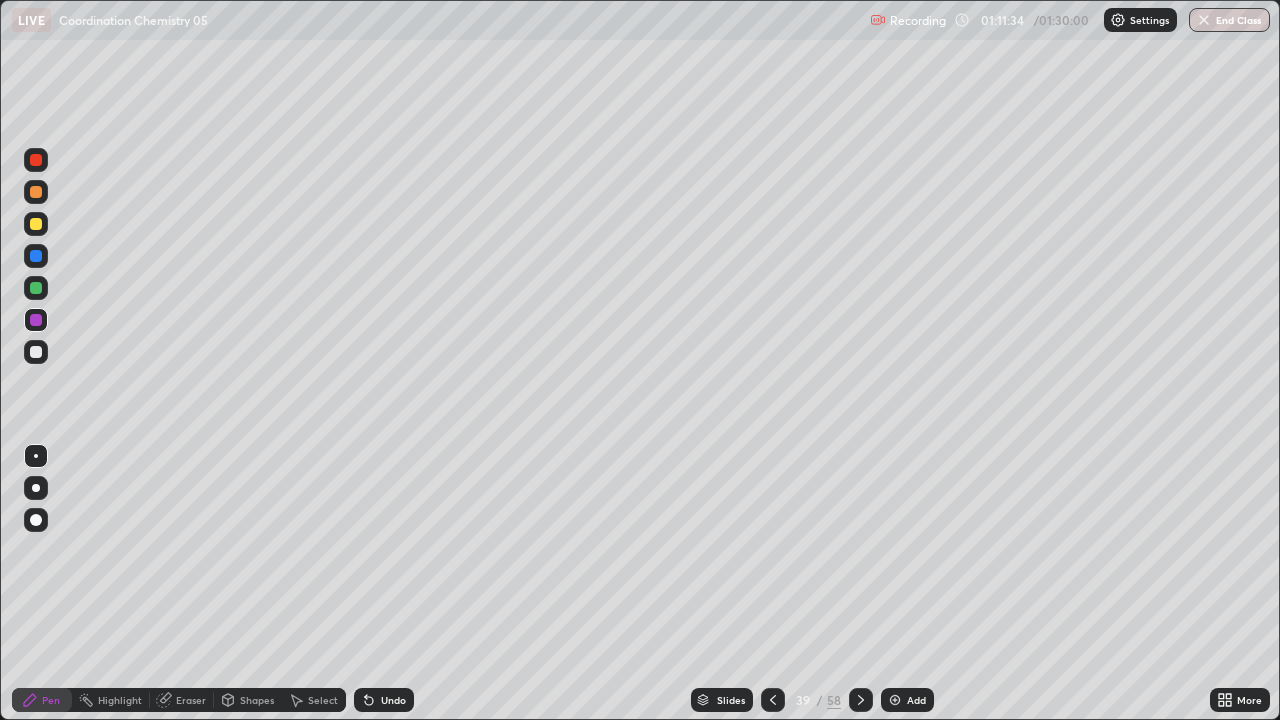 click at bounding box center (895, 700) 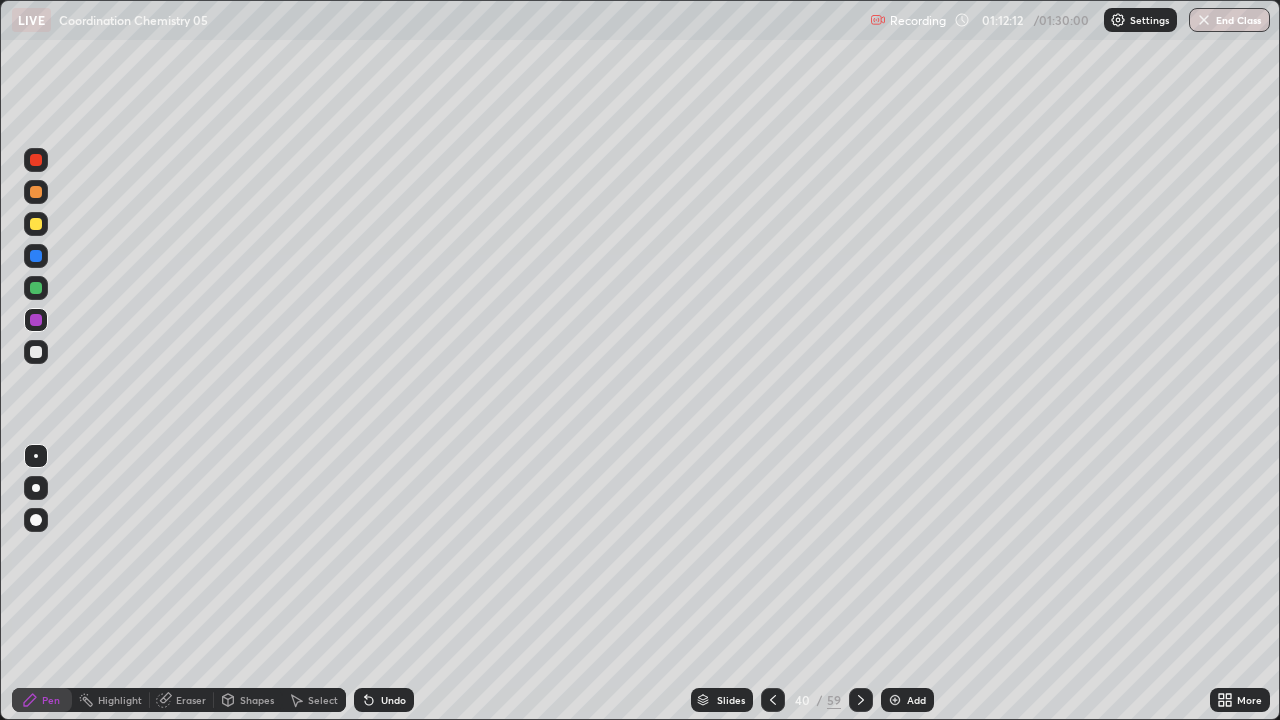 click at bounding box center (36, 352) 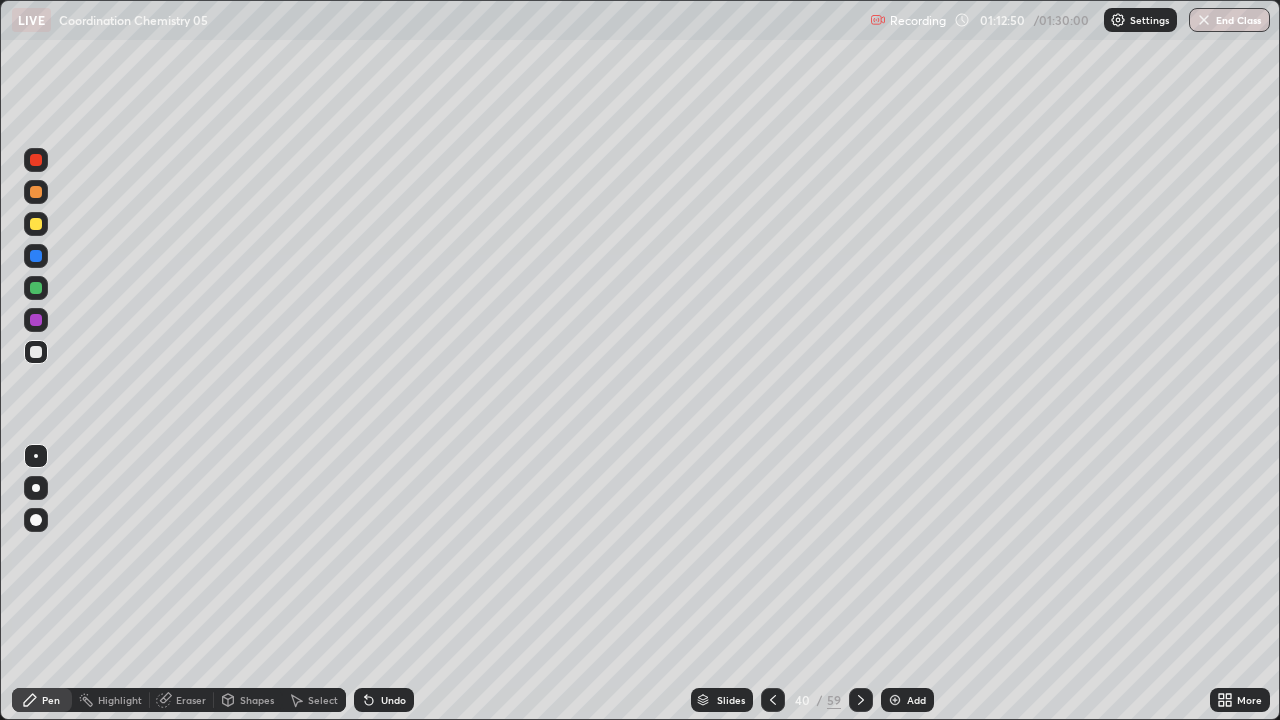click on "Undo" at bounding box center (384, 700) 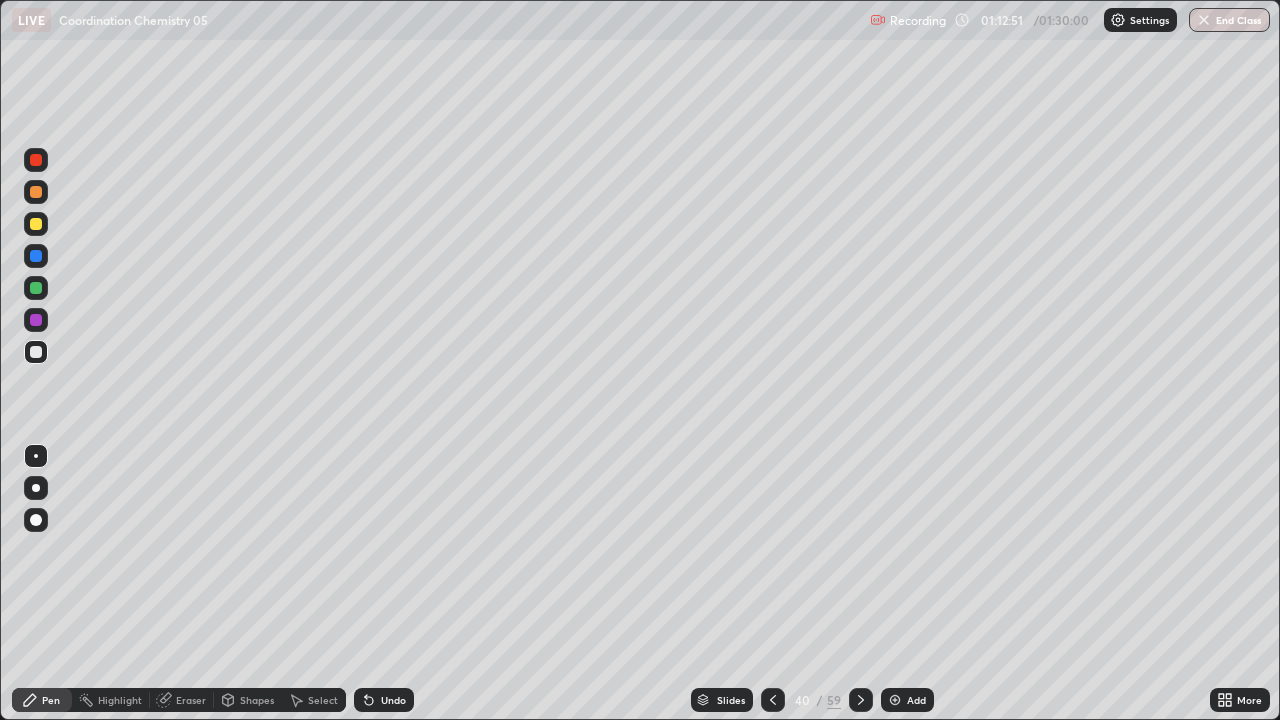 click at bounding box center (36, 224) 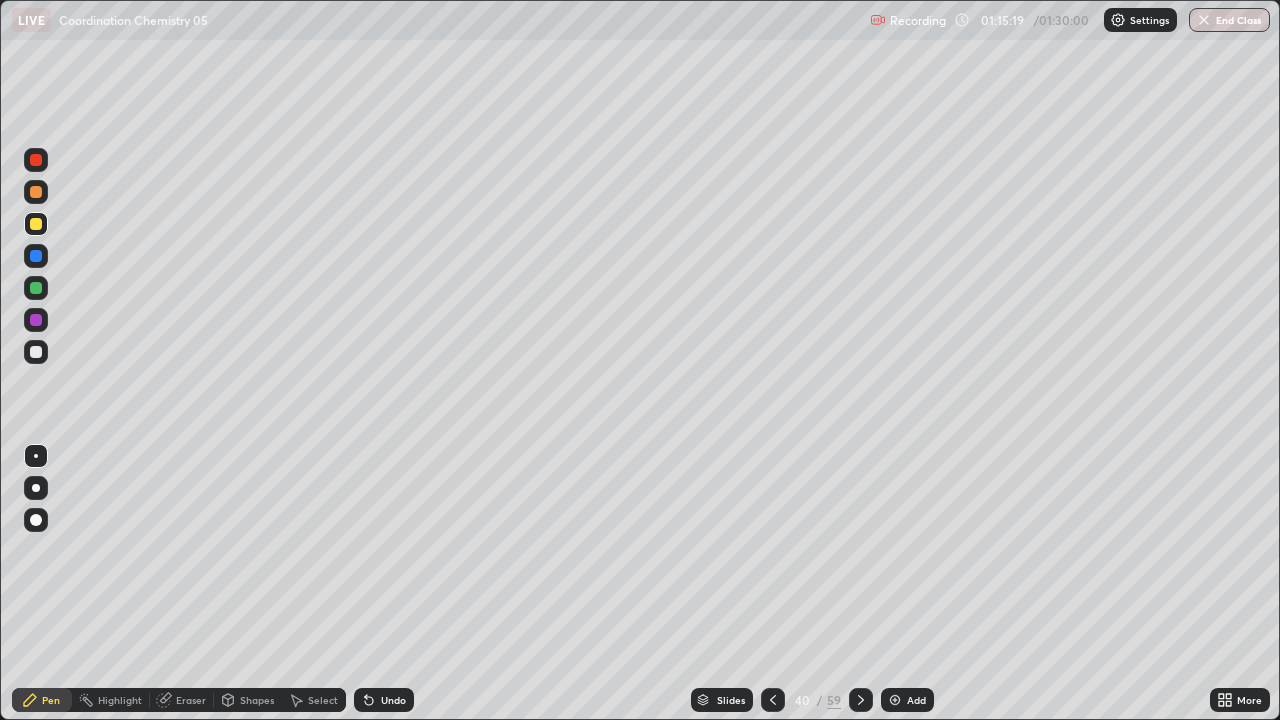 click 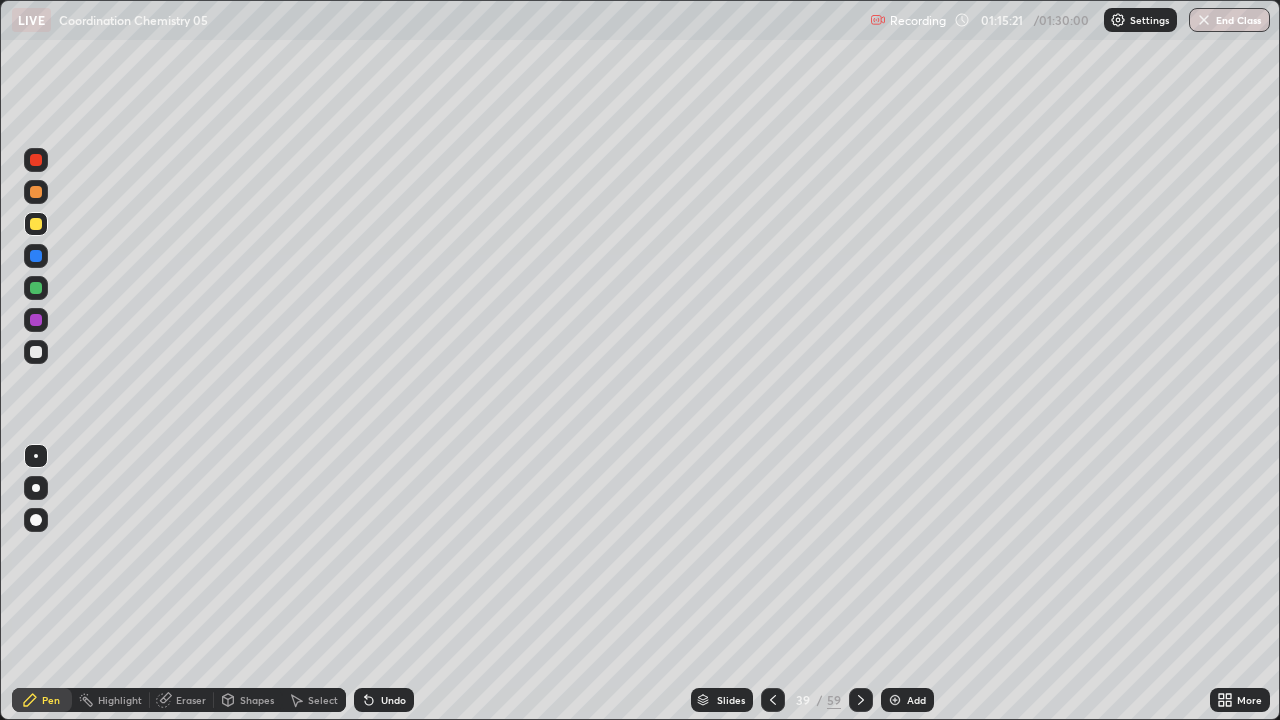 click 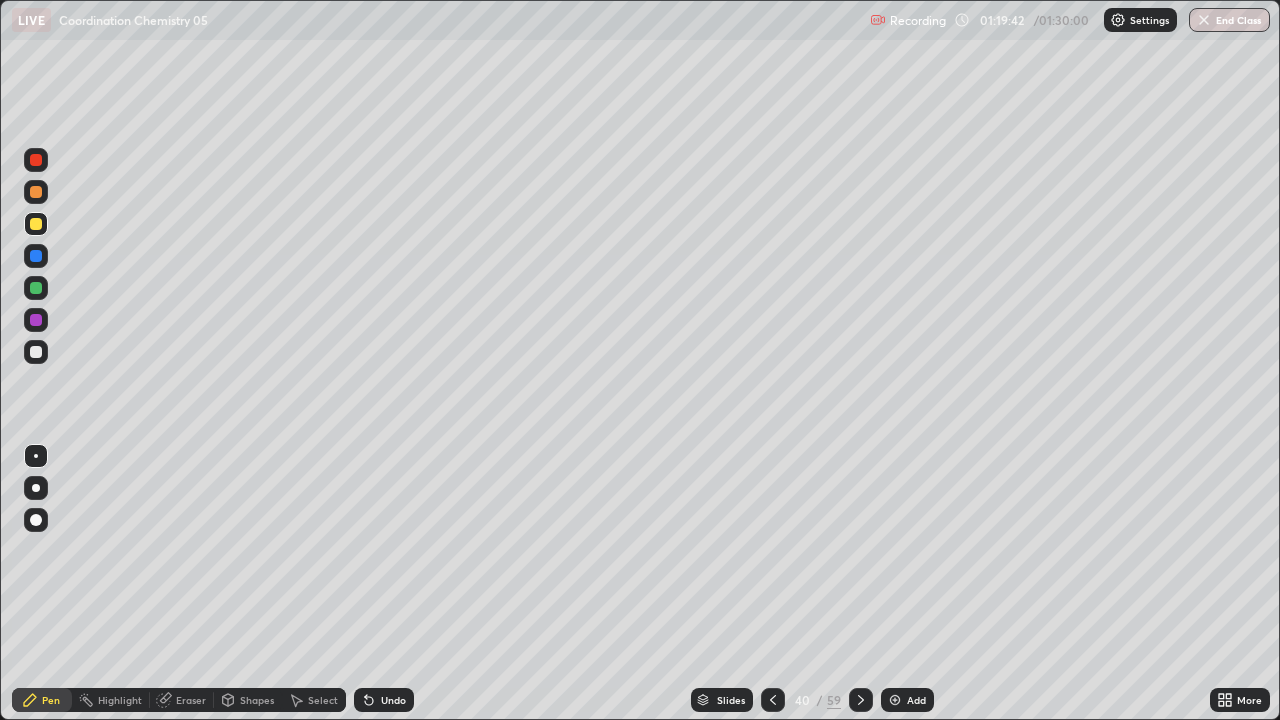 click on "End Class" at bounding box center (1229, 20) 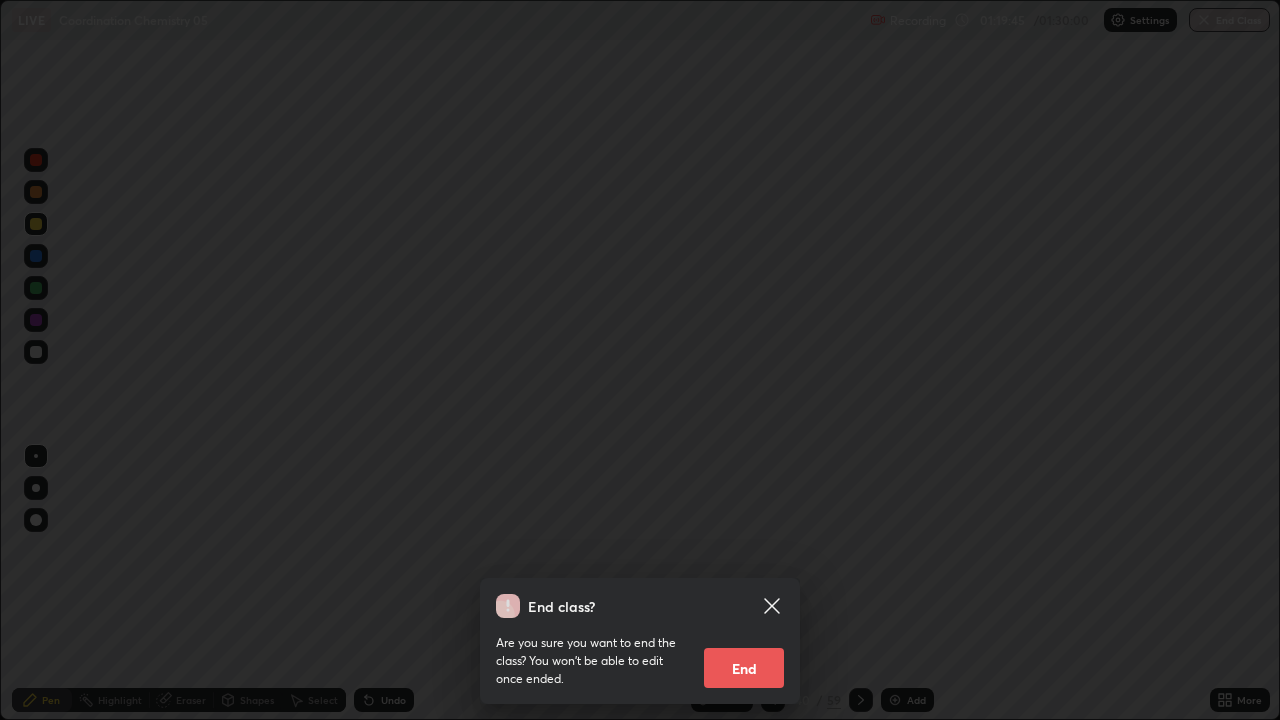 click on "End" at bounding box center (744, 668) 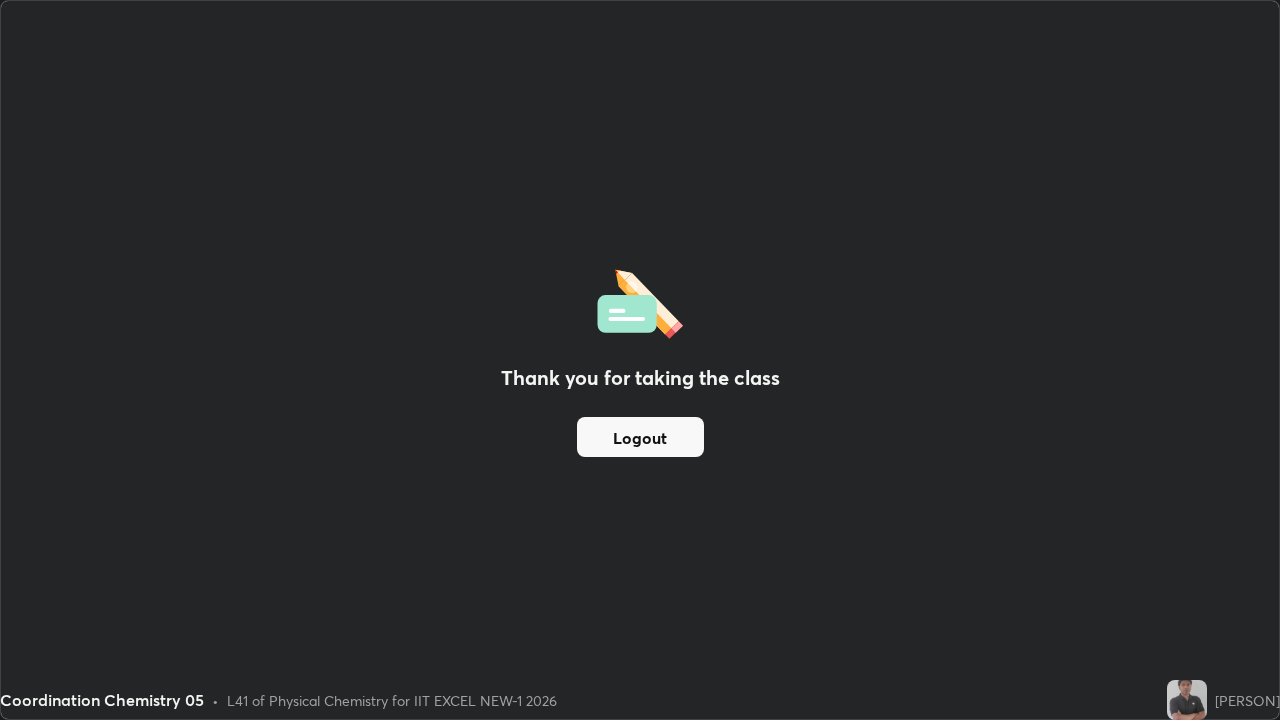 click on "Logout" at bounding box center (640, 437) 